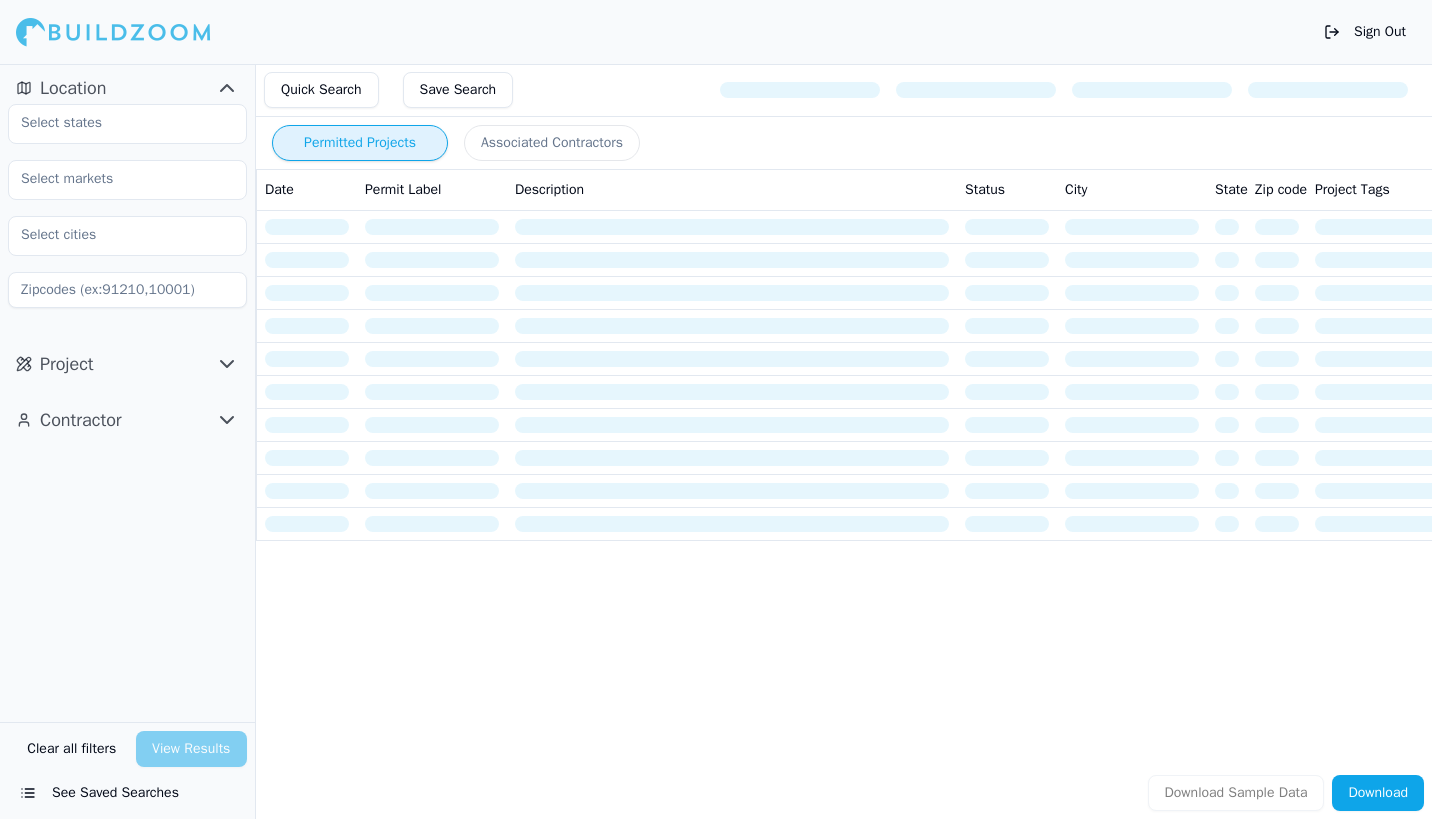 scroll, scrollTop: 0, scrollLeft: 0, axis: both 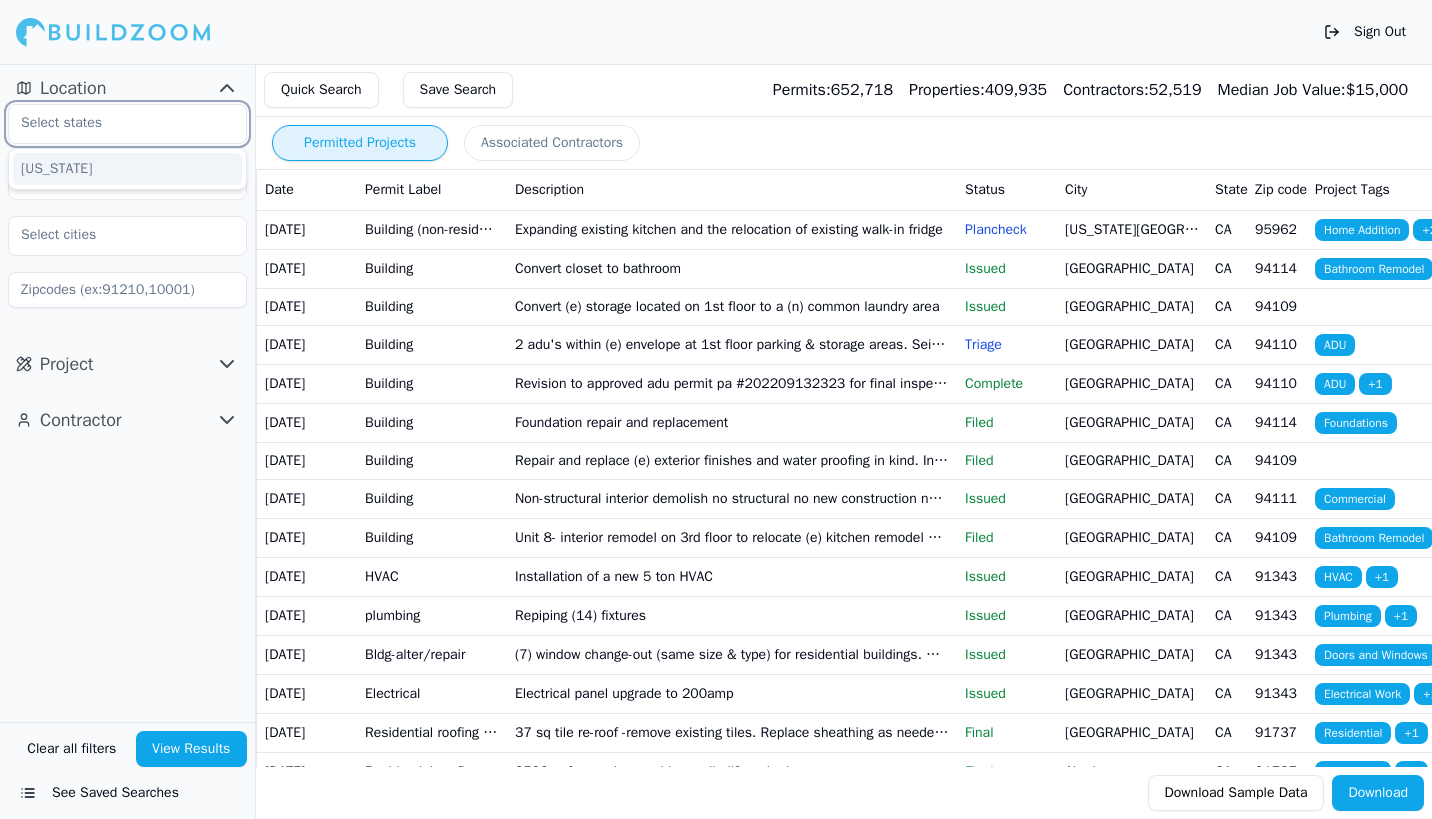 click at bounding box center [115, 123] 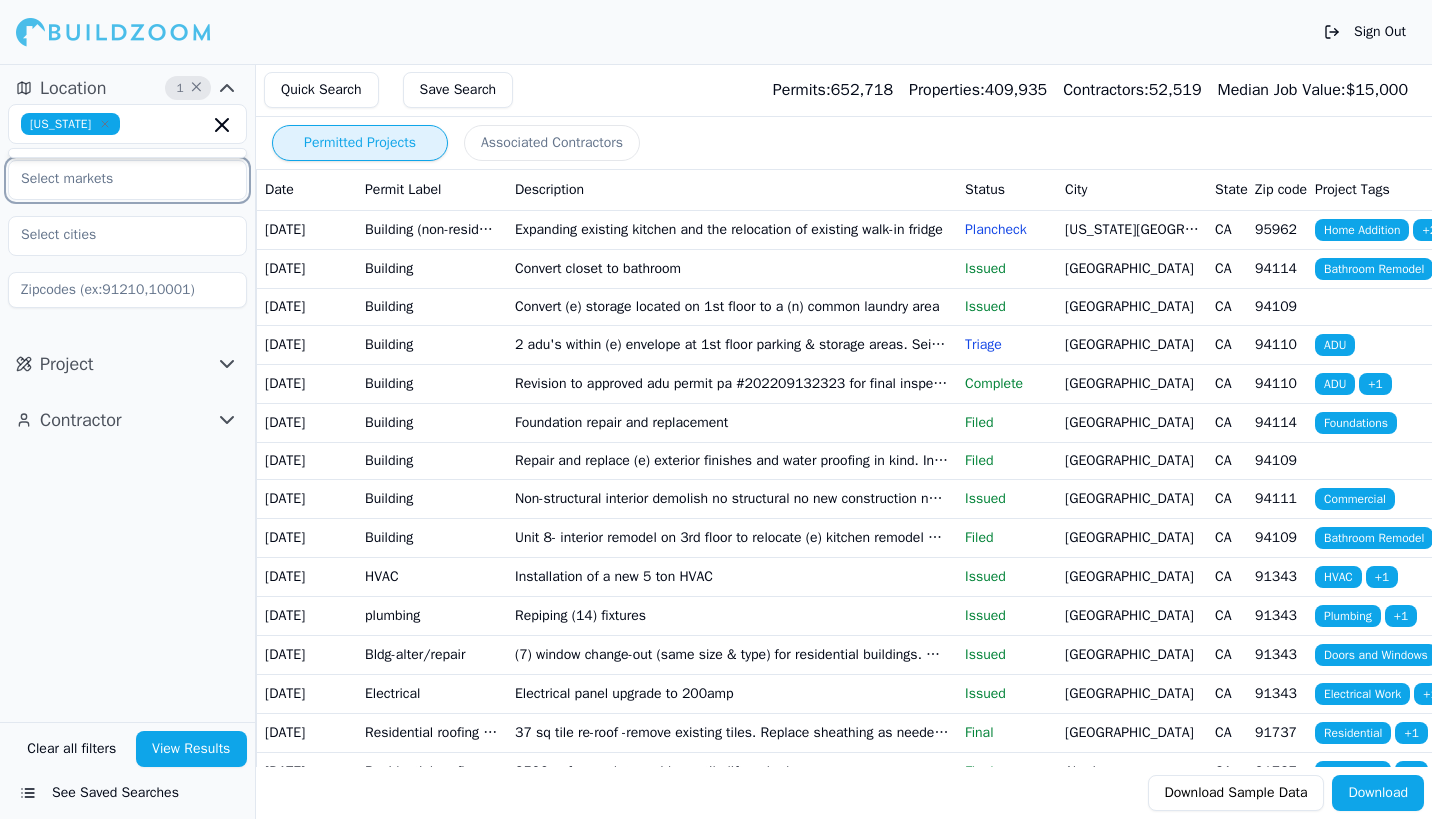 click at bounding box center [115, 179] 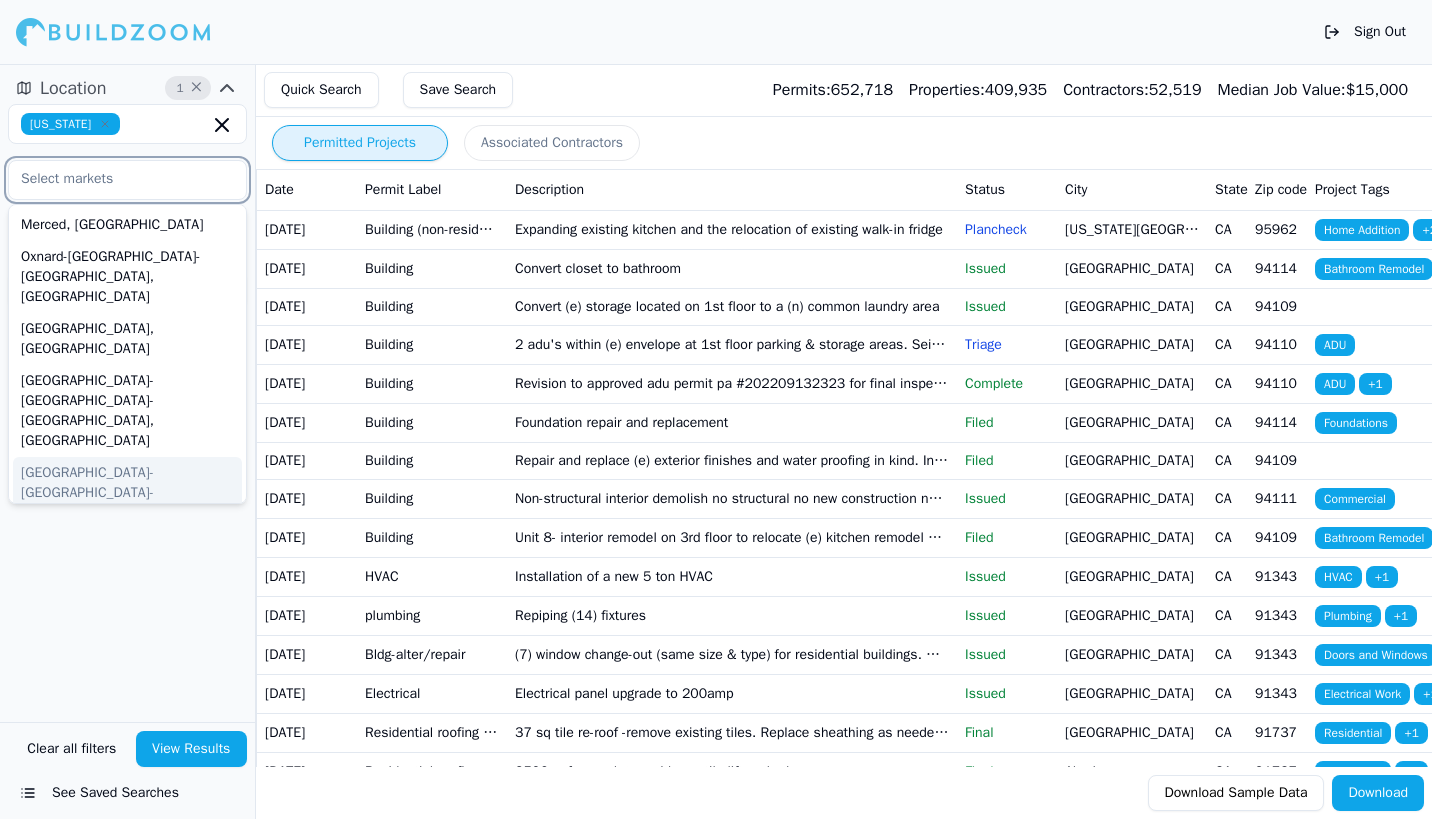 click on "[GEOGRAPHIC_DATA]-[GEOGRAPHIC_DATA]-[GEOGRAPHIC_DATA], [GEOGRAPHIC_DATA]" at bounding box center (127, 503) 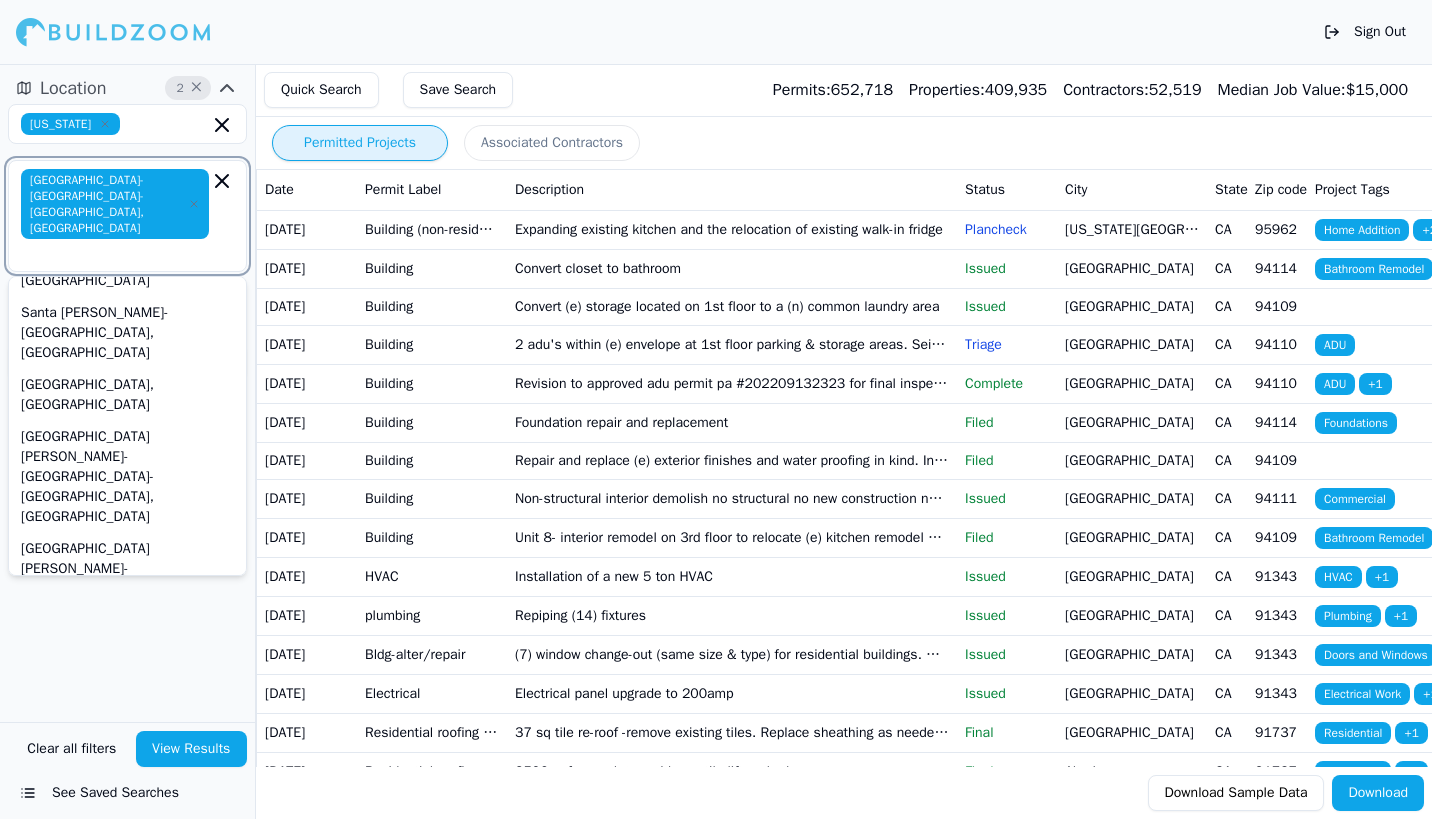 scroll, scrollTop: 866, scrollLeft: 0, axis: vertical 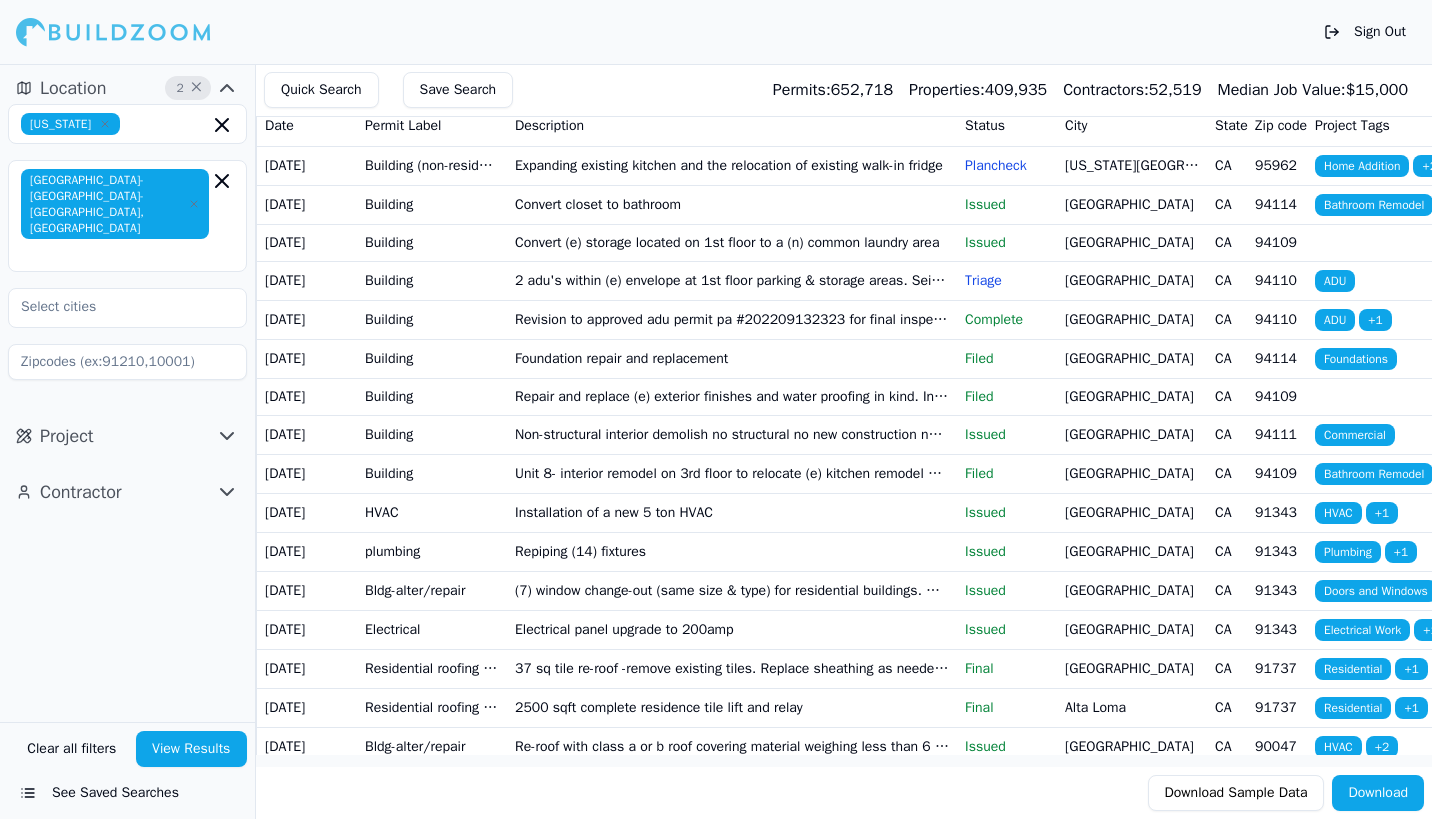 click on "Location 2 × [US_STATE] [GEOGRAPHIC_DATA]-[GEOGRAPHIC_DATA]-[GEOGRAPHIC_DATA], [GEOGRAPHIC_DATA] Project Contractor" at bounding box center (127, 393) 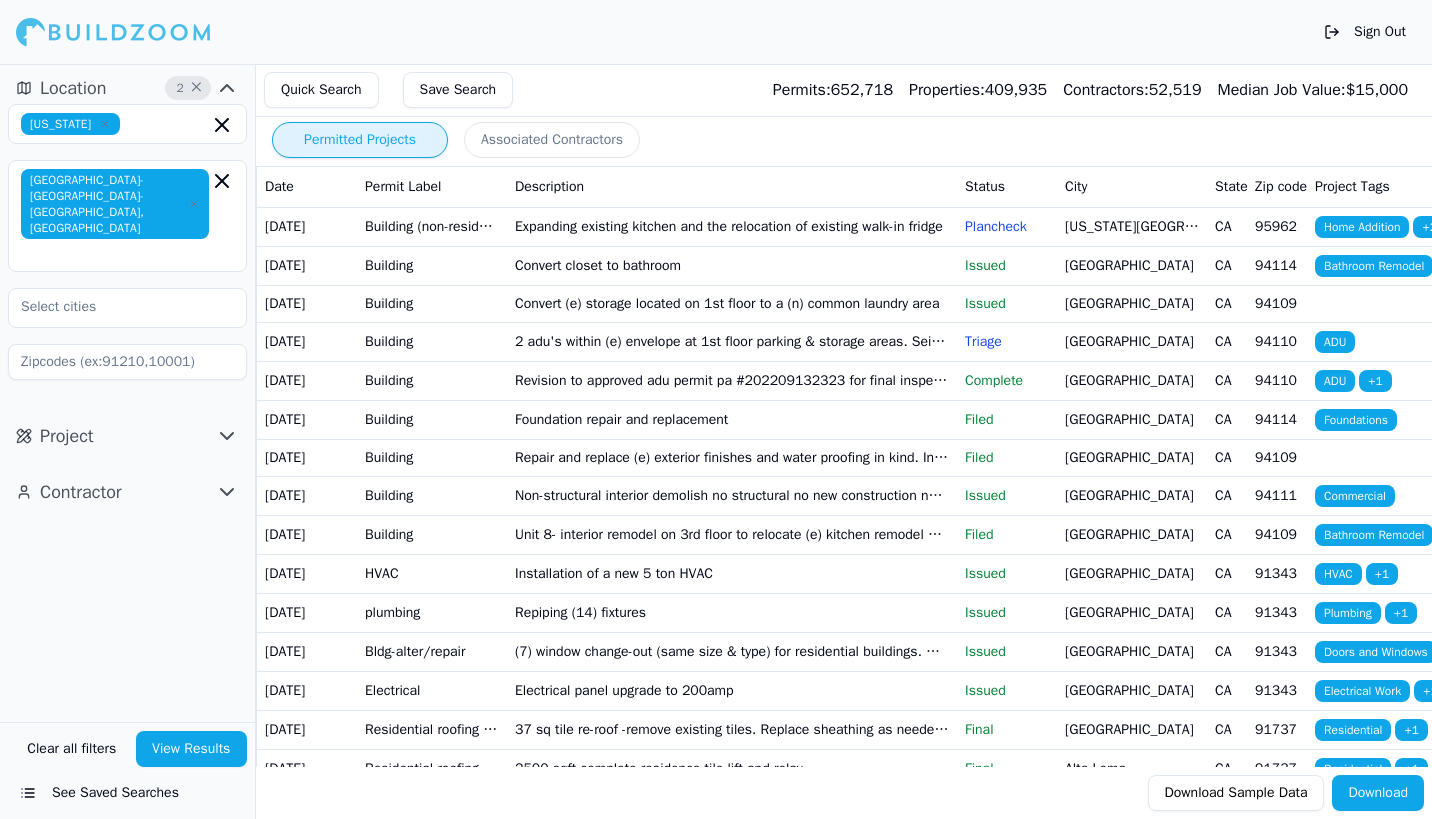scroll, scrollTop: 0, scrollLeft: 0, axis: both 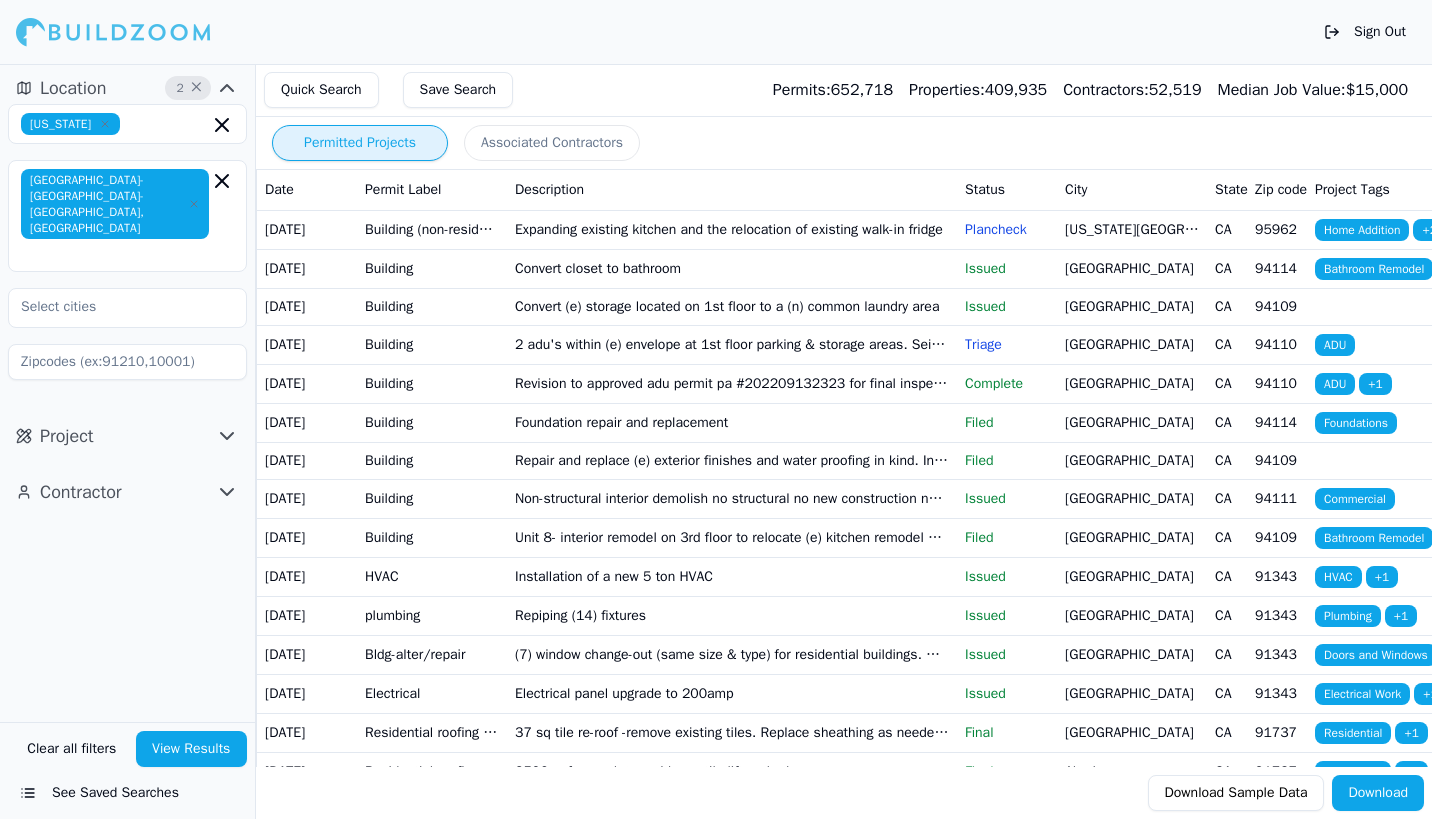 click at bounding box center [127, 362] 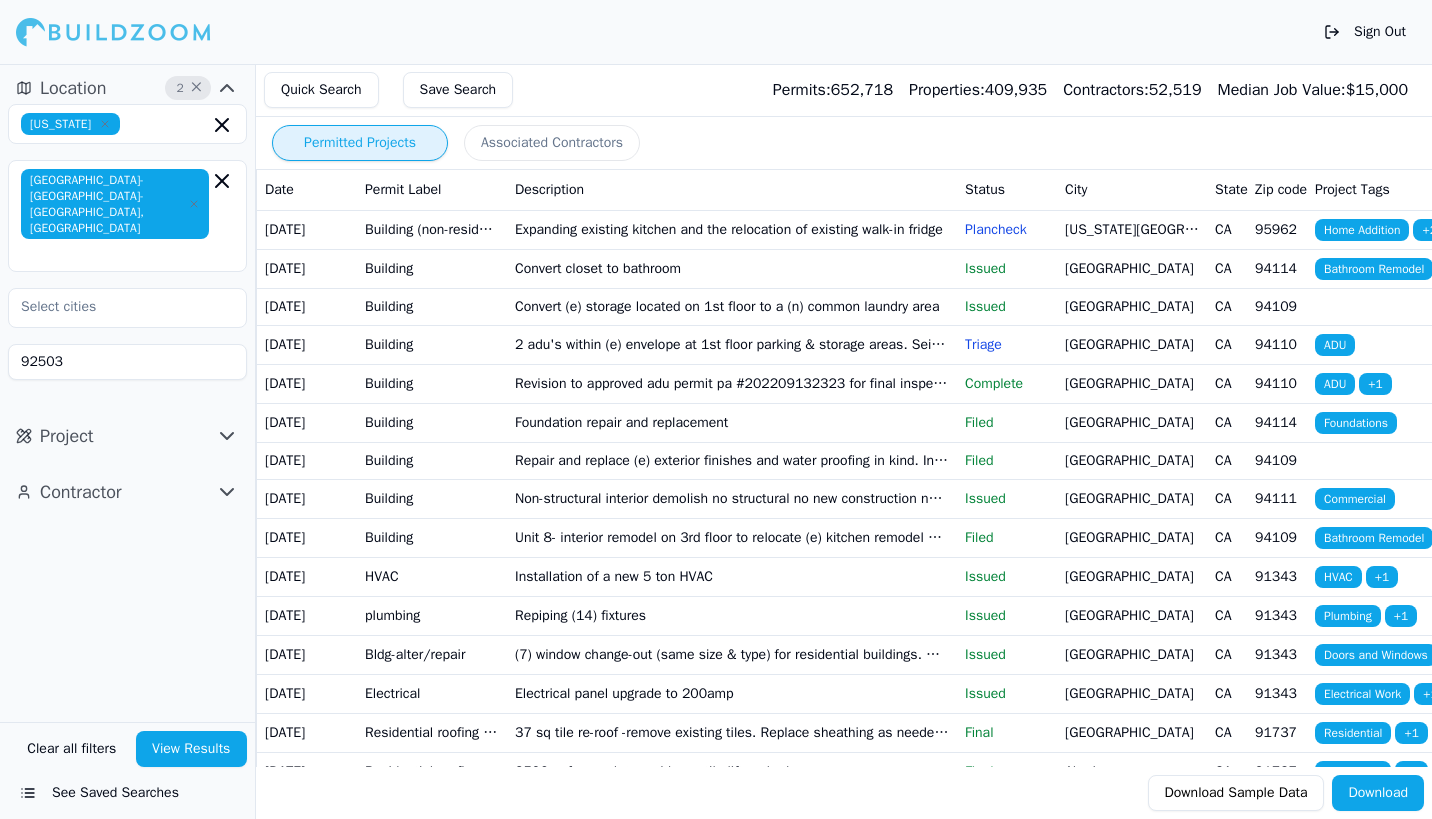 type on "92503" 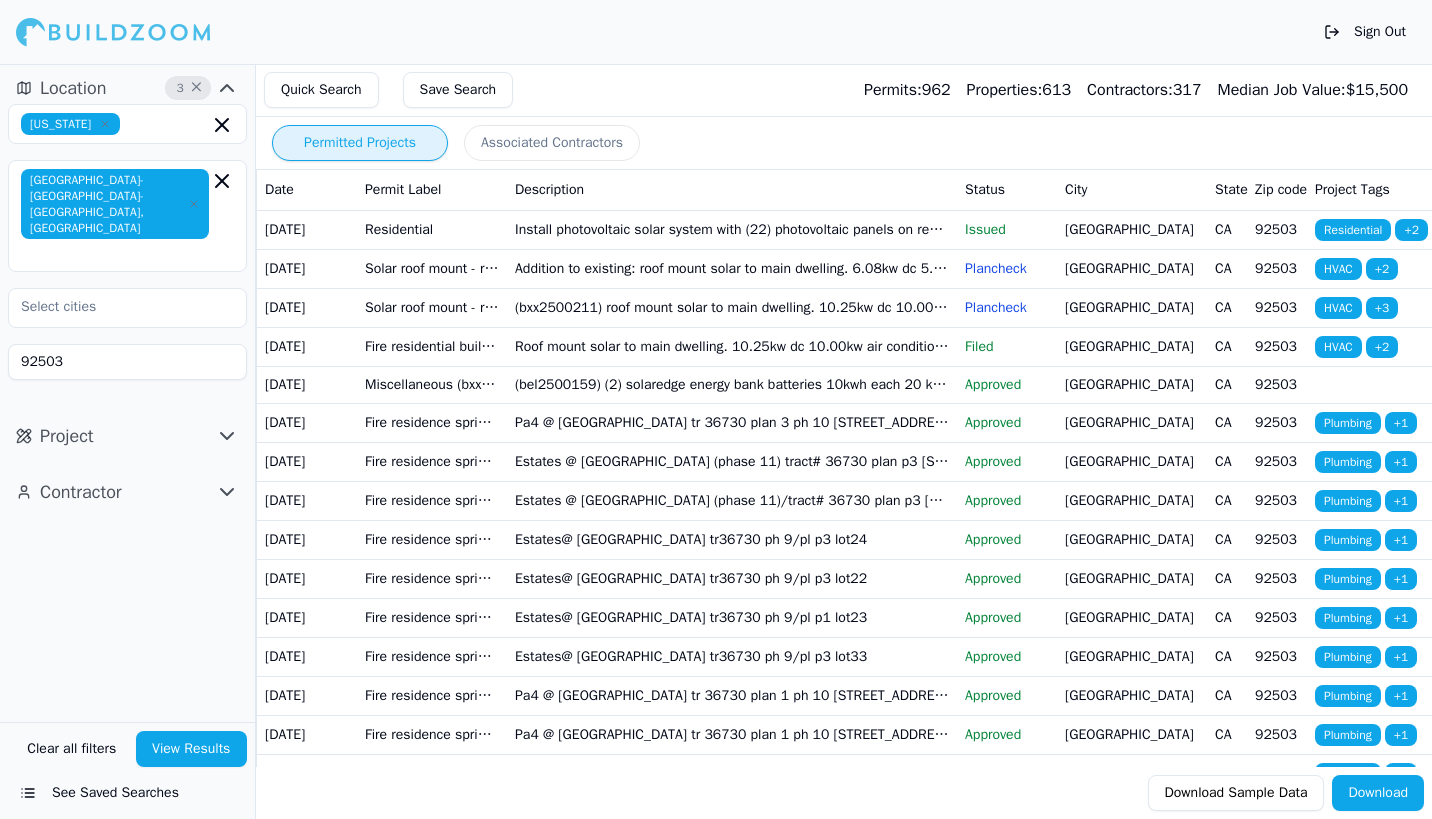 click 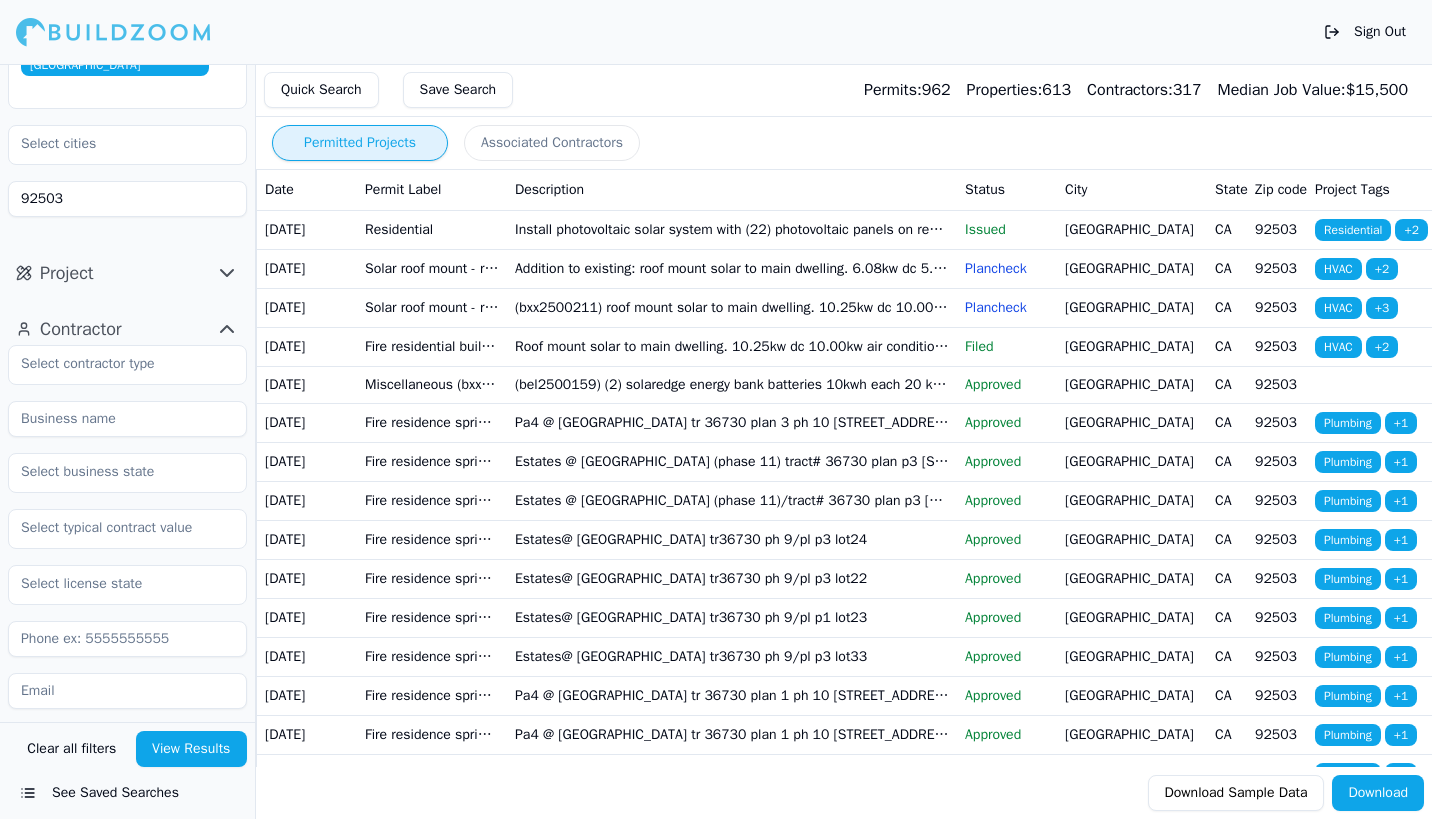 scroll, scrollTop: 100, scrollLeft: 0, axis: vertical 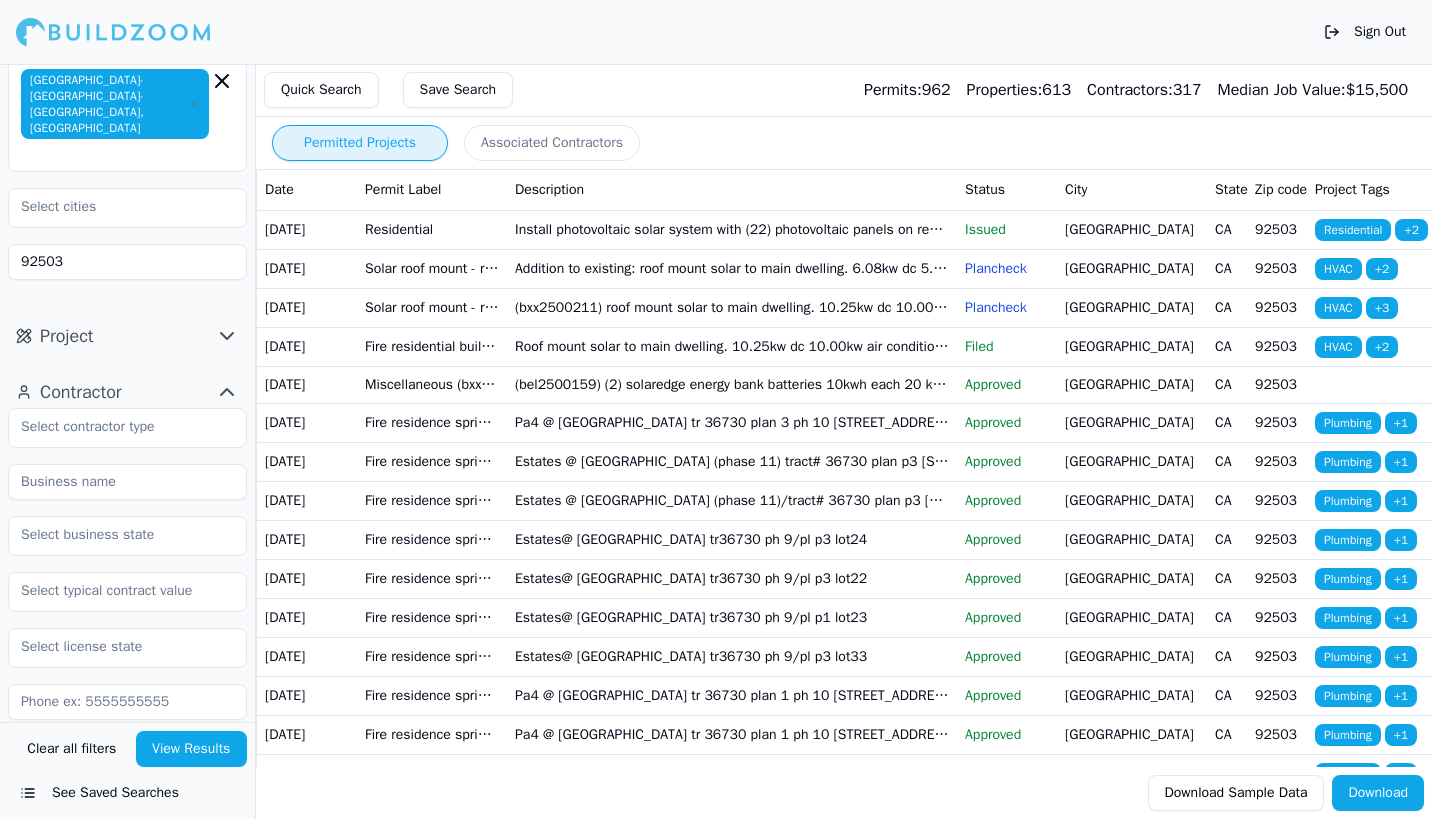 click on "Project" at bounding box center (127, 336) 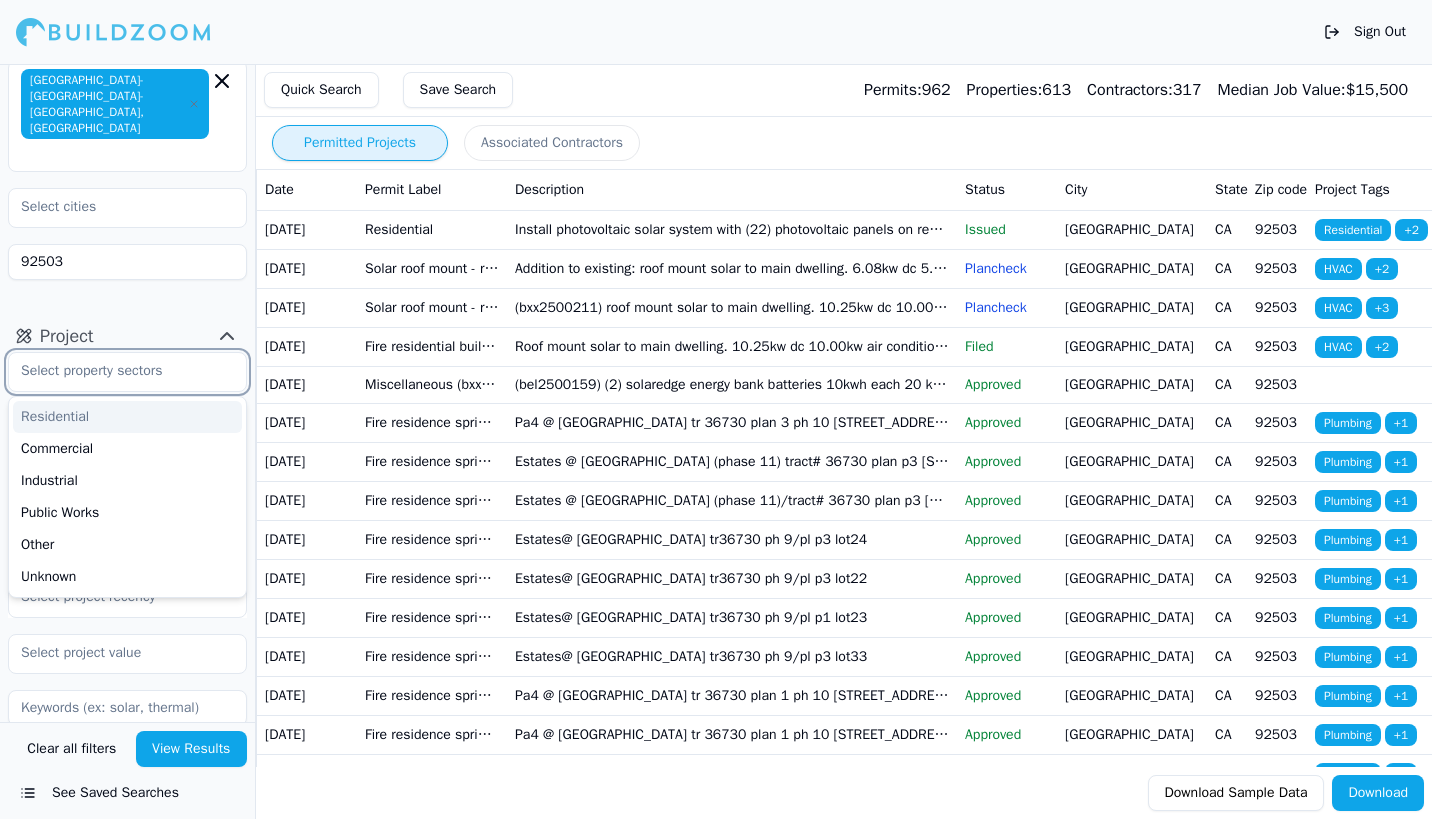 click at bounding box center (115, 371) 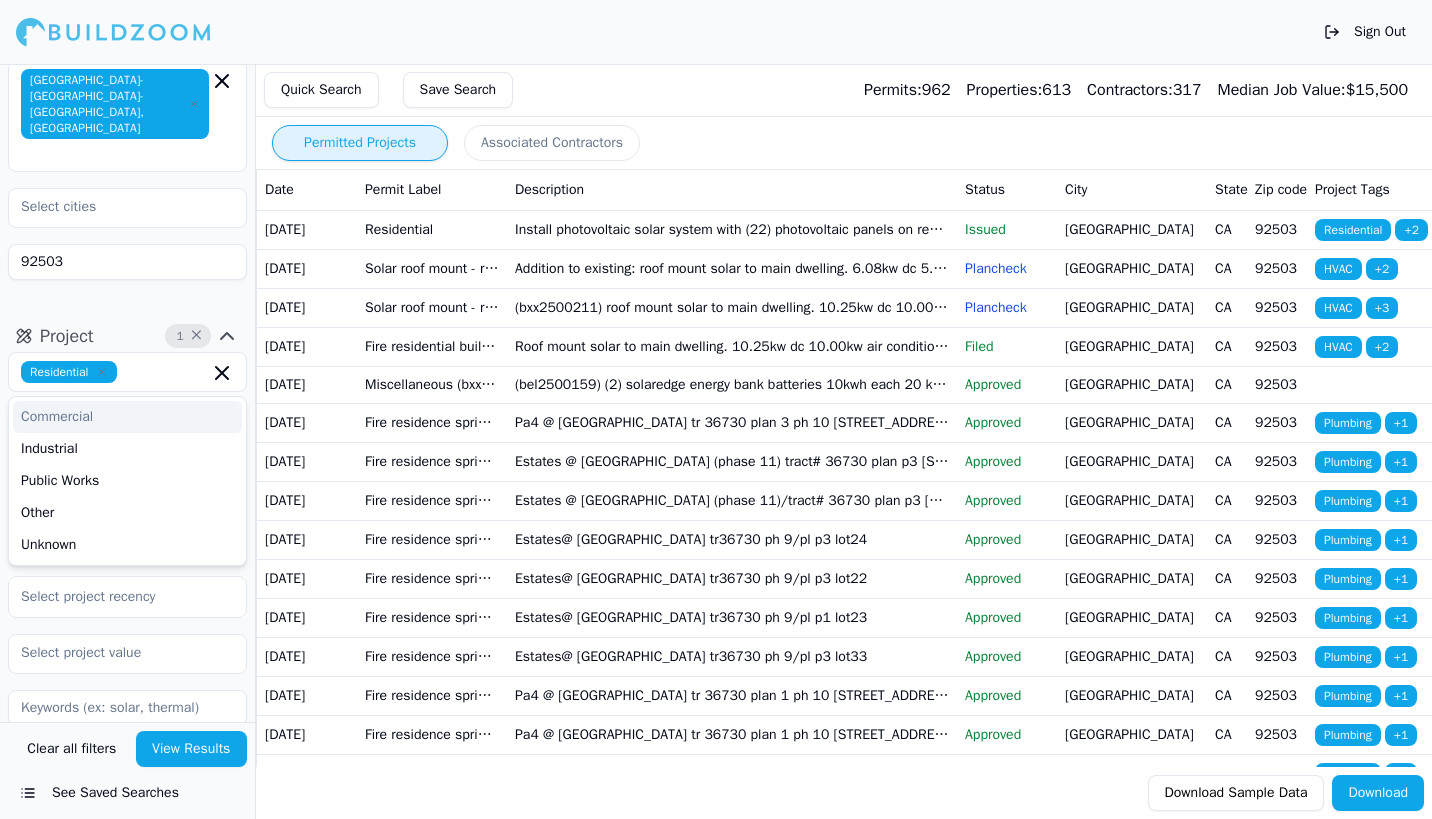 click on "Location 3 × [US_STATE] [GEOGRAPHIC_DATA]-[GEOGRAPHIC_DATA]-[GEOGRAPHIC_DATA]" at bounding box center [127, 134] 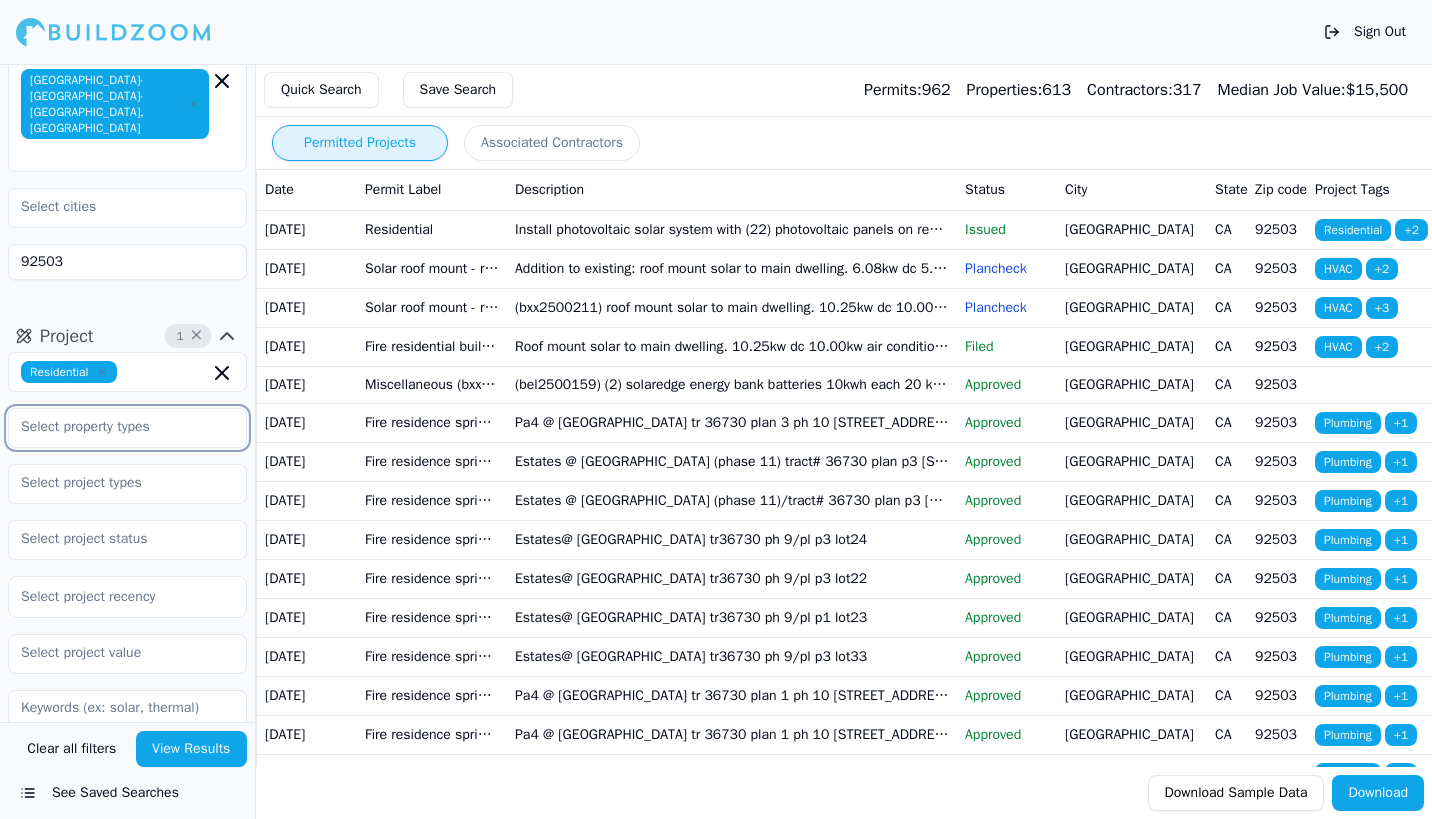 click at bounding box center [115, 427] 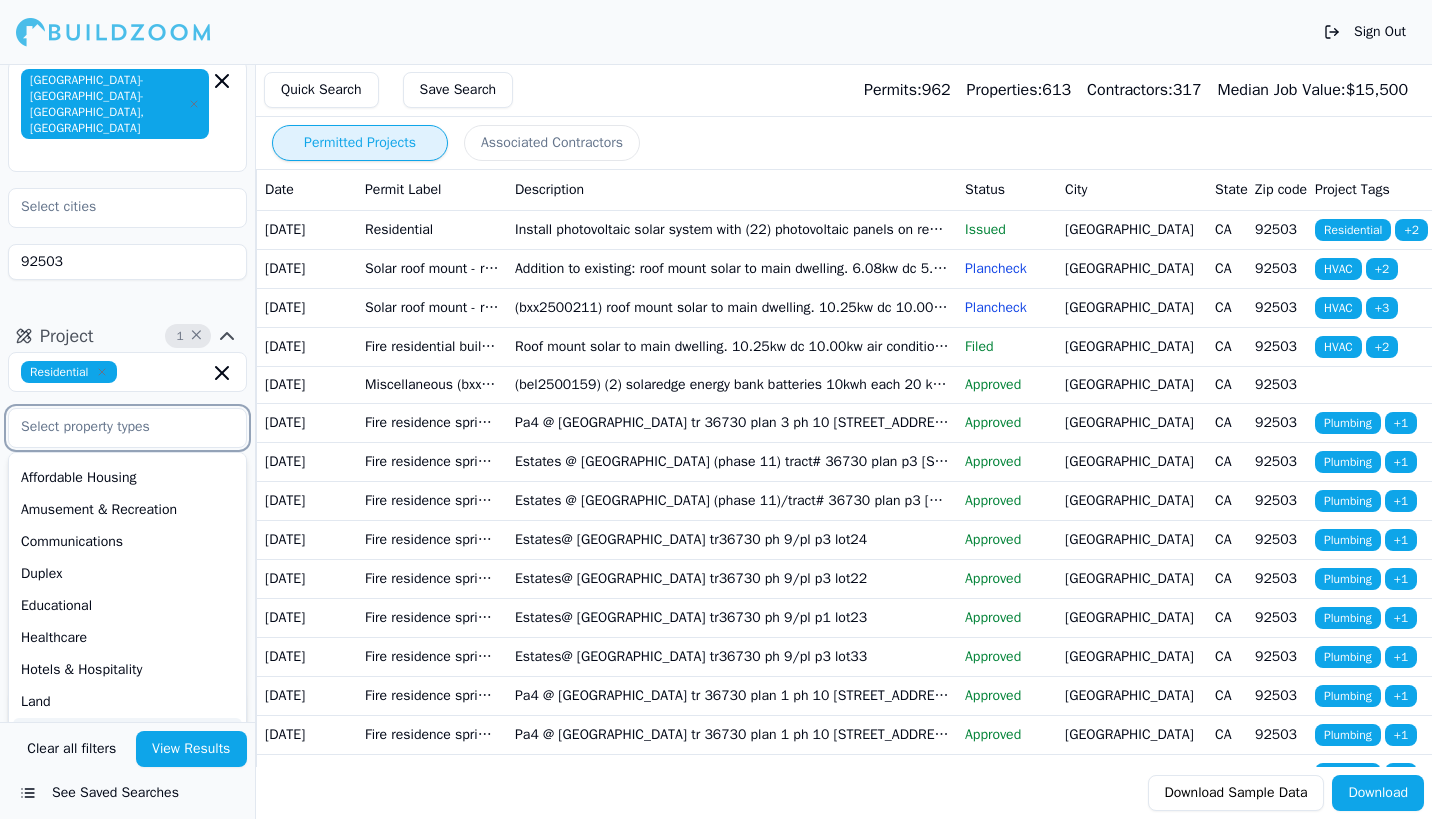 scroll, scrollTop: 0, scrollLeft: 0, axis: both 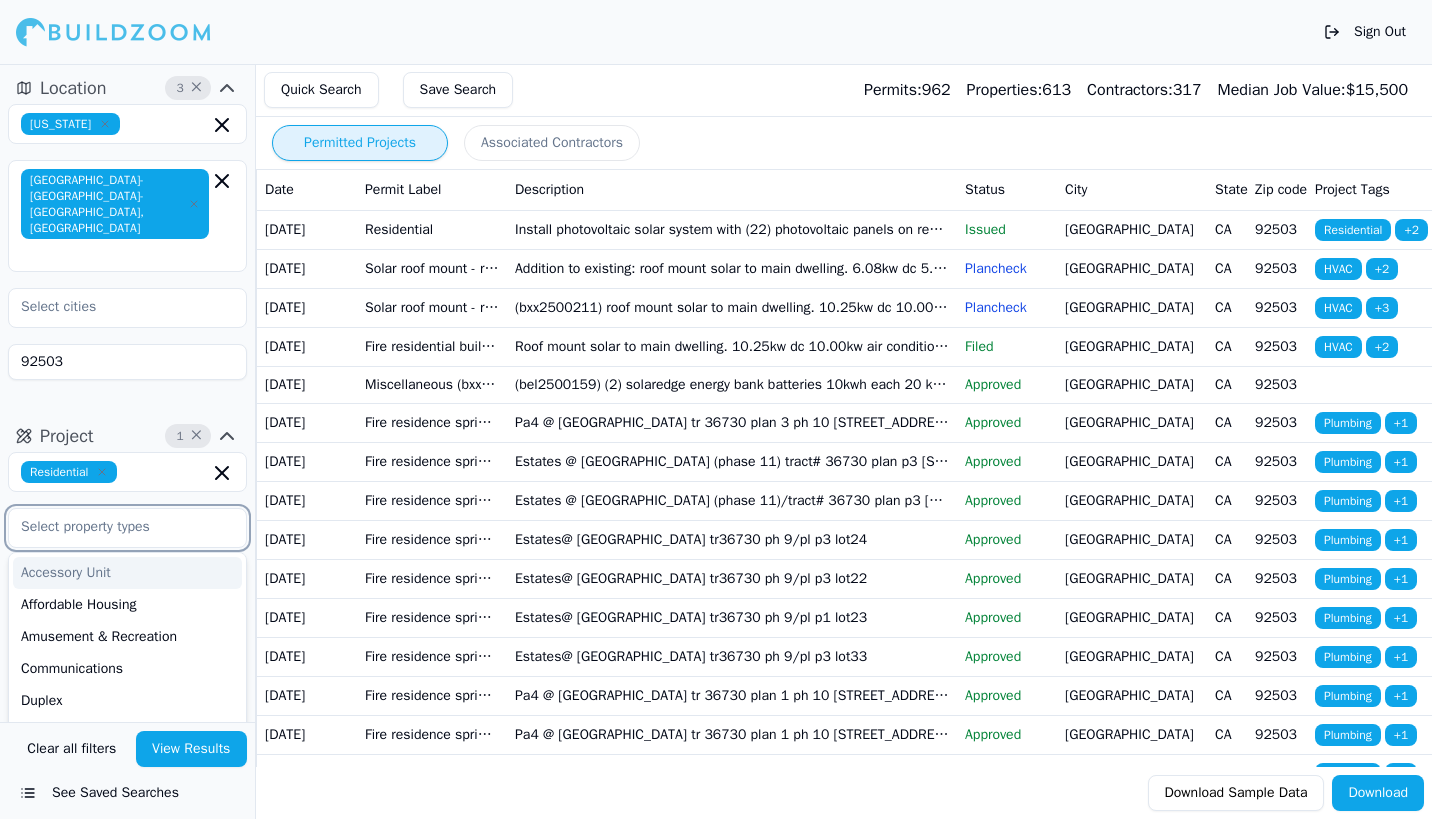 click on "Accessory Unit" at bounding box center [127, 573] 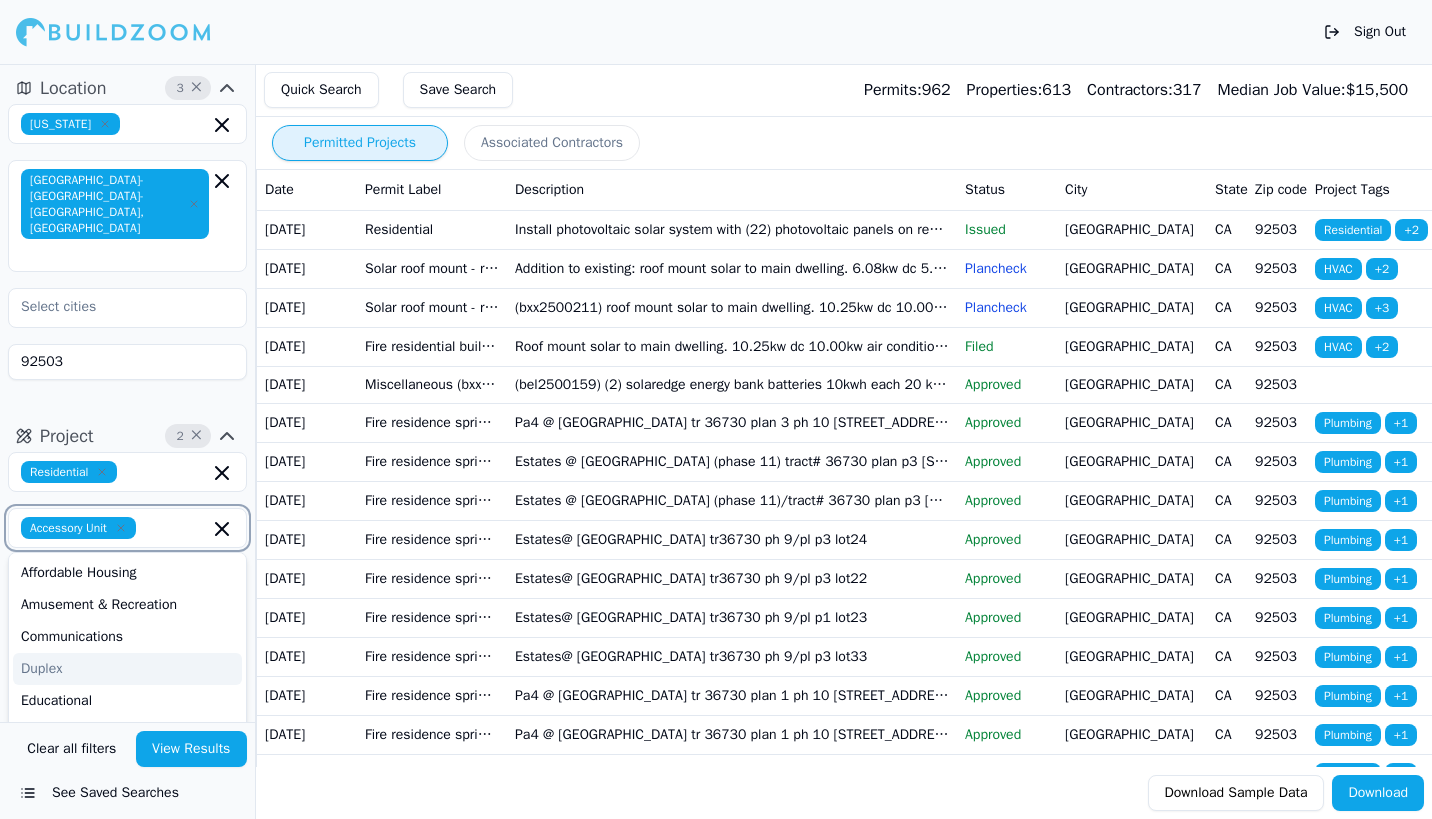 click on "Duplex" at bounding box center (127, 669) 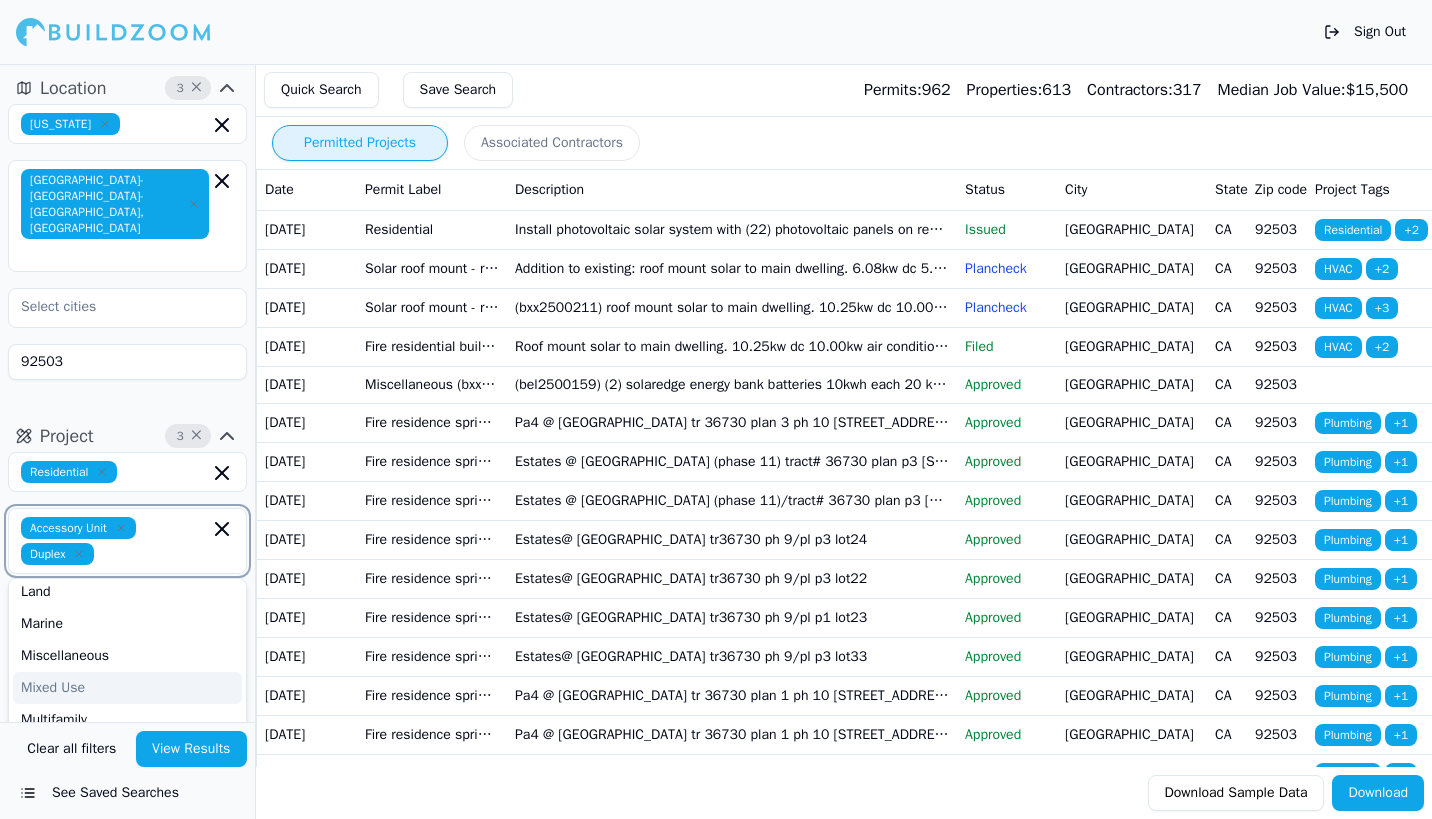 scroll, scrollTop: 200, scrollLeft: 0, axis: vertical 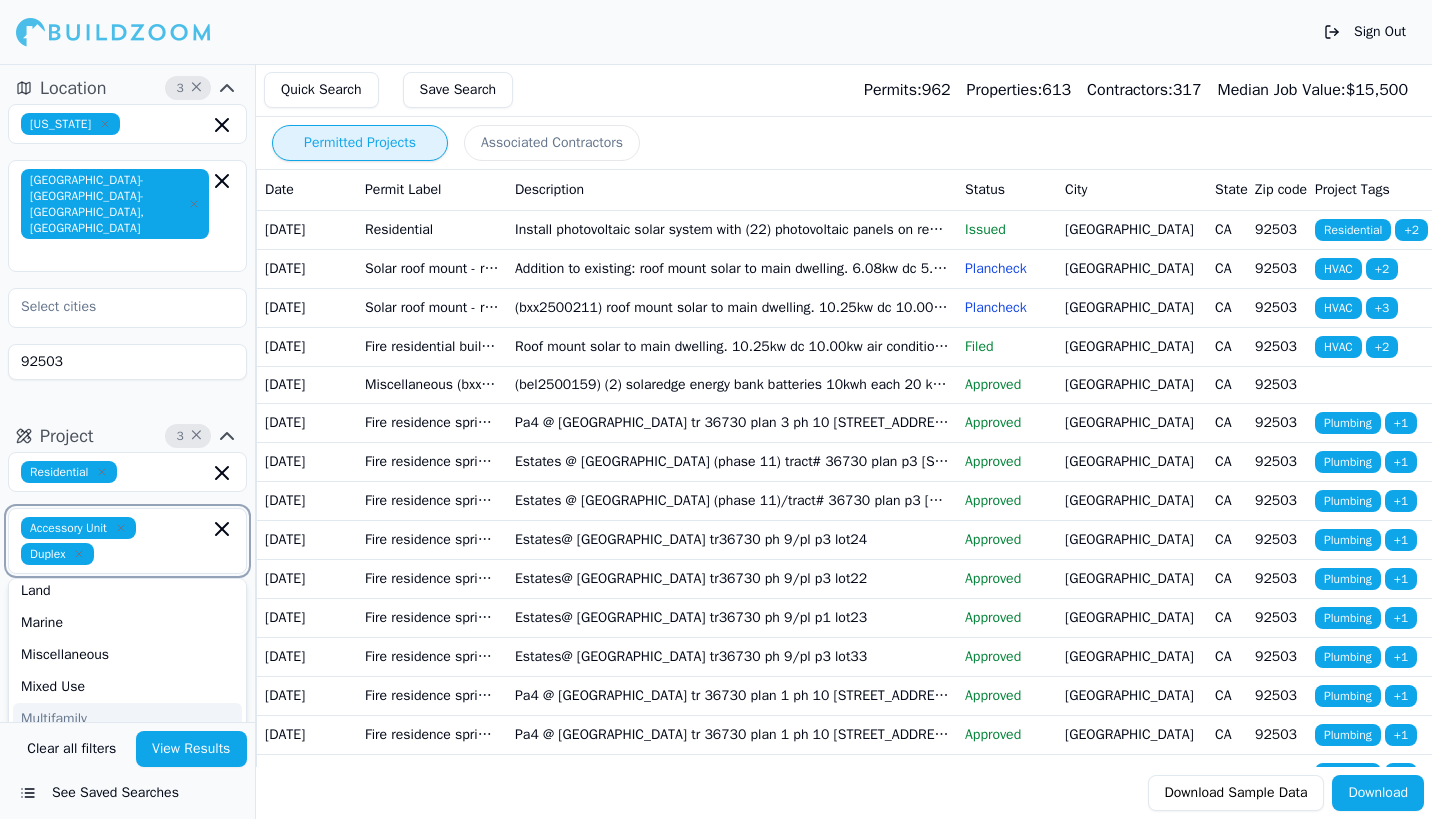 click on "Multifamily" at bounding box center (127, 719) 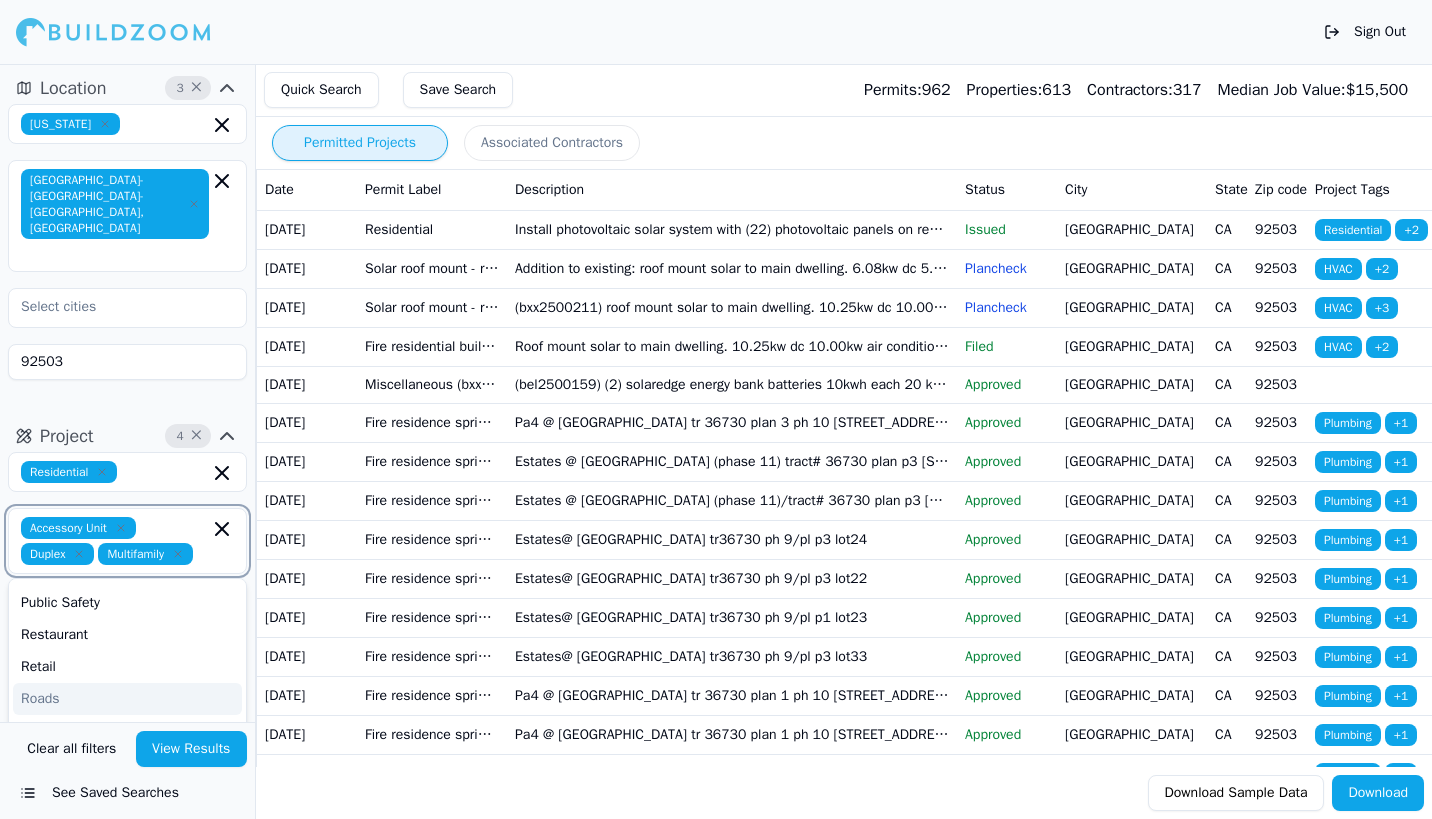 scroll, scrollTop: 446, scrollLeft: 0, axis: vertical 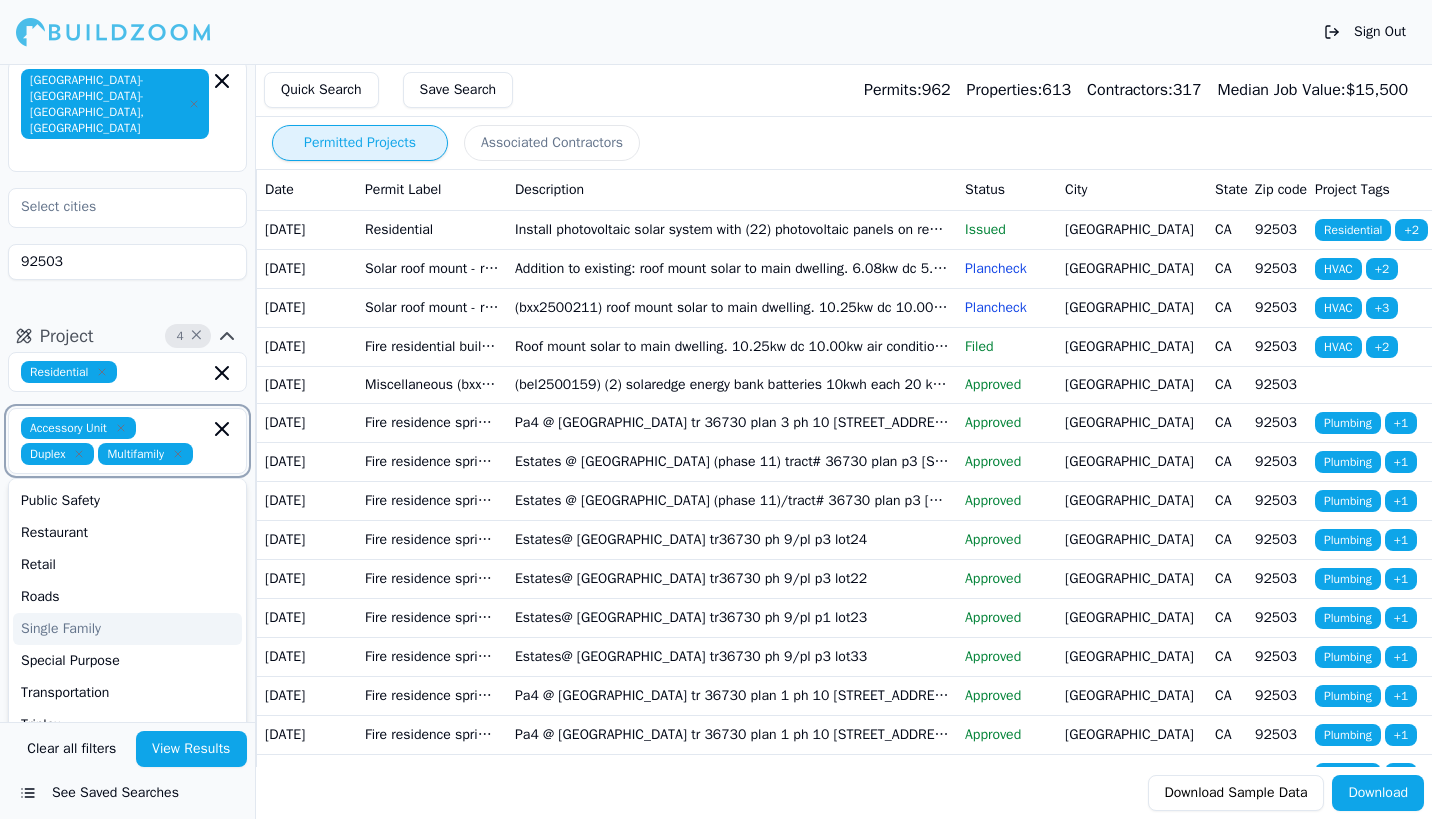 click on "Single Family" at bounding box center [127, 629] 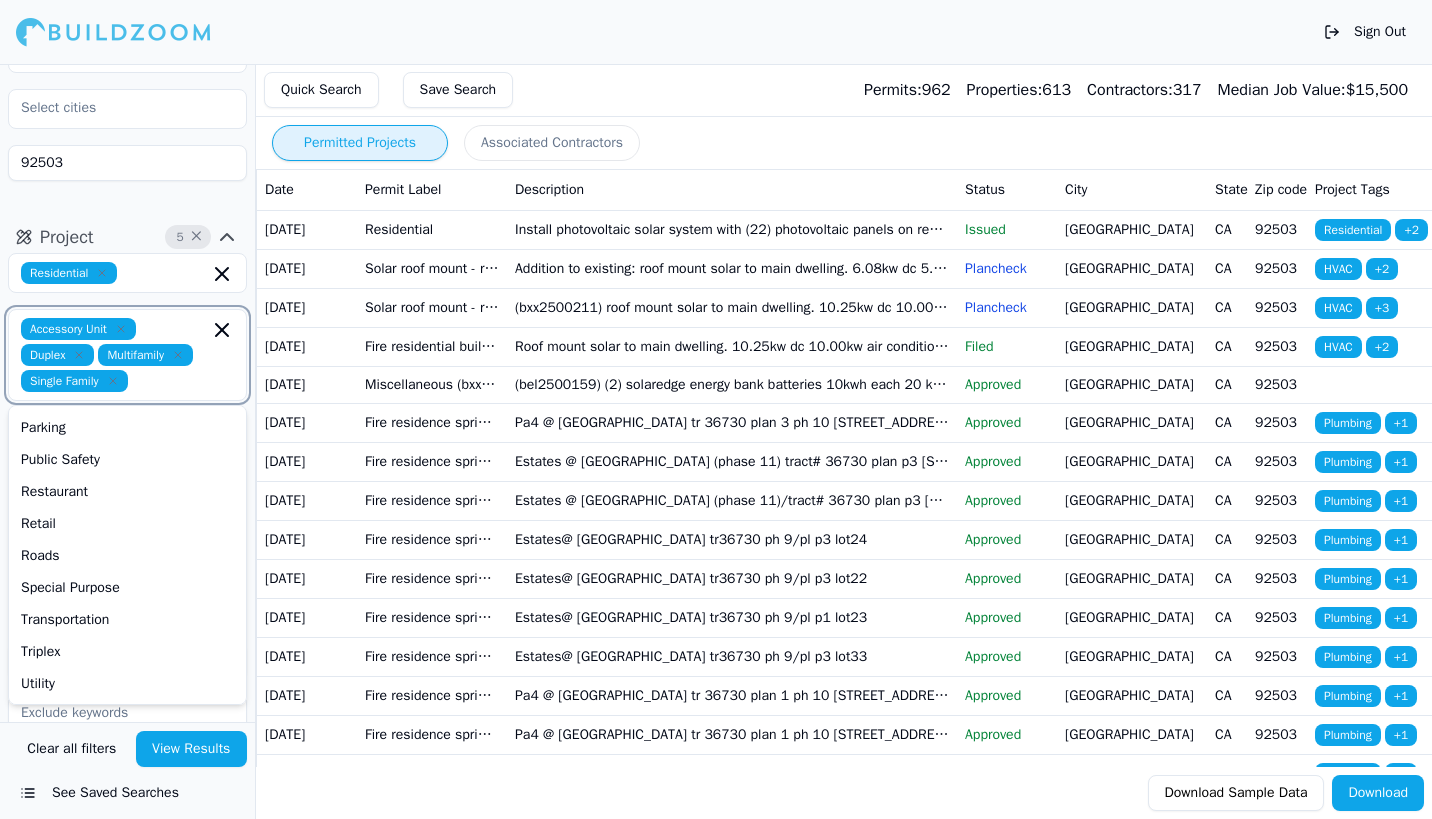scroll, scrollTop: 200, scrollLeft: 0, axis: vertical 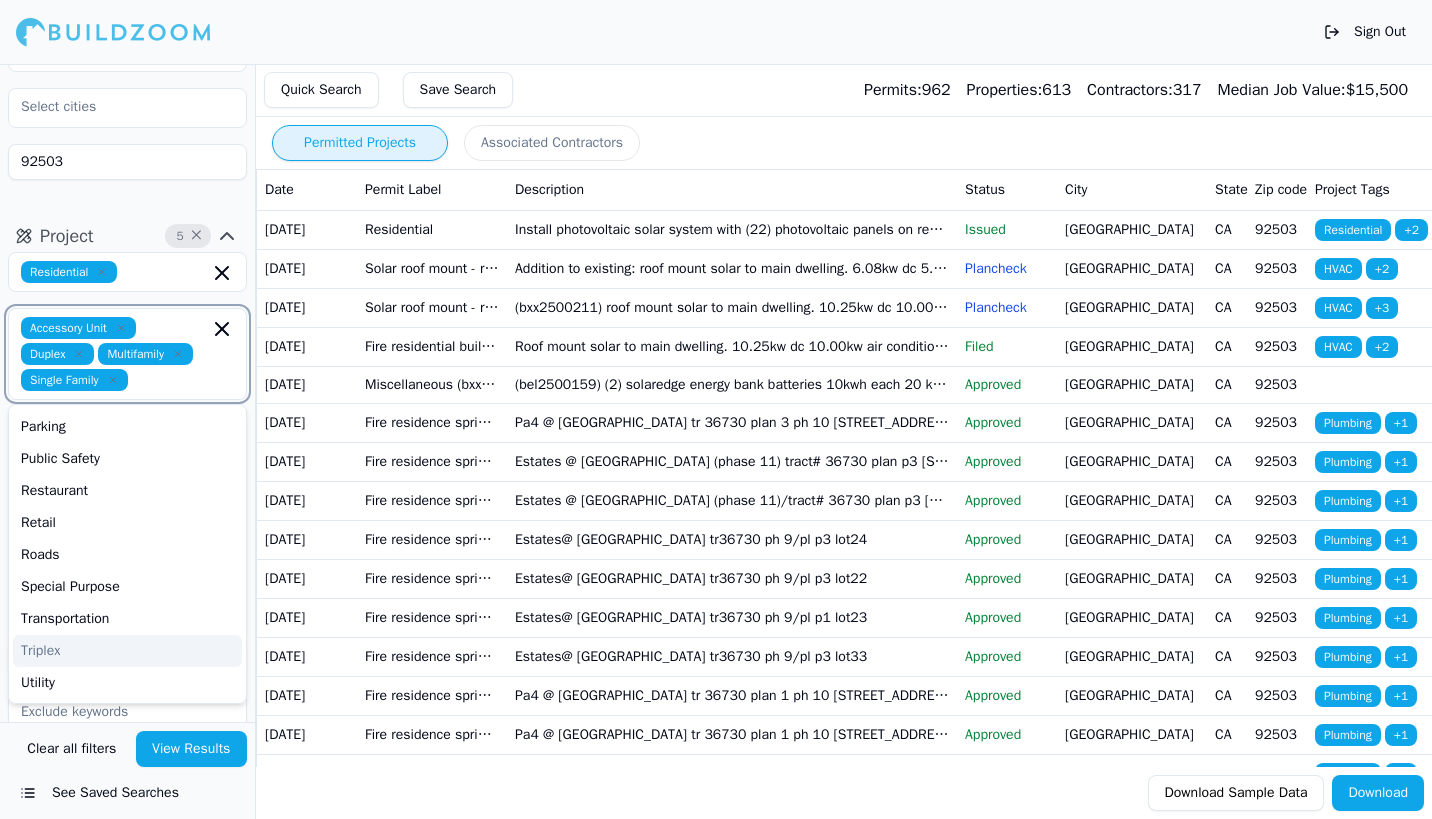 click on "Triplex" at bounding box center (127, 651) 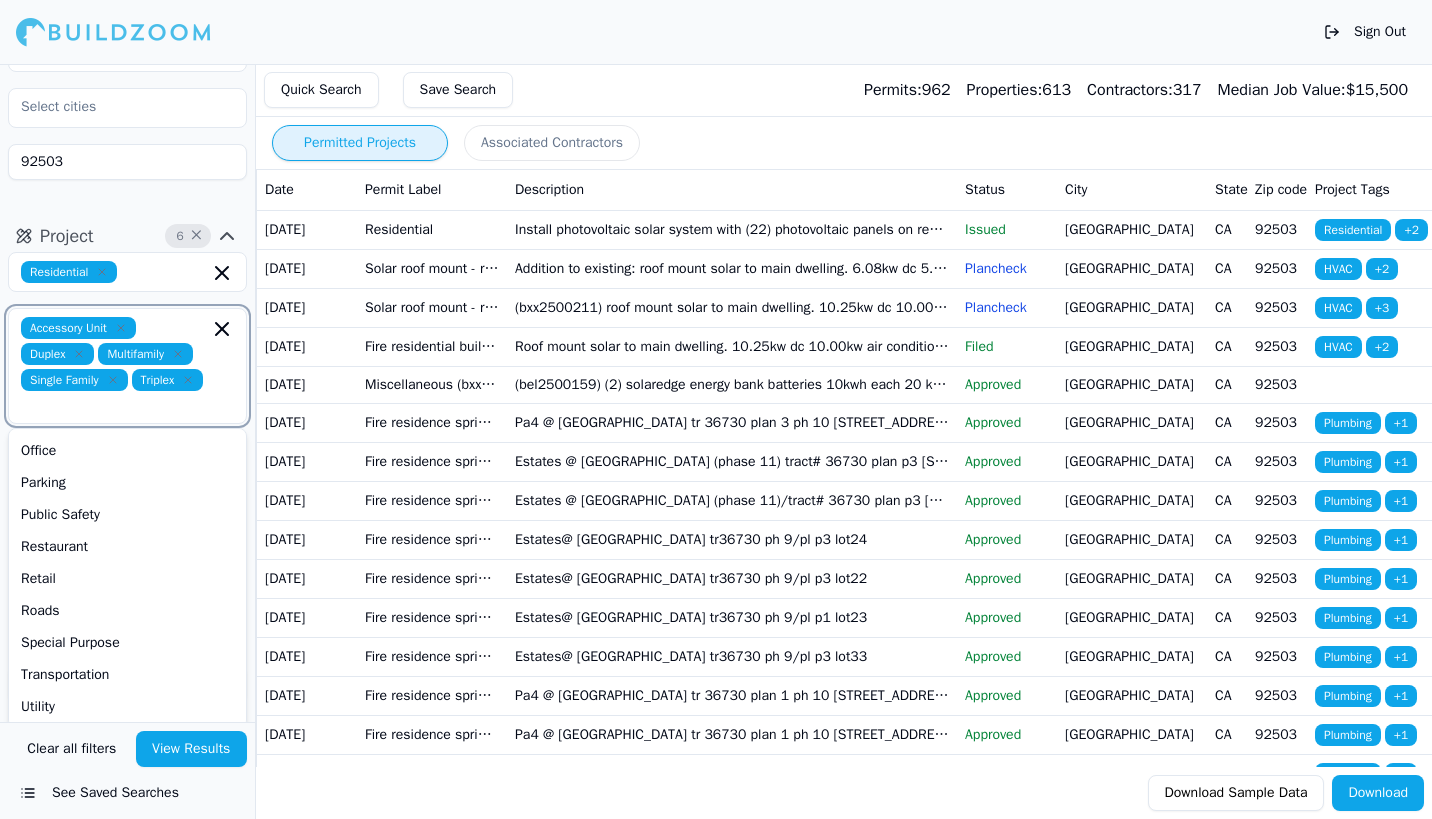 scroll, scrollTop: 382, scrollLeft: 0, axis: vertical 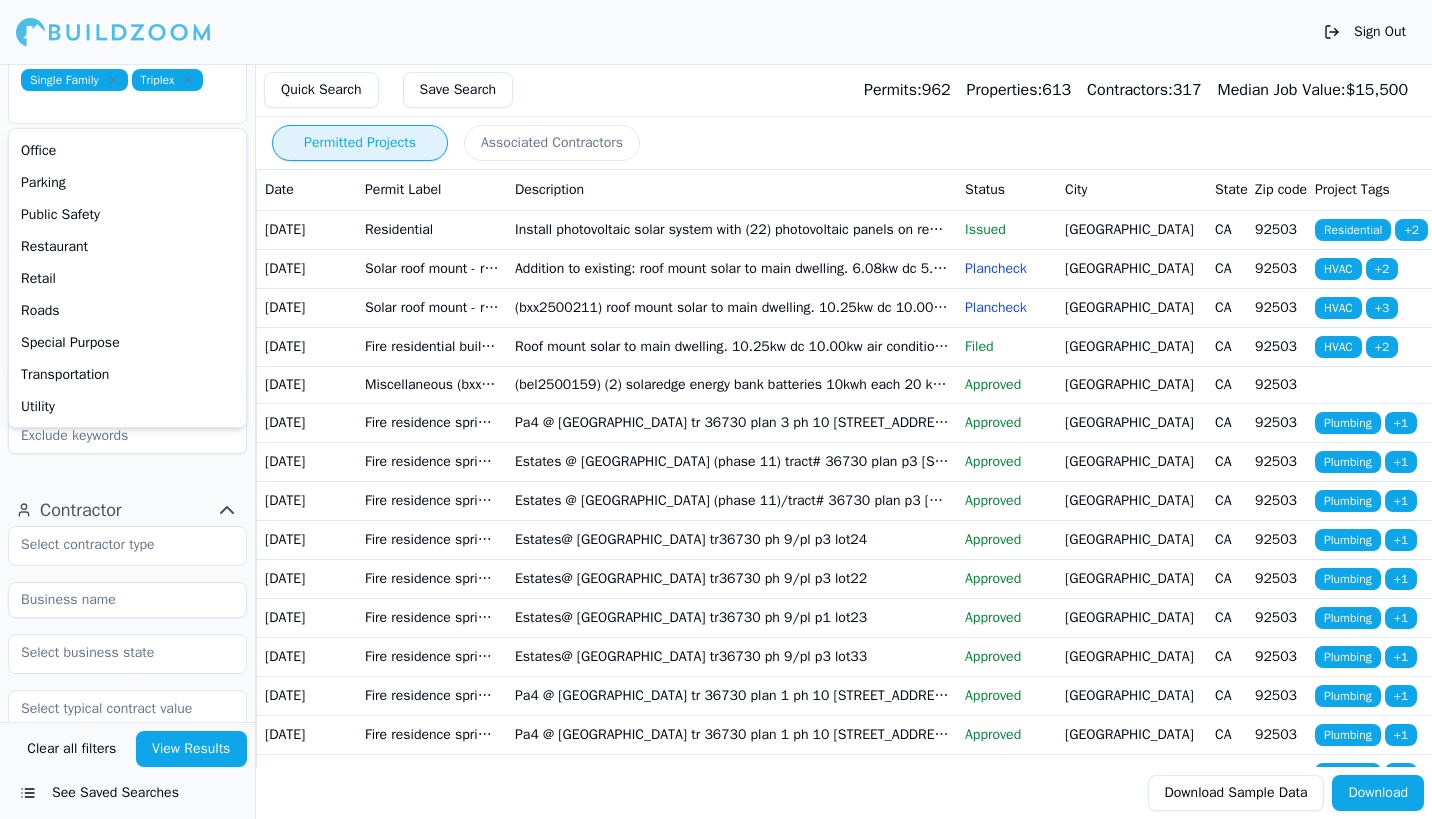 click on "Location 3 × [US_STATE] [GEOGRAPHIC_DATA]-[GEOGRAPHIC_DATA] Project 6 × Residential Accessory Unit Duplex Multifamily Single Family Triplex Affordable Housing Amusement & Recreation Communications Educational Healthcare Hotels & Hospitality Land Marine Miscellaneous Mixed Use Multifamily (Apartment) Multifamily (Condominium) Office Parking Public Safety Restaurant Retail Roads Special Purpose Transportation Utility Select project recency Contractor Verified License Has Phone Has Email Has Permits Min Permits (All Time) Permits Last 4 Years Min Max" at bounding box center (127, 393) 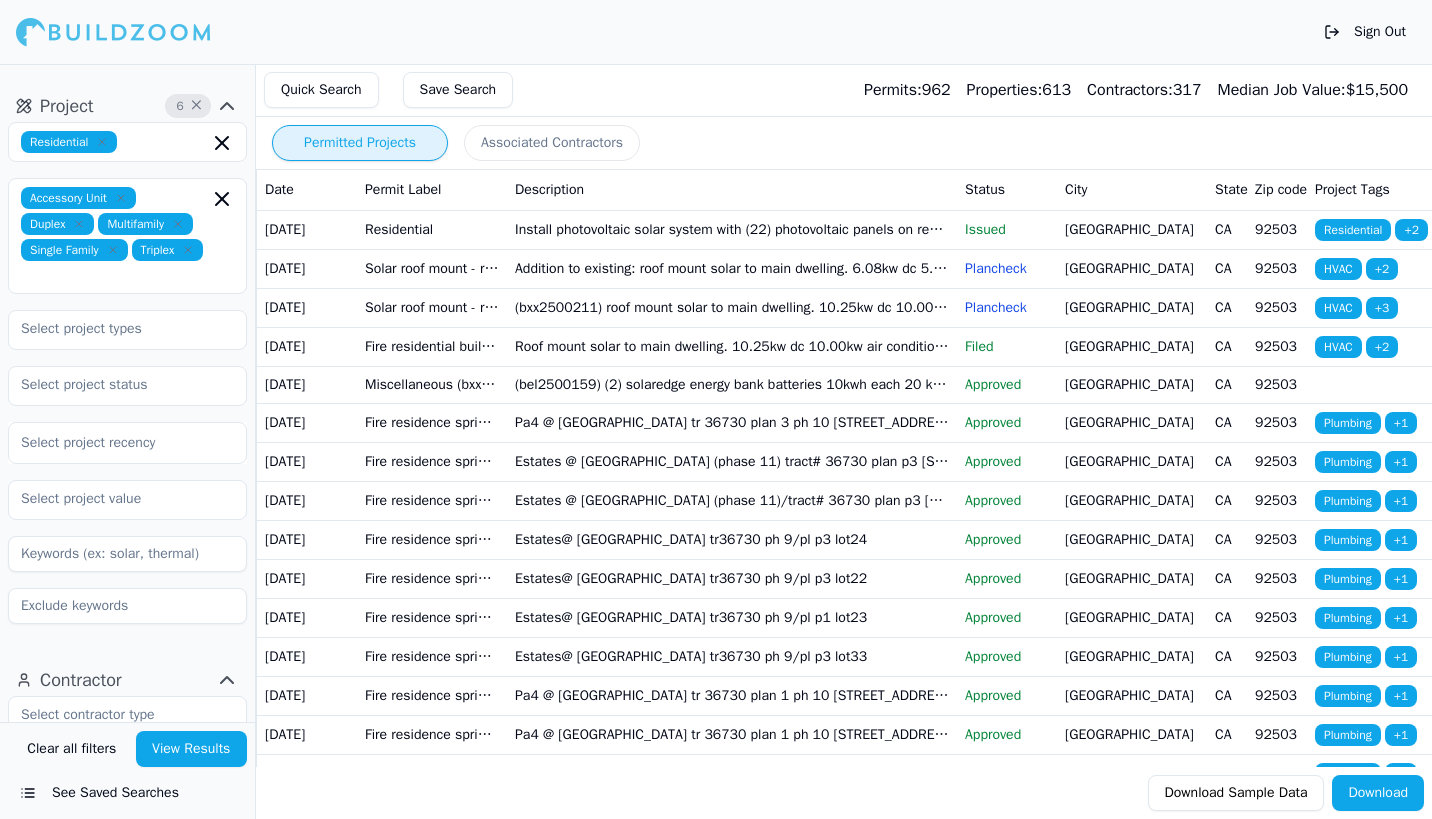 scroll, scrollTop: 300, scrollLeft: 0, axis: vertical 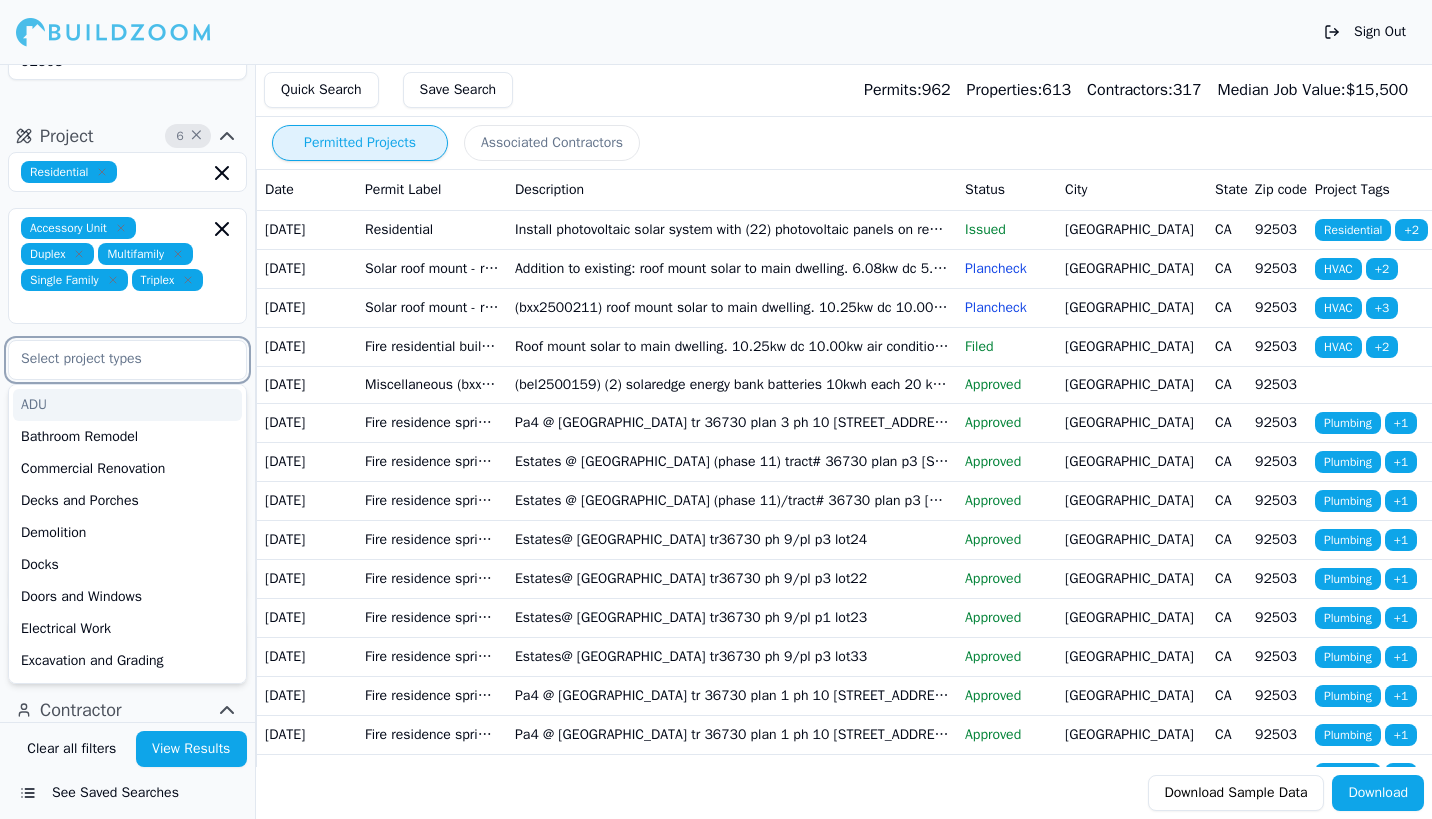 click at bounding box center [115, 359] 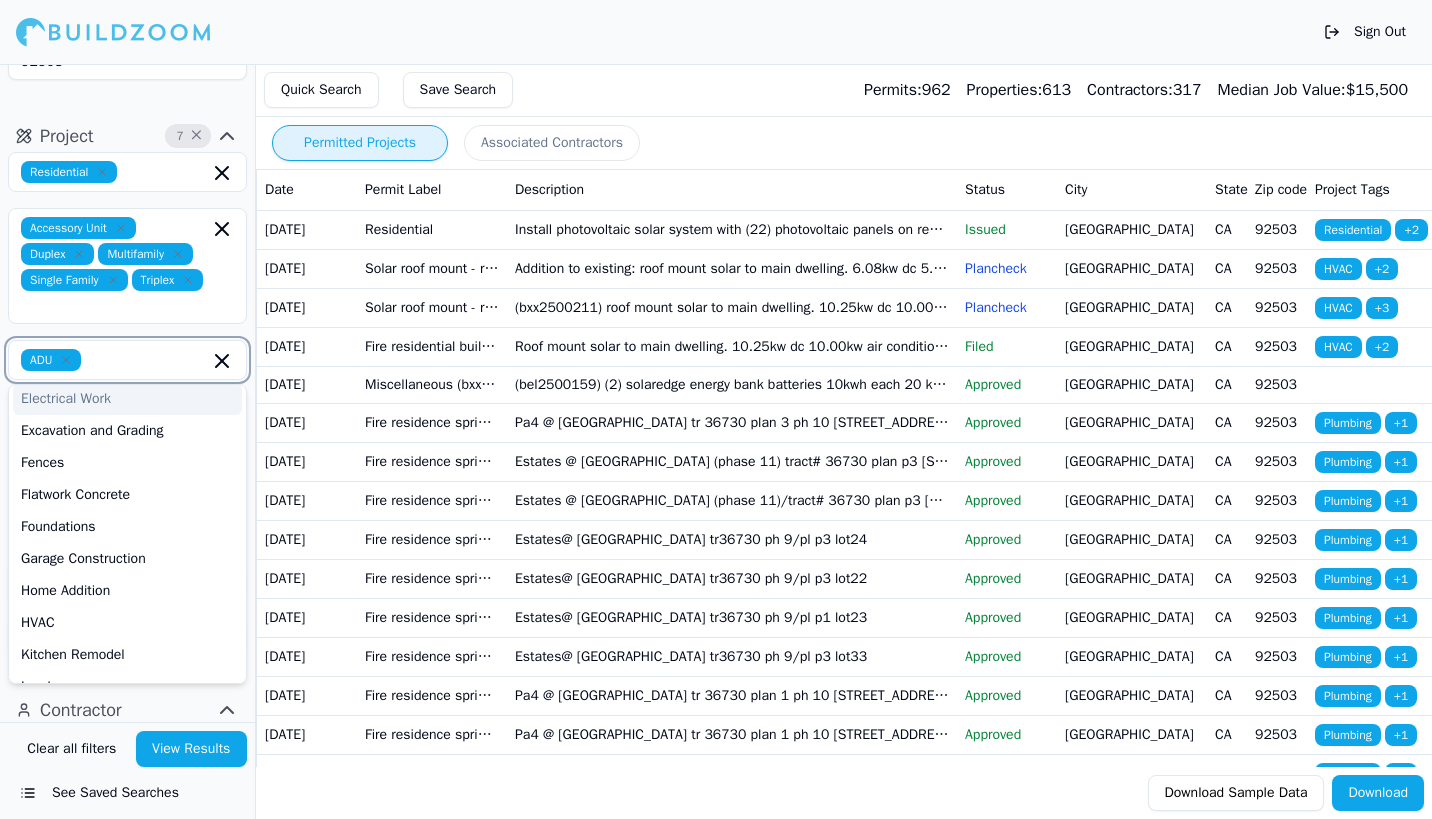 scroll, scrollTop: 200, scrollLeft: 0, axis: vertical 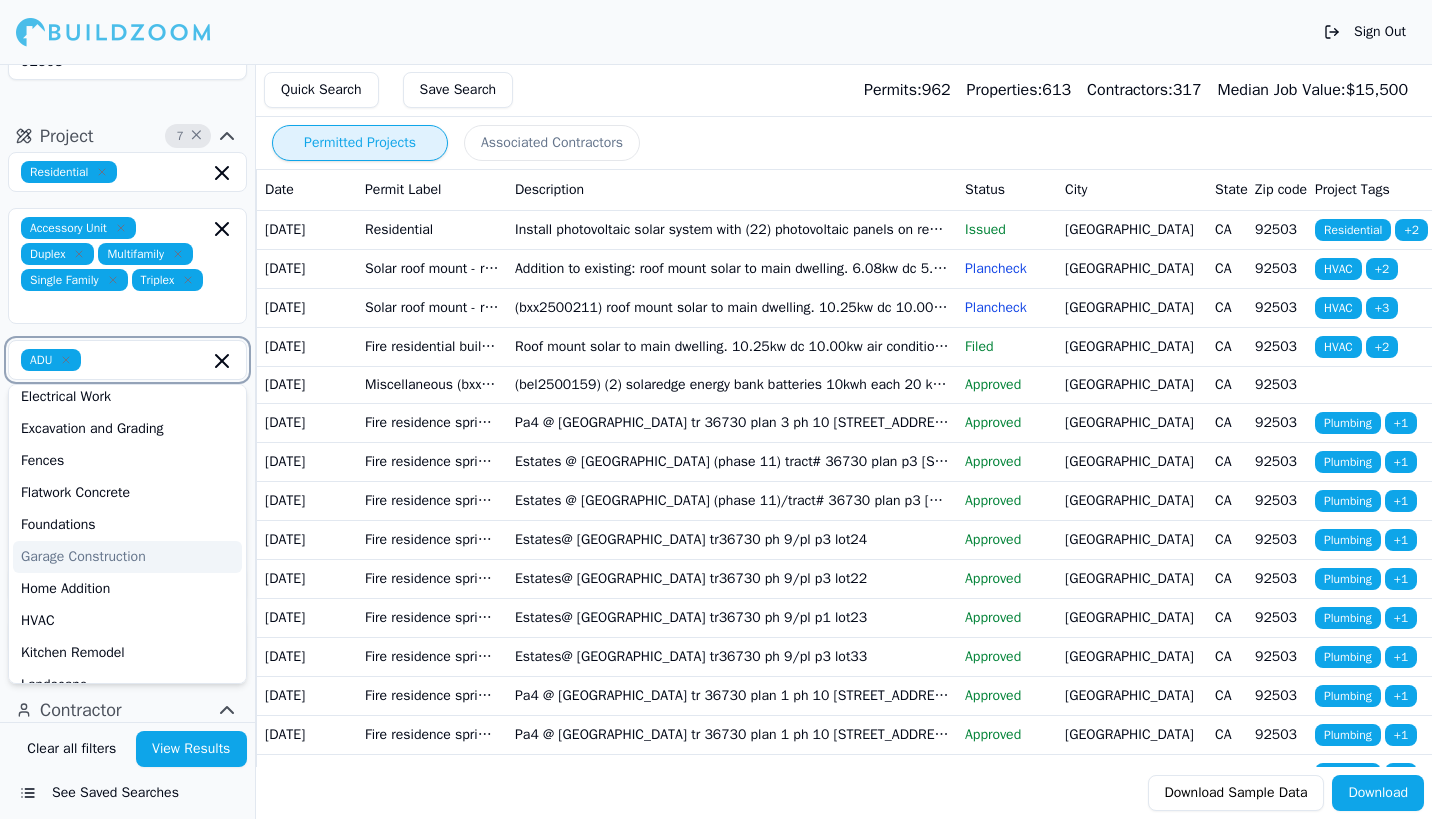 click on "Garage Construction" at bounding box center (127, 557) 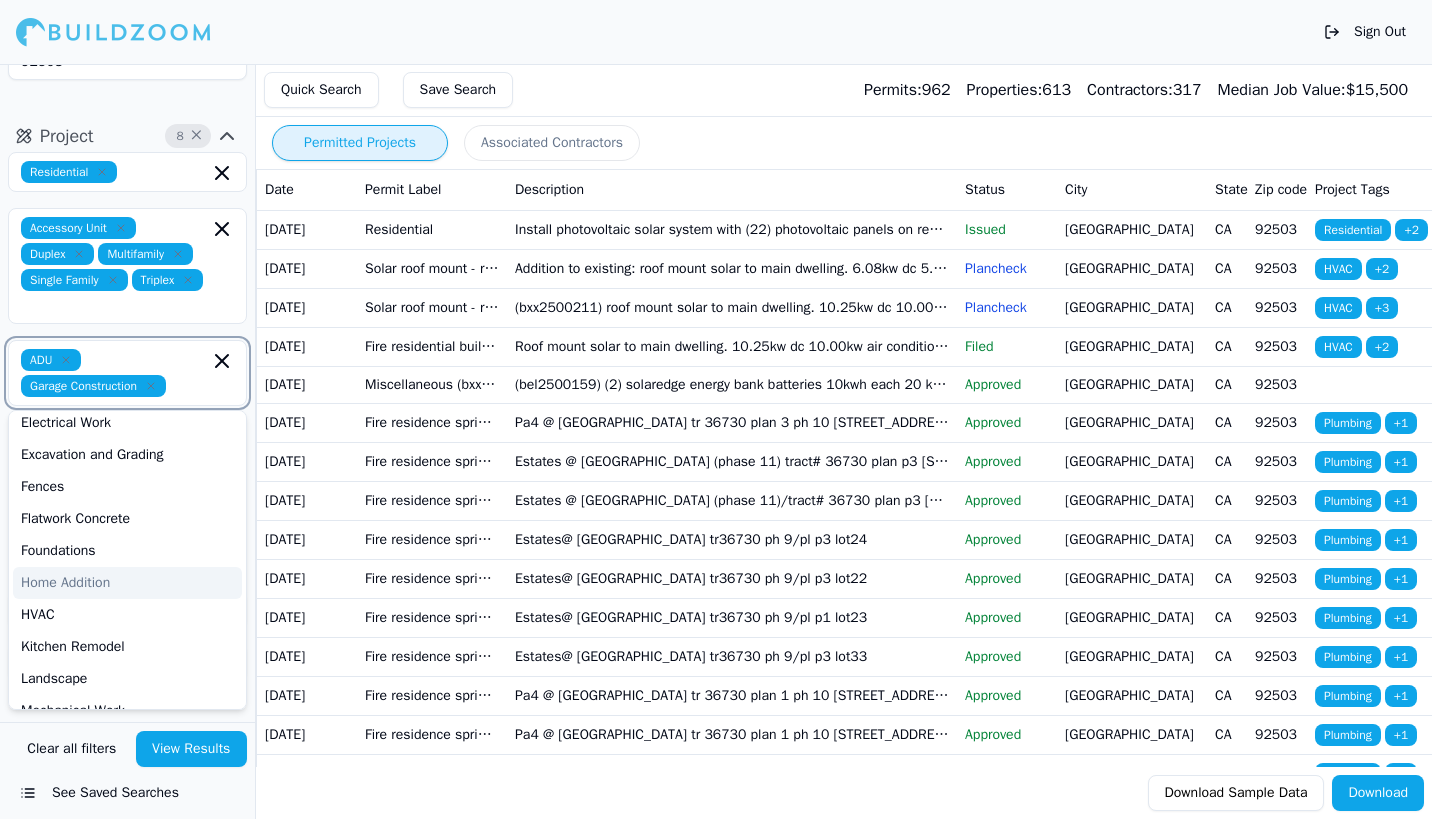 click on "Home Addition" at bounding box center [127, 583] 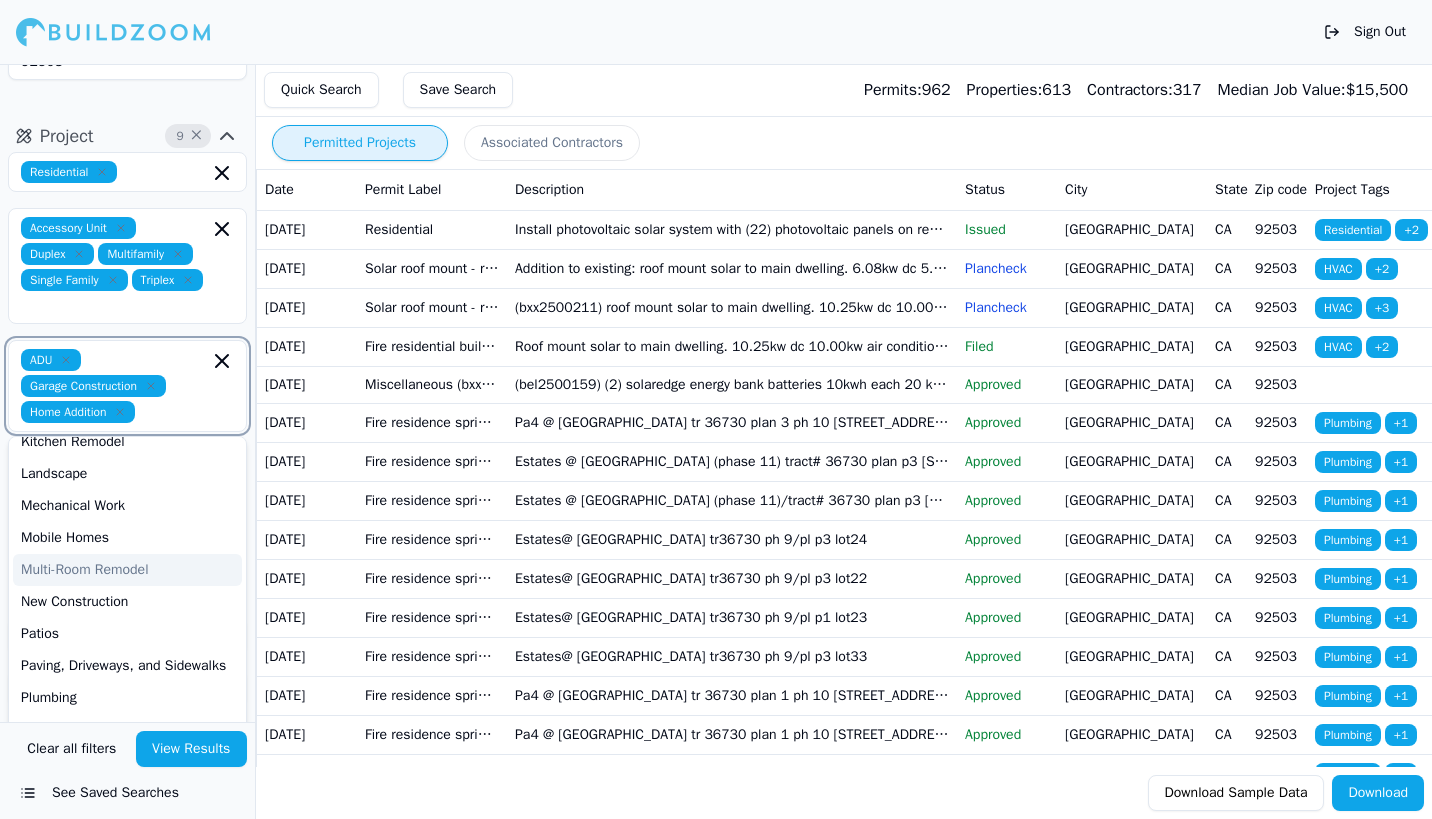 scroll, scrollTop: 400, scrollLeft: 0, axis: vertical 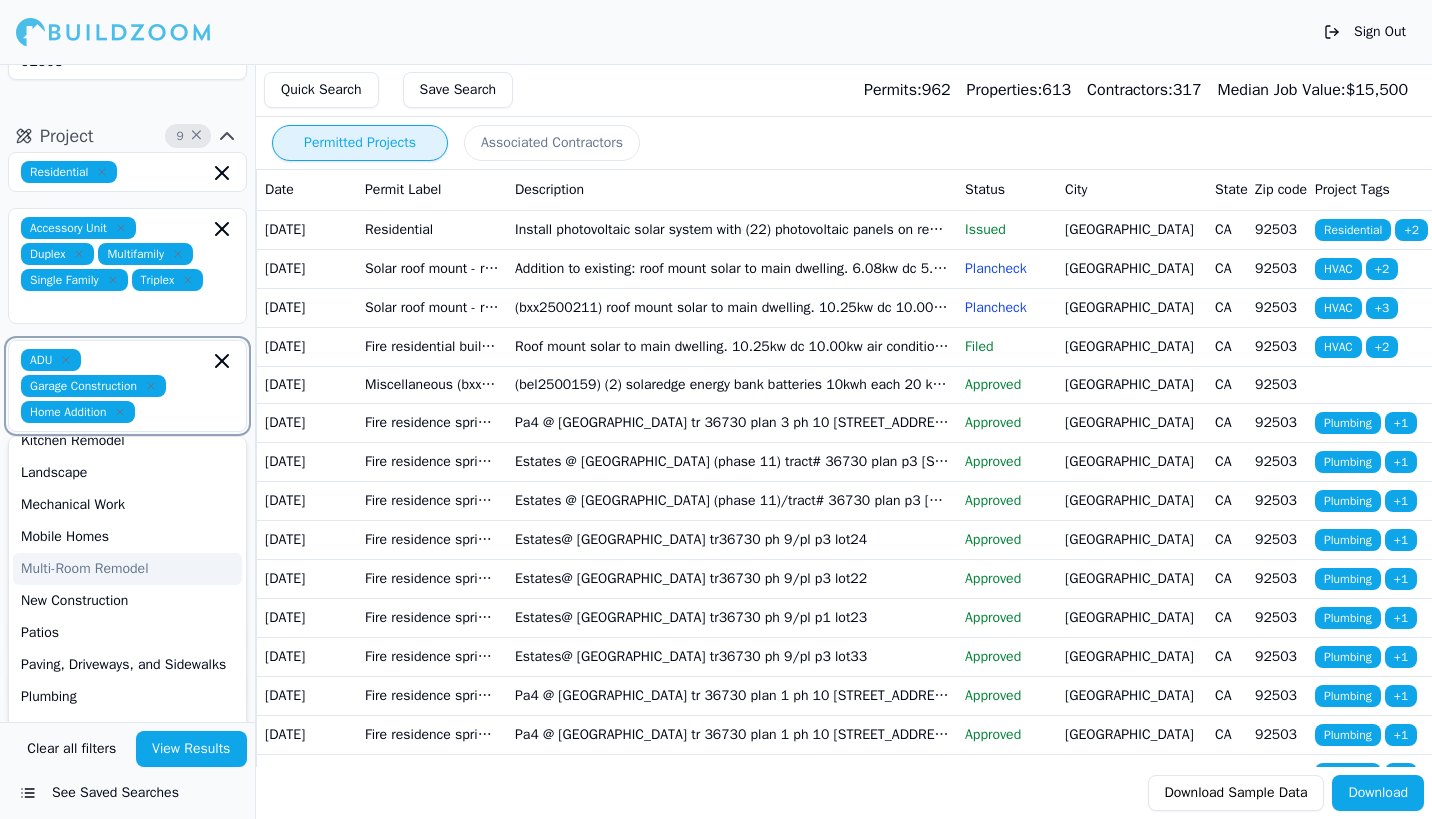 click on "Multi-Room Remodel" at bounding box center (127, 569) 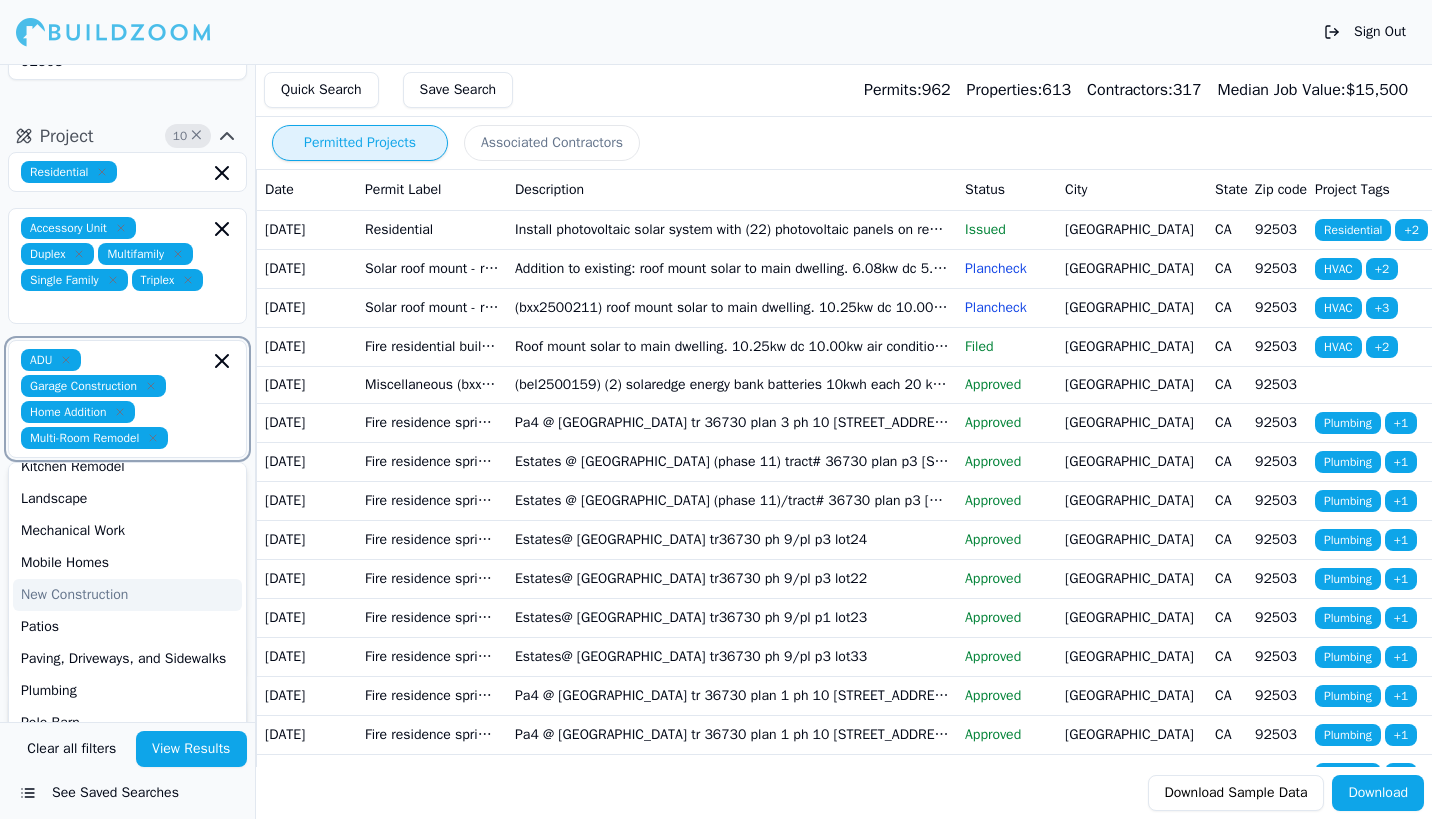 click on "New Construction" at bounding box center [127, 595] 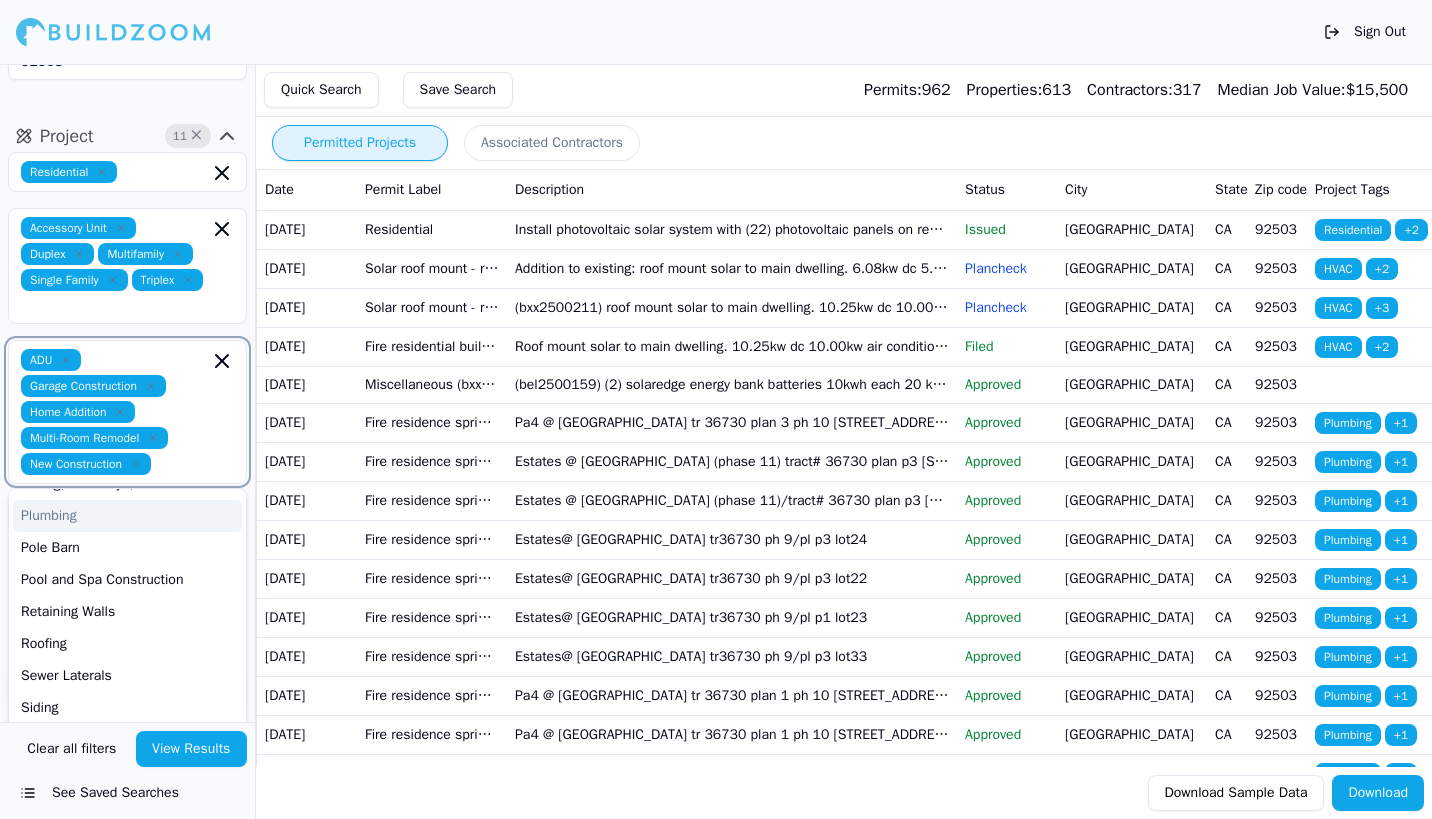 scroll, scrollTop: 574, scrollLeft: 0, axis: vertical 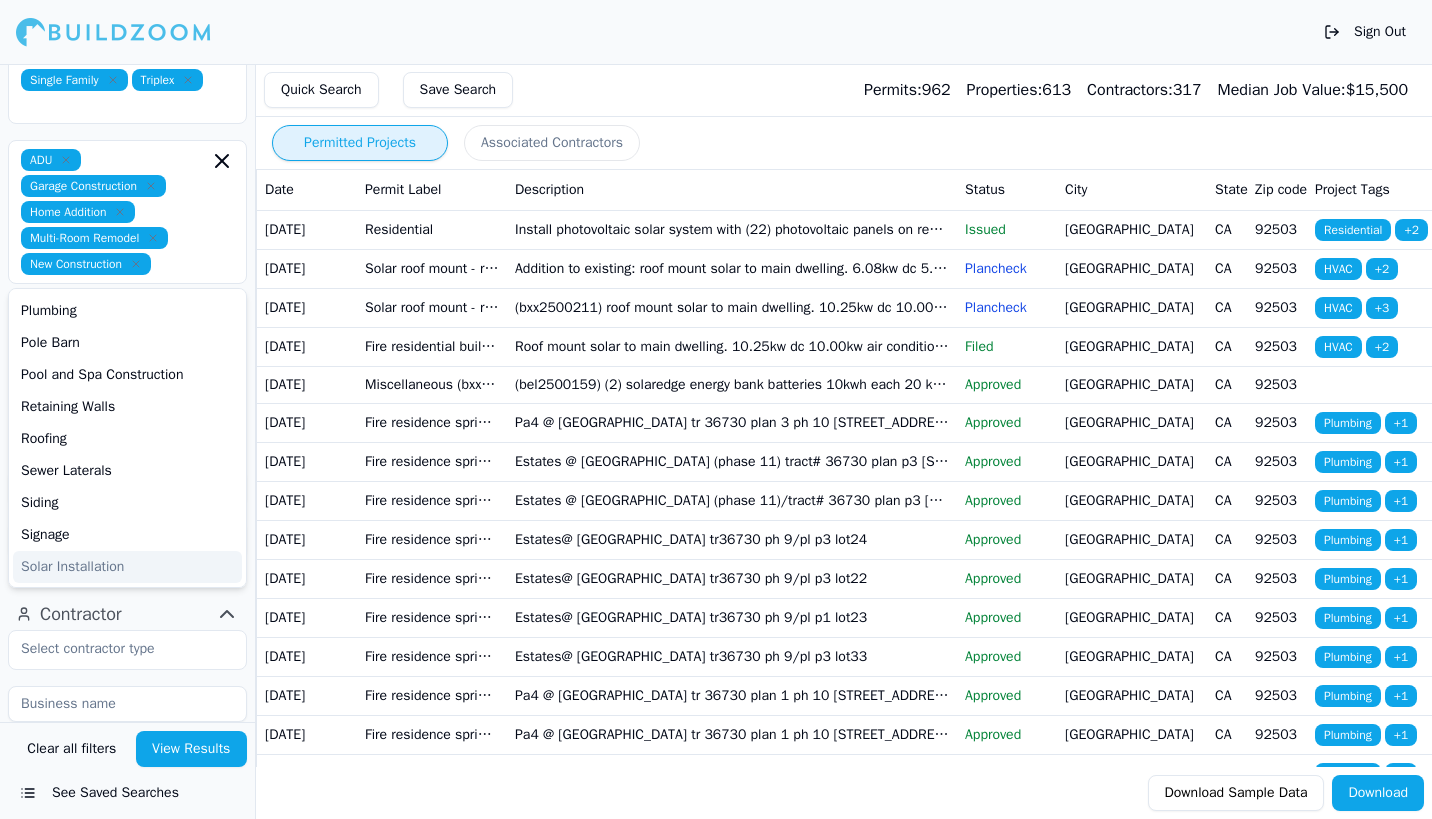 click on "Clear all filters View Results See Saved Searches" at bounding box center (127, 770) 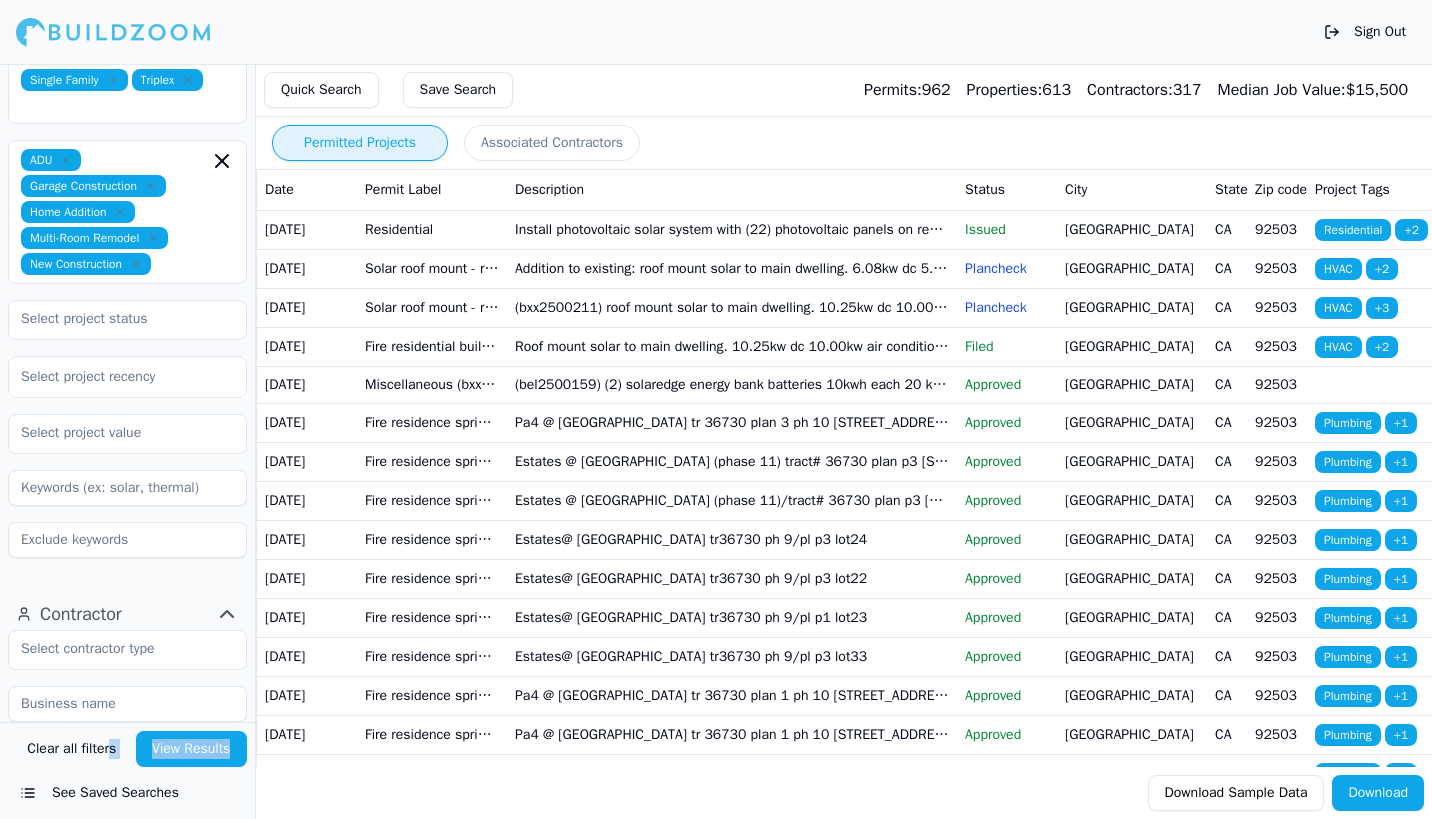 drag, startPoint x: 110, startPoint y: 784, endPoint x: 81, endPoint y: 780, distance: 29.274563 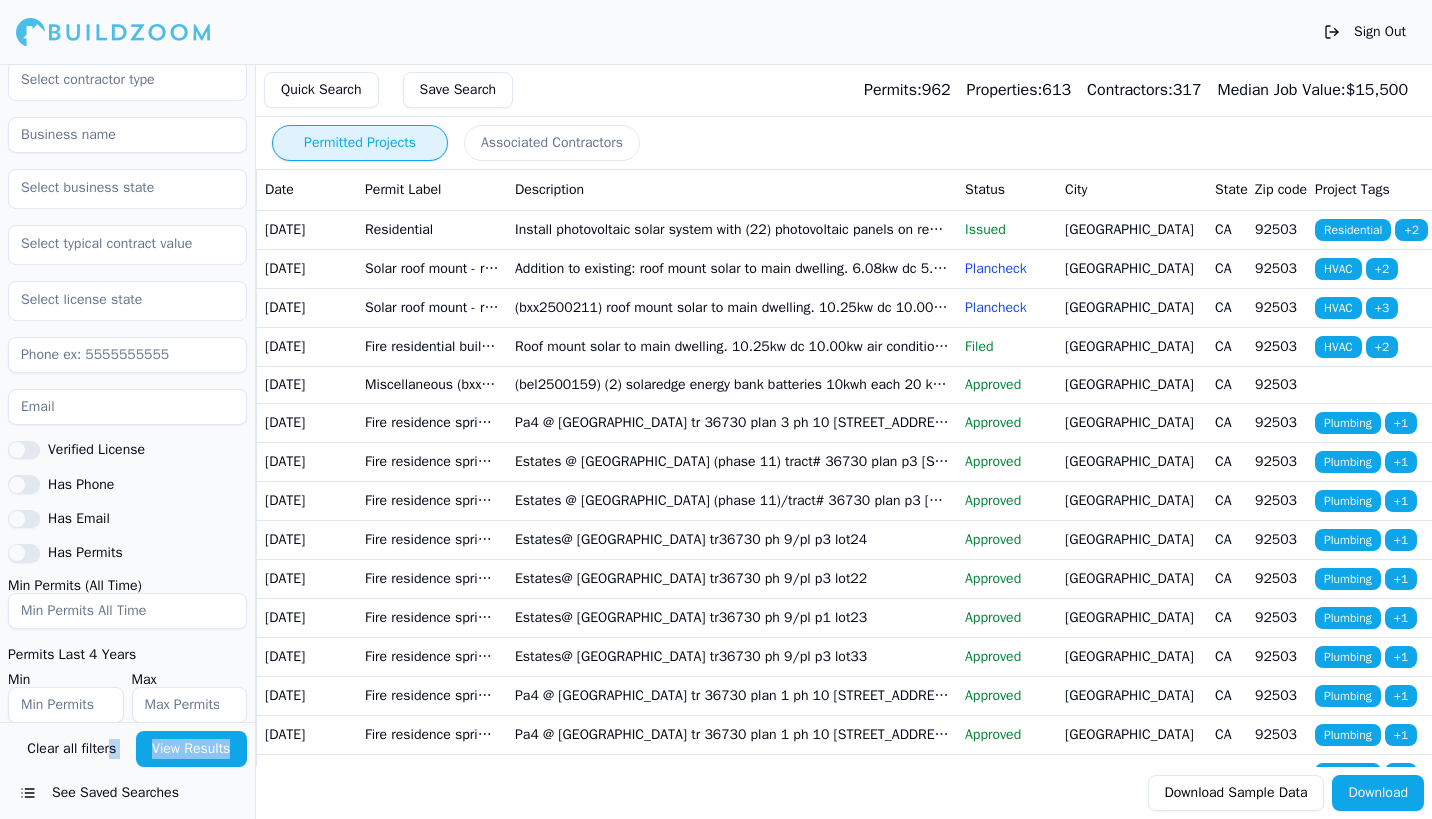 scroll, scrollTop: 826, scrollLeft: 0, axis: vertical 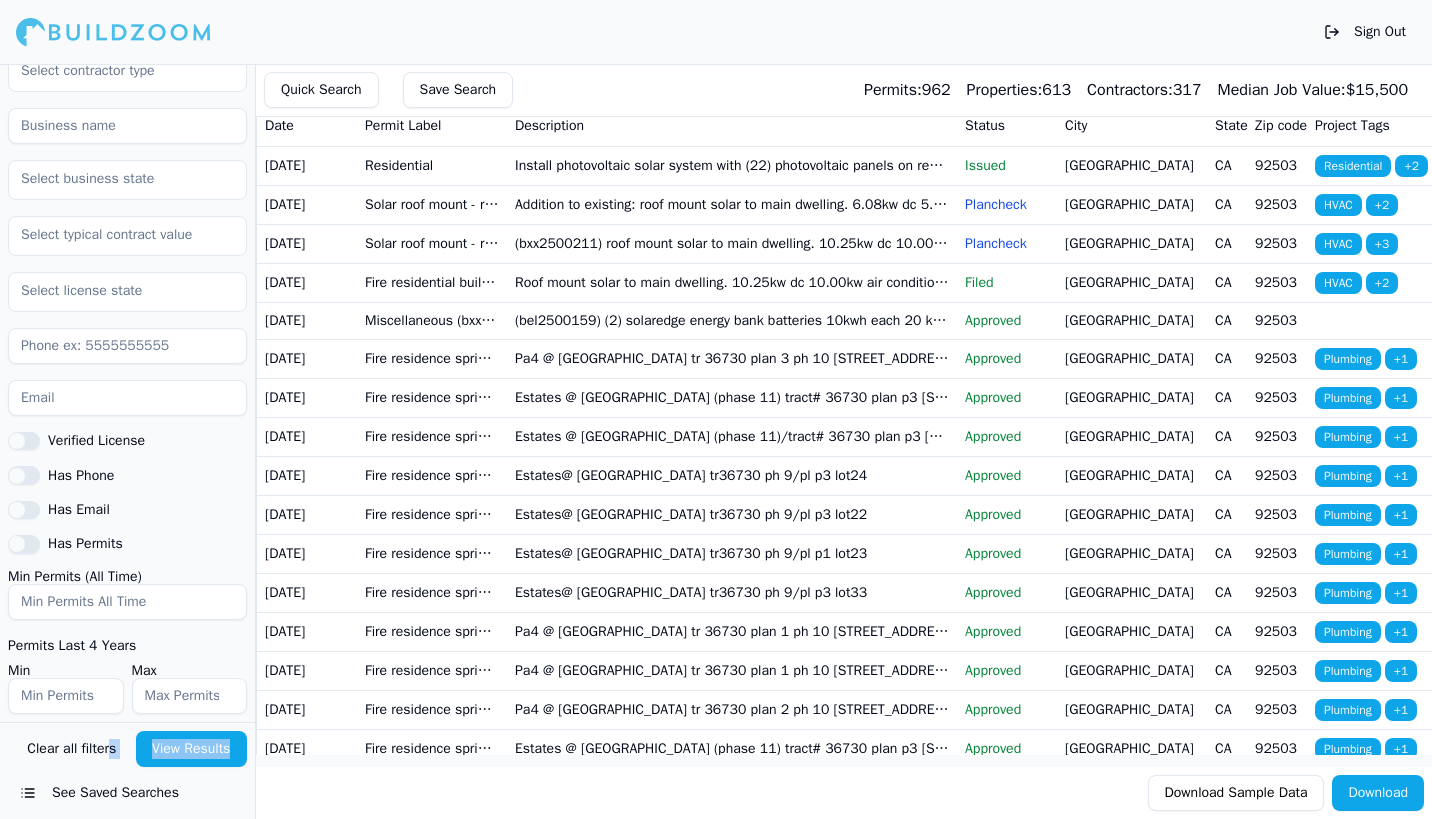 click on "See Saved Searches" at bounding box center (127, 793) 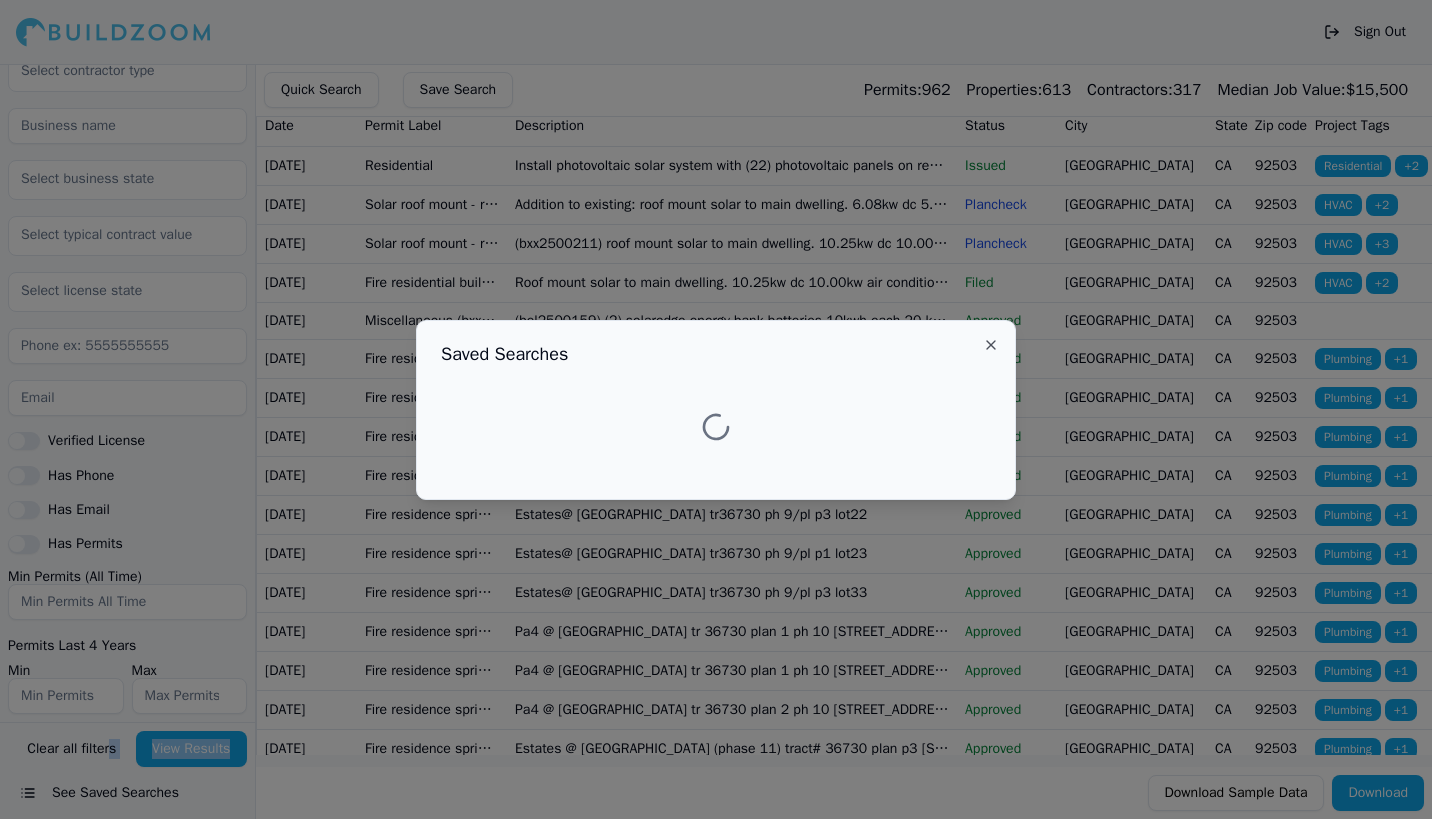 scroll, scrollTop: 64, scrollLeft: 0, axis: vertical 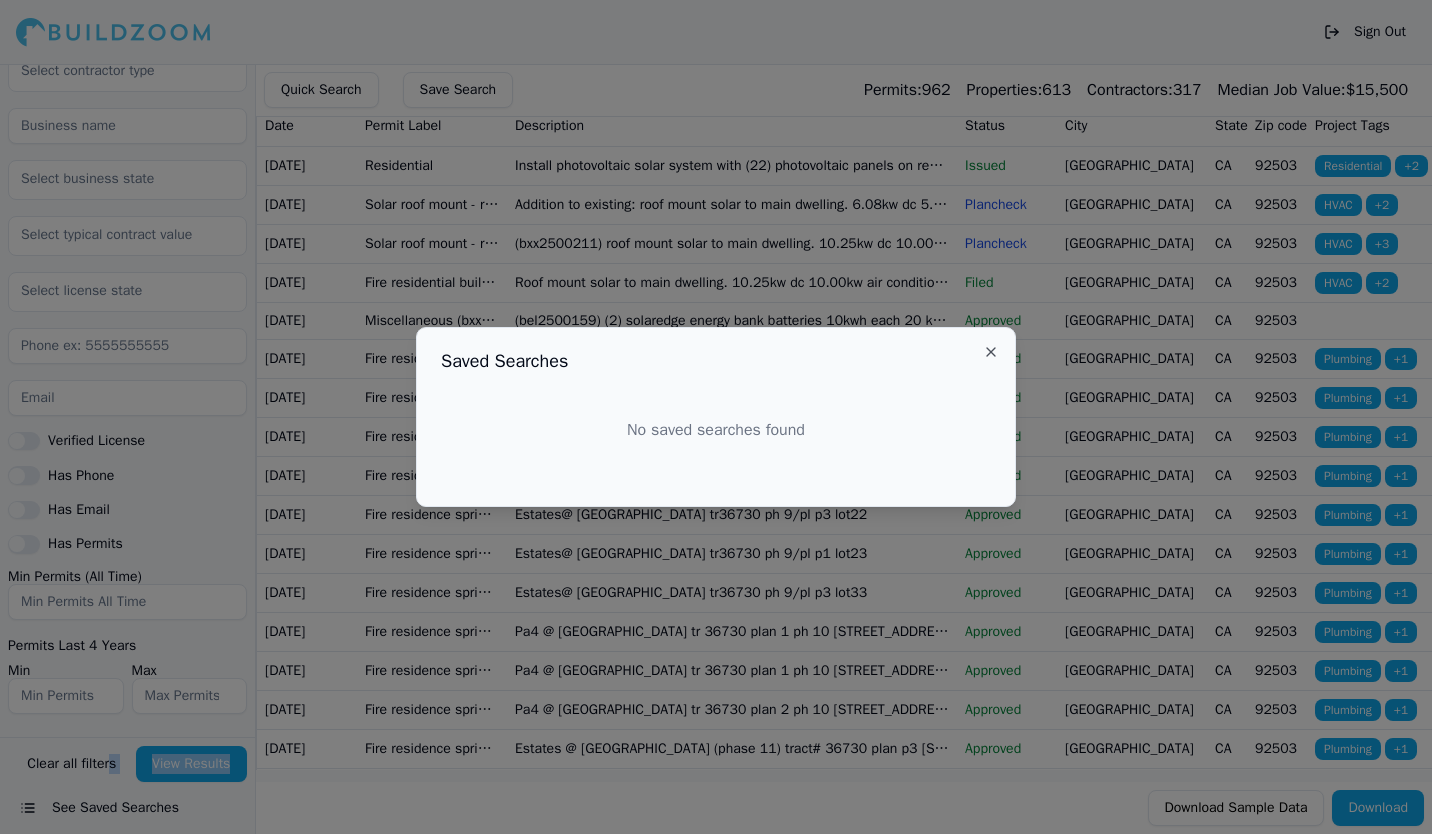 click on "Close" at bounding box center (991, 352) 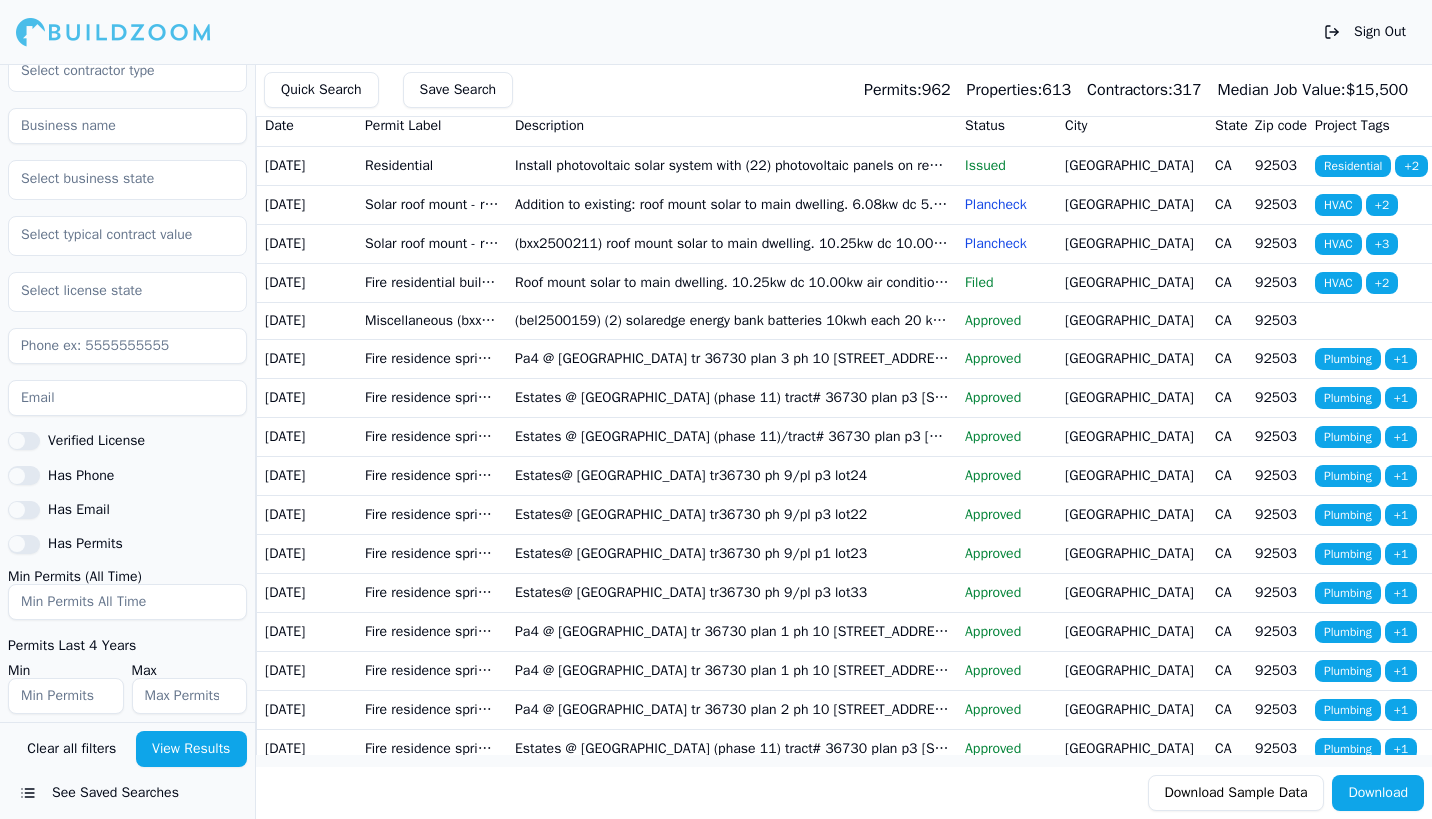 click on "Verified License Has Phone Has Email Has Permits Min Permits (All Time) Permits Last 4 Years Min Max" at bounding box center (127, 383) 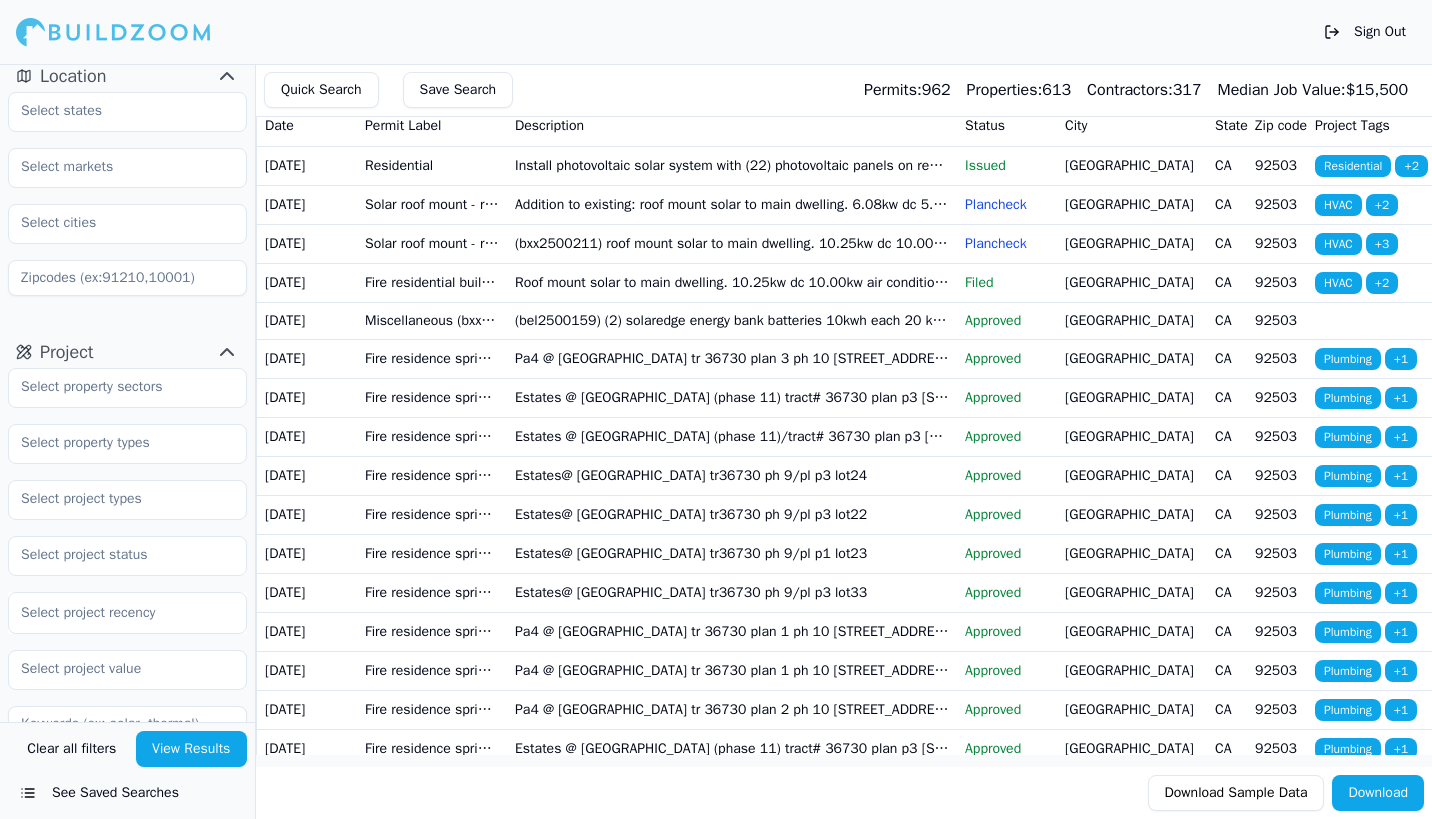 scroll, scrollTop: 0, scrollLeft: 0, axis: both 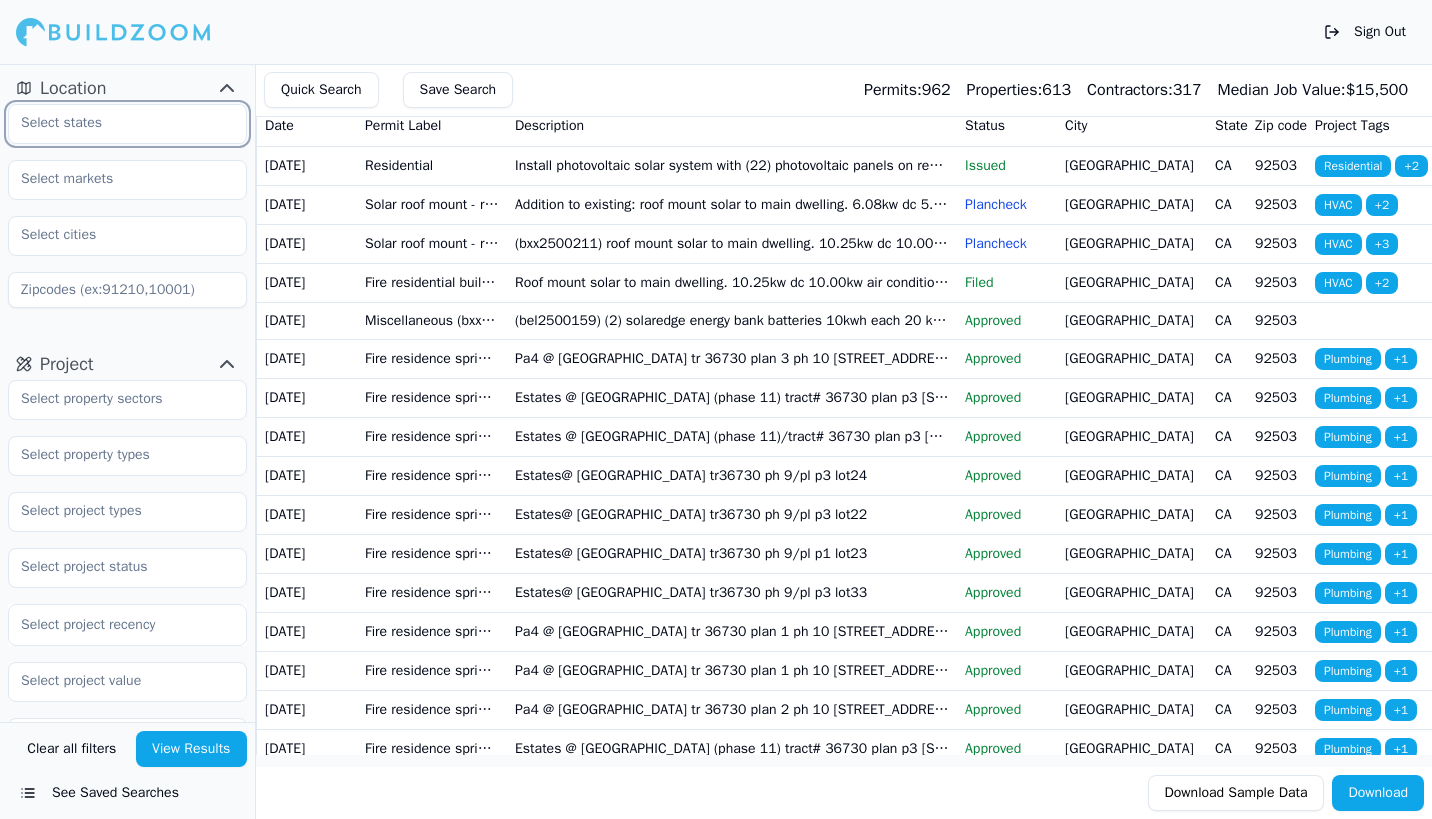 click at bounding box center (115, 123) 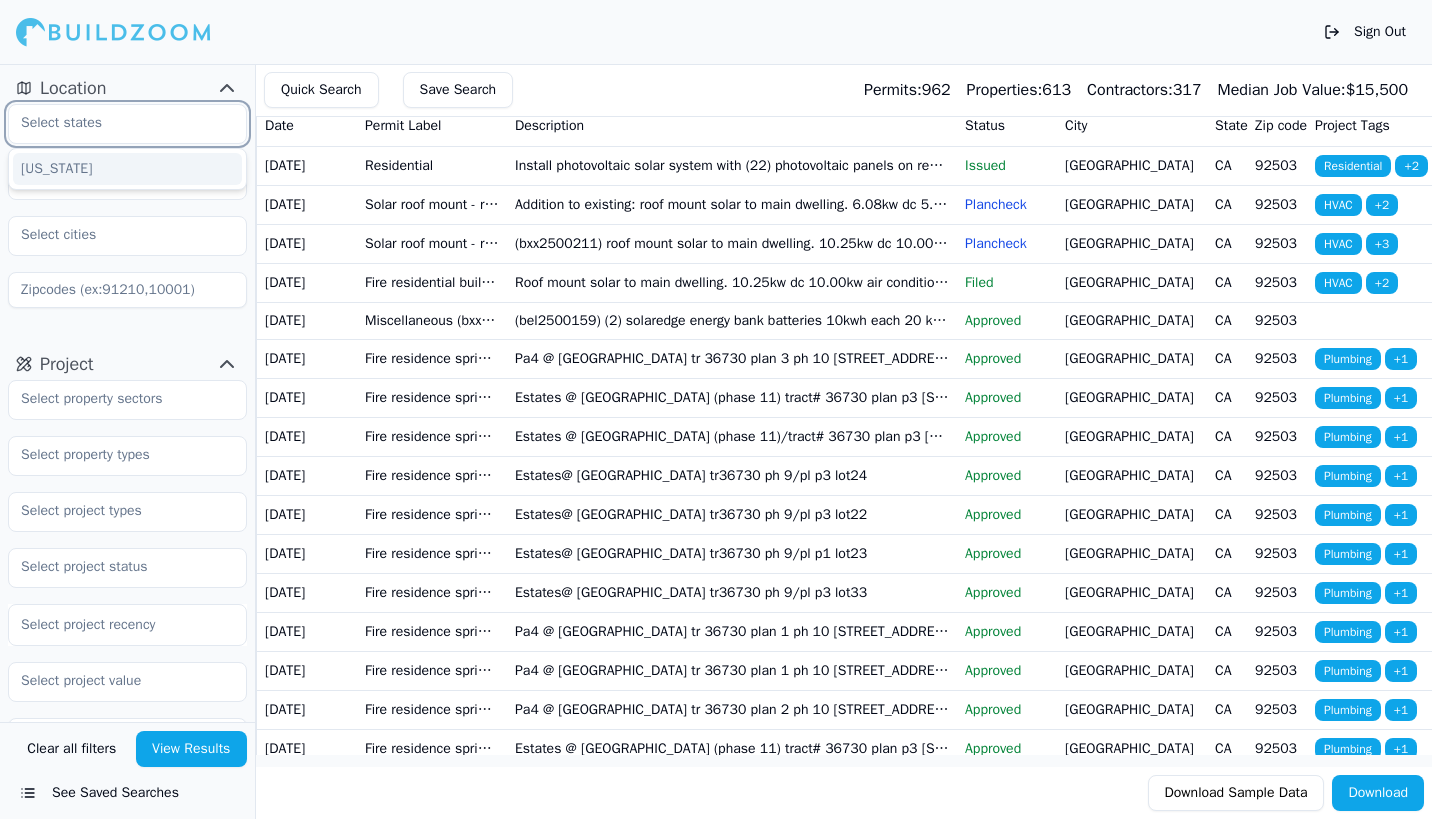 click on "[US_STATE]" at bounding box center (127, 169) 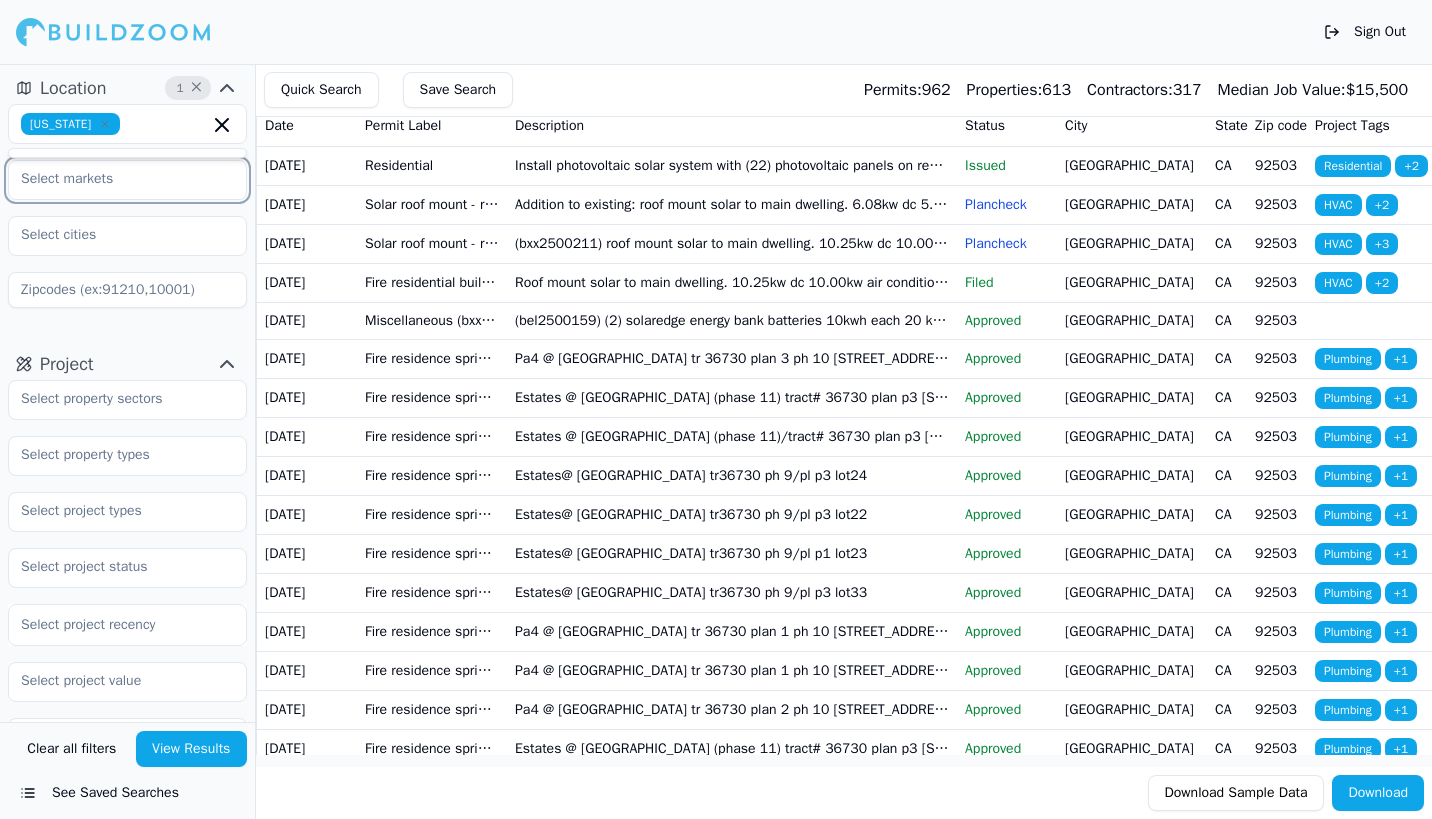 click at bounding box center (115, 179) 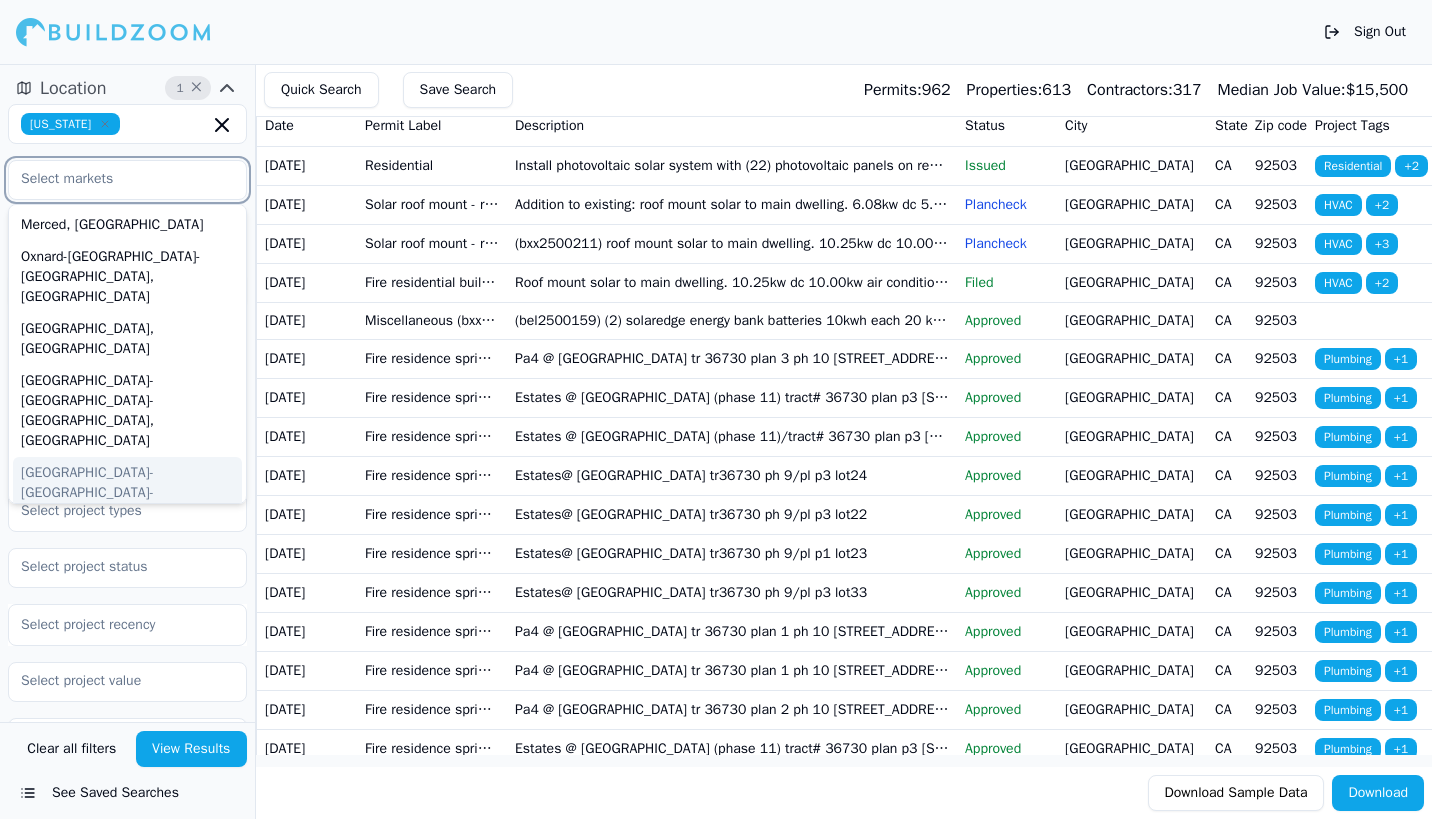 click on "[GEOGRAPHIC_DATA]-[GEOGRAPHIC_DATA]-[GEOGRAPHIC_DATA], [GEOGRAPHIC_DATA]" at bounding box center (127, 503) 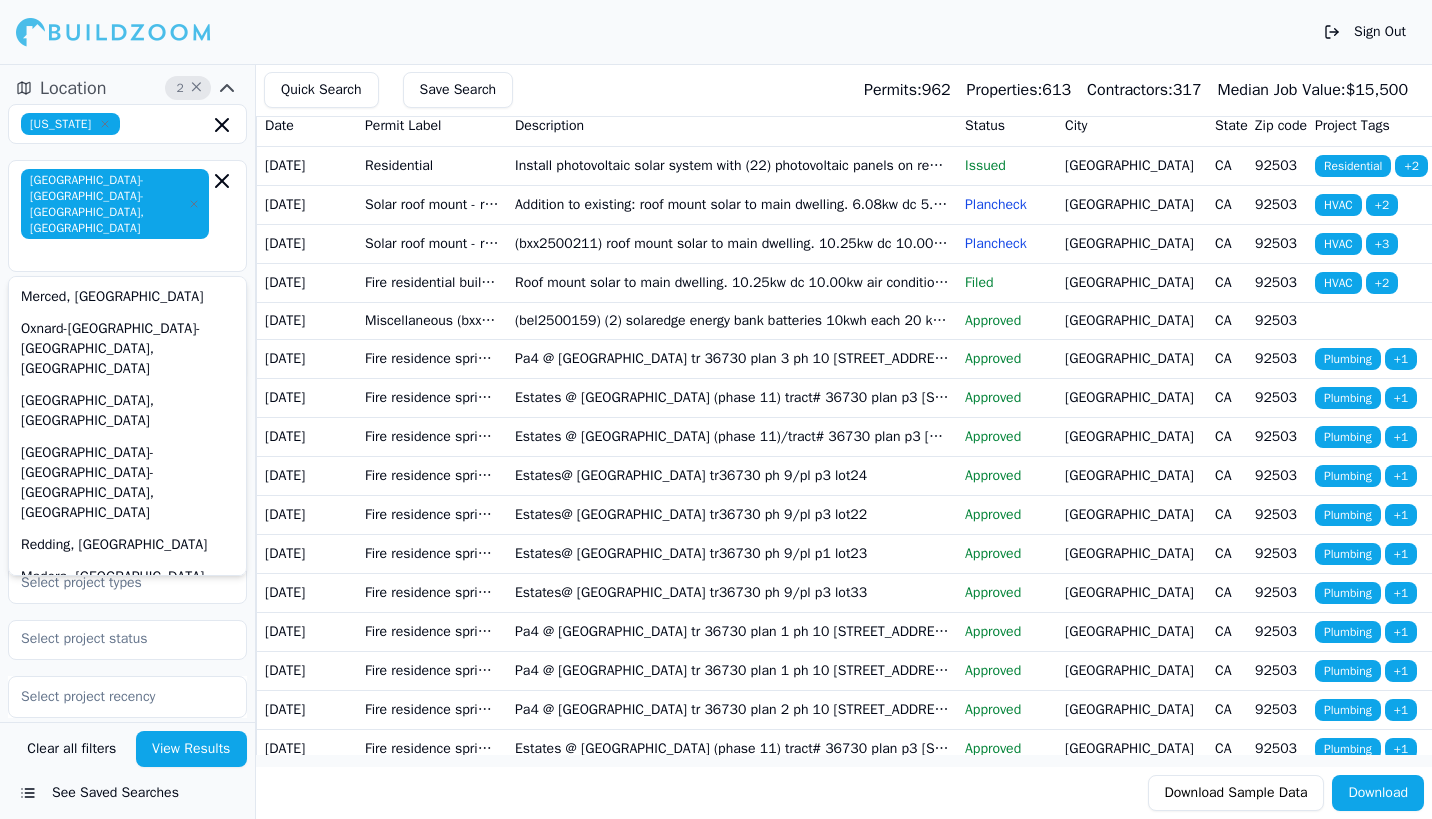 click on "Select project recency" at bounding box center [127, 665] 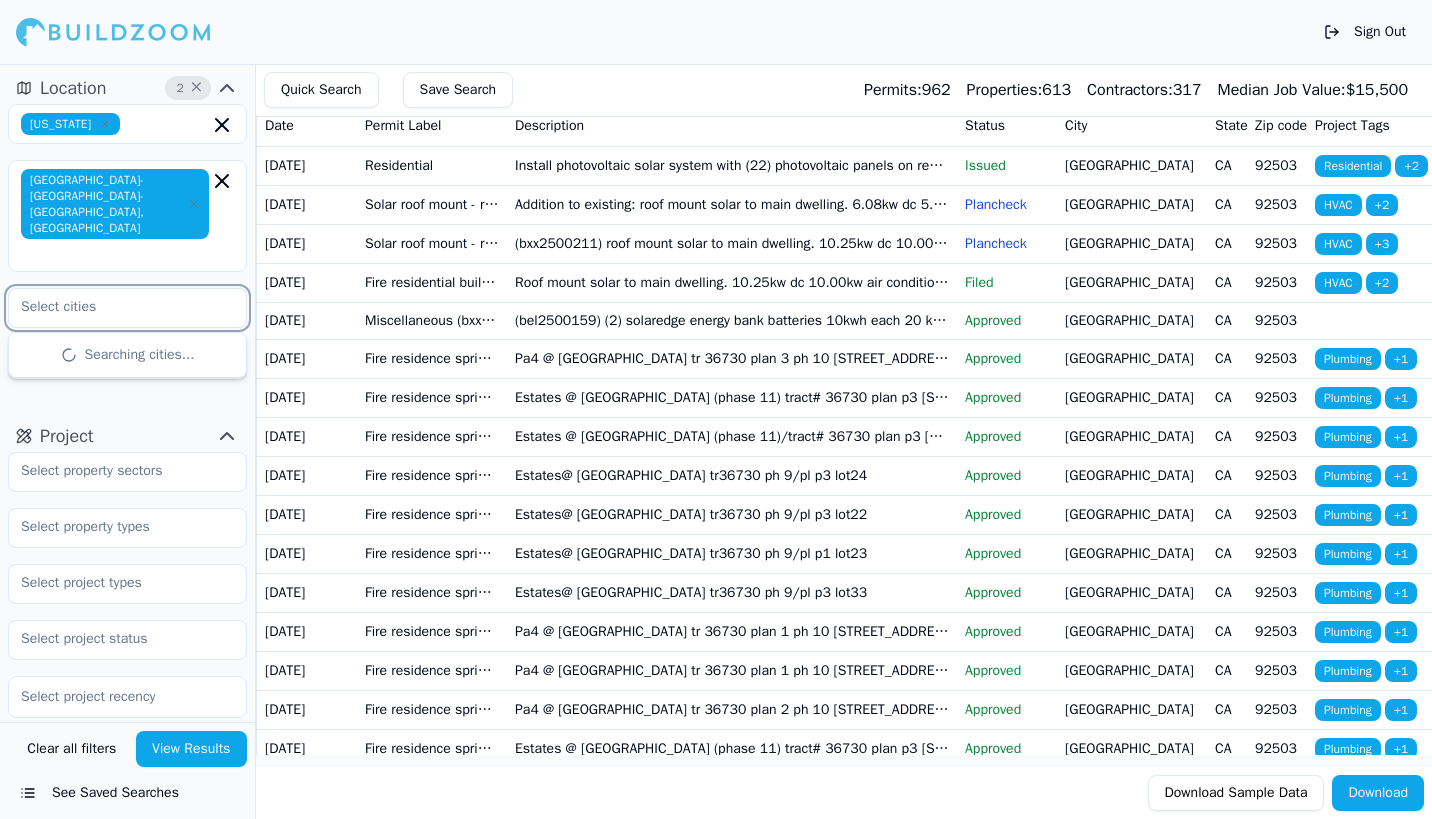 click at bounding box center [115, 307] 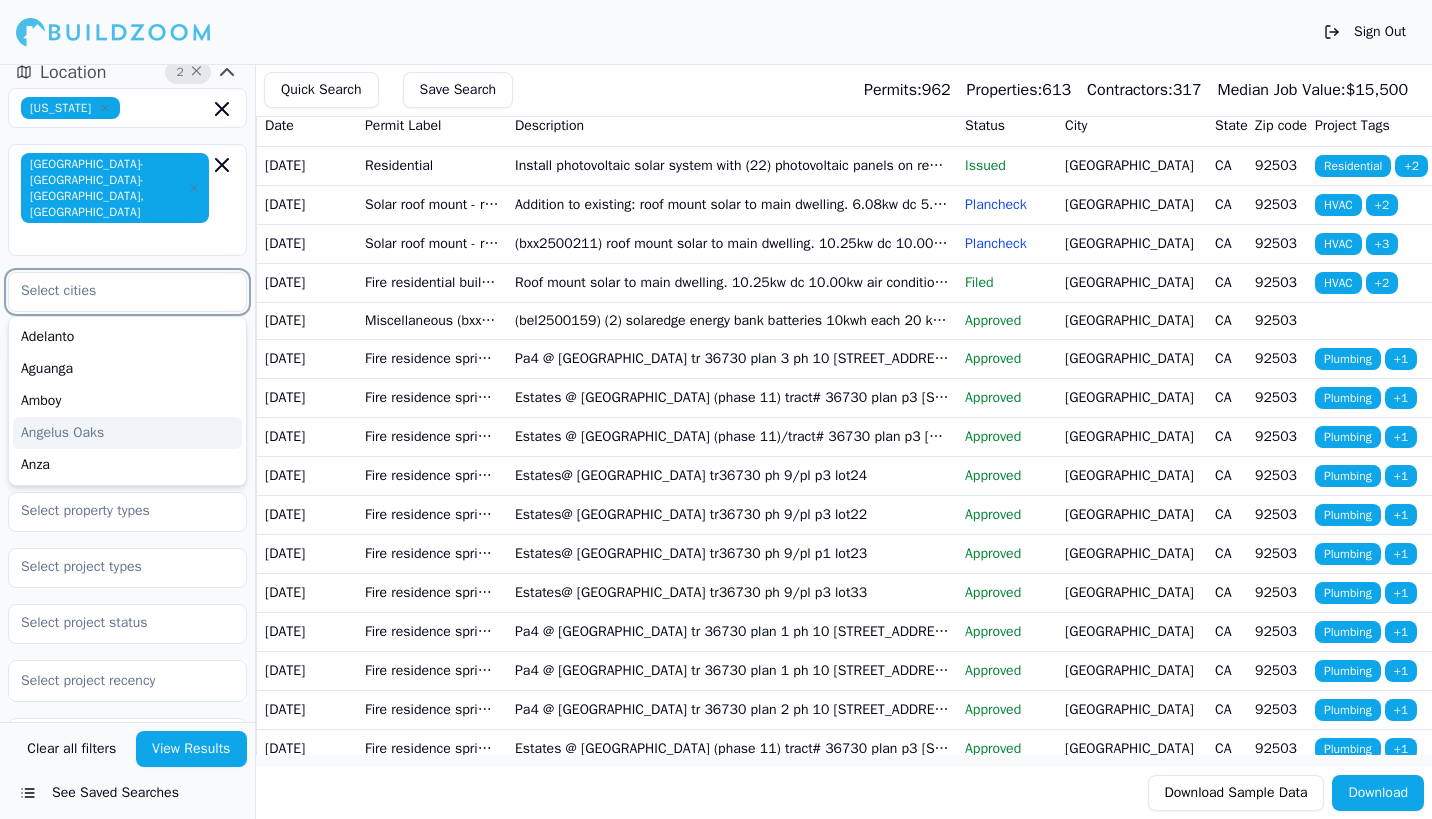 scroll, scrollTop: 0, scrollLeft: 0, axis: both 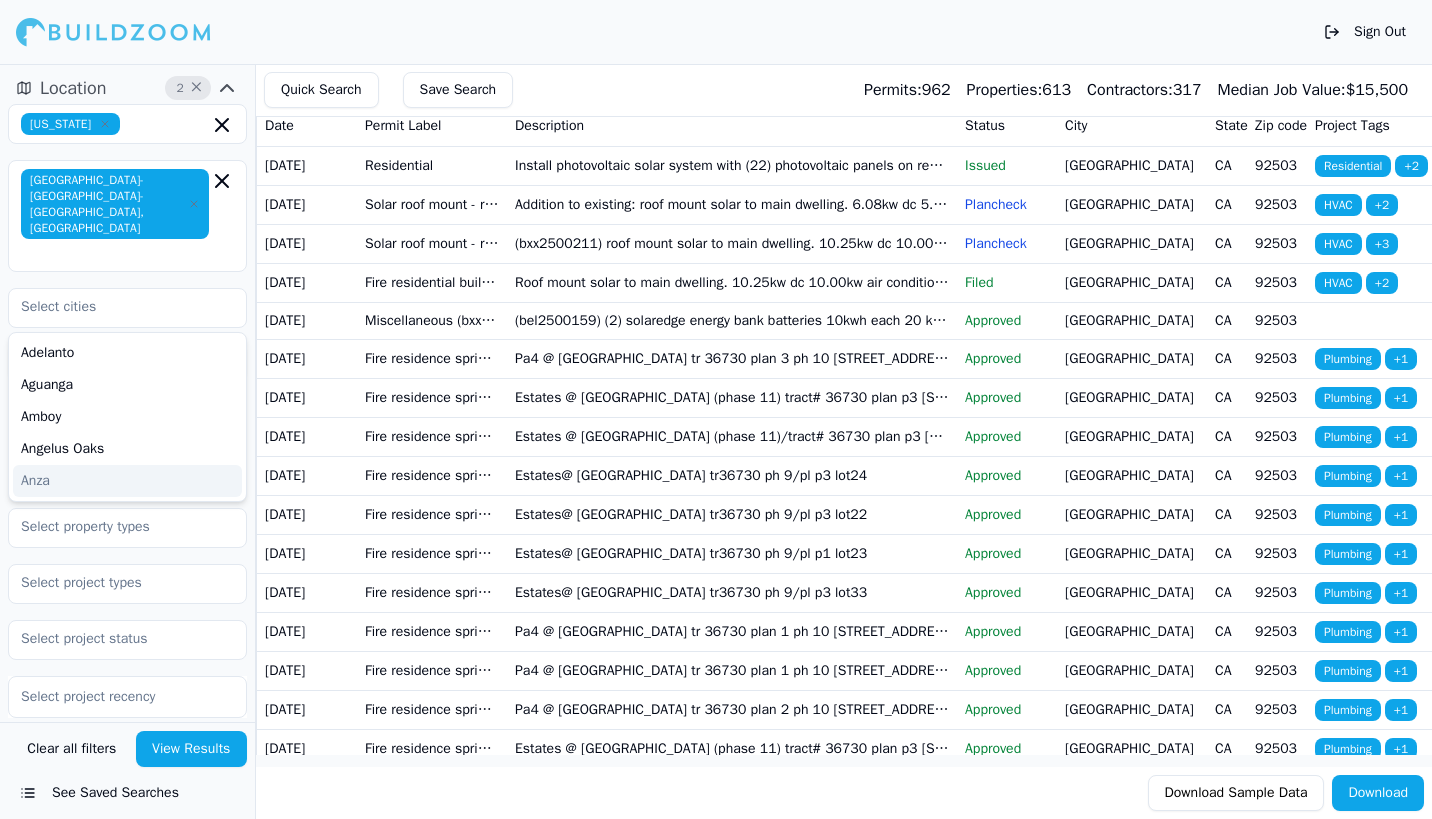click on "Select project recency" at bounding box center (127, 665) 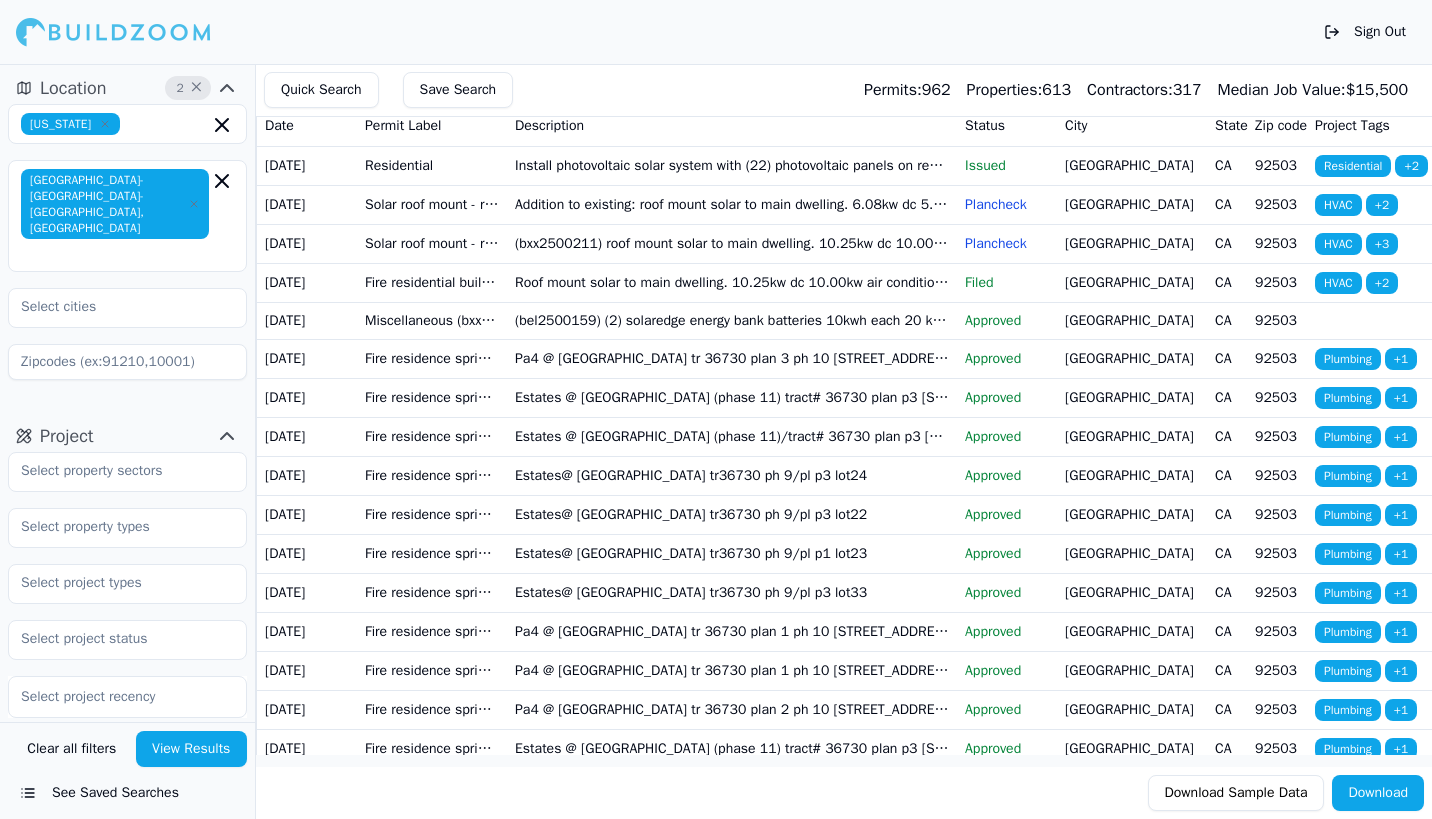 click at bounding box center [127, 362] 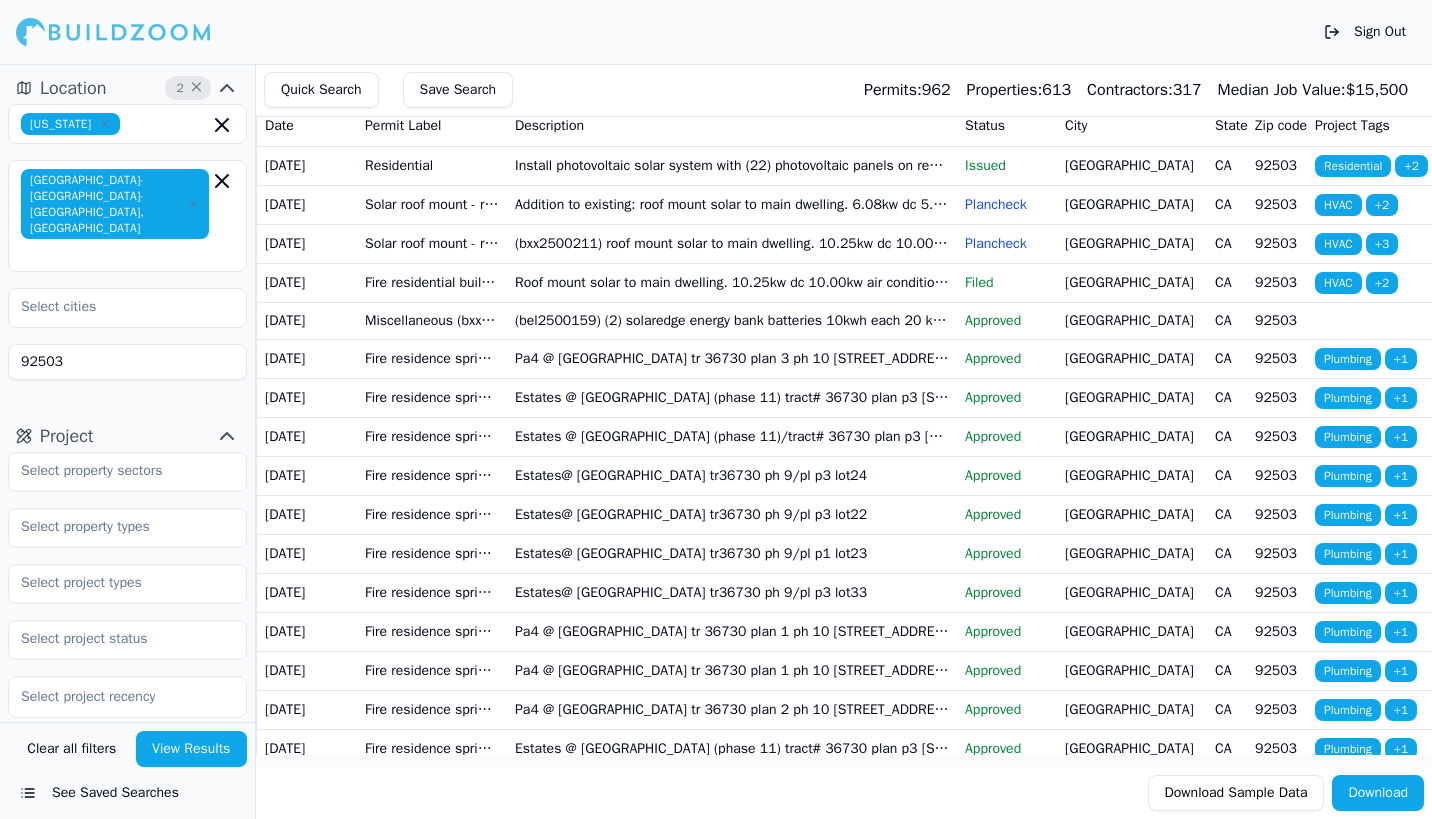type on "92503" 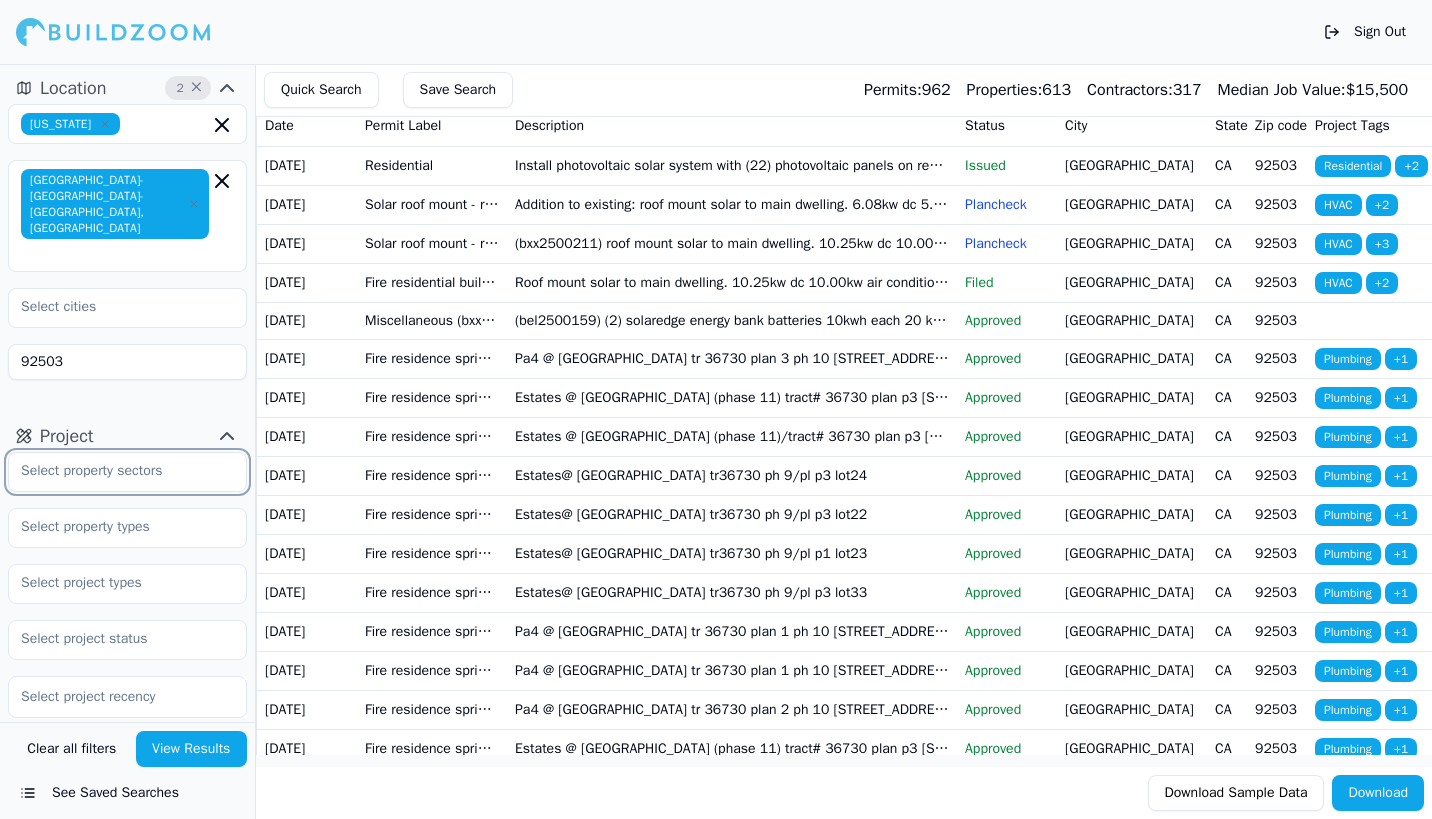 click at bounding box center [115, 471] 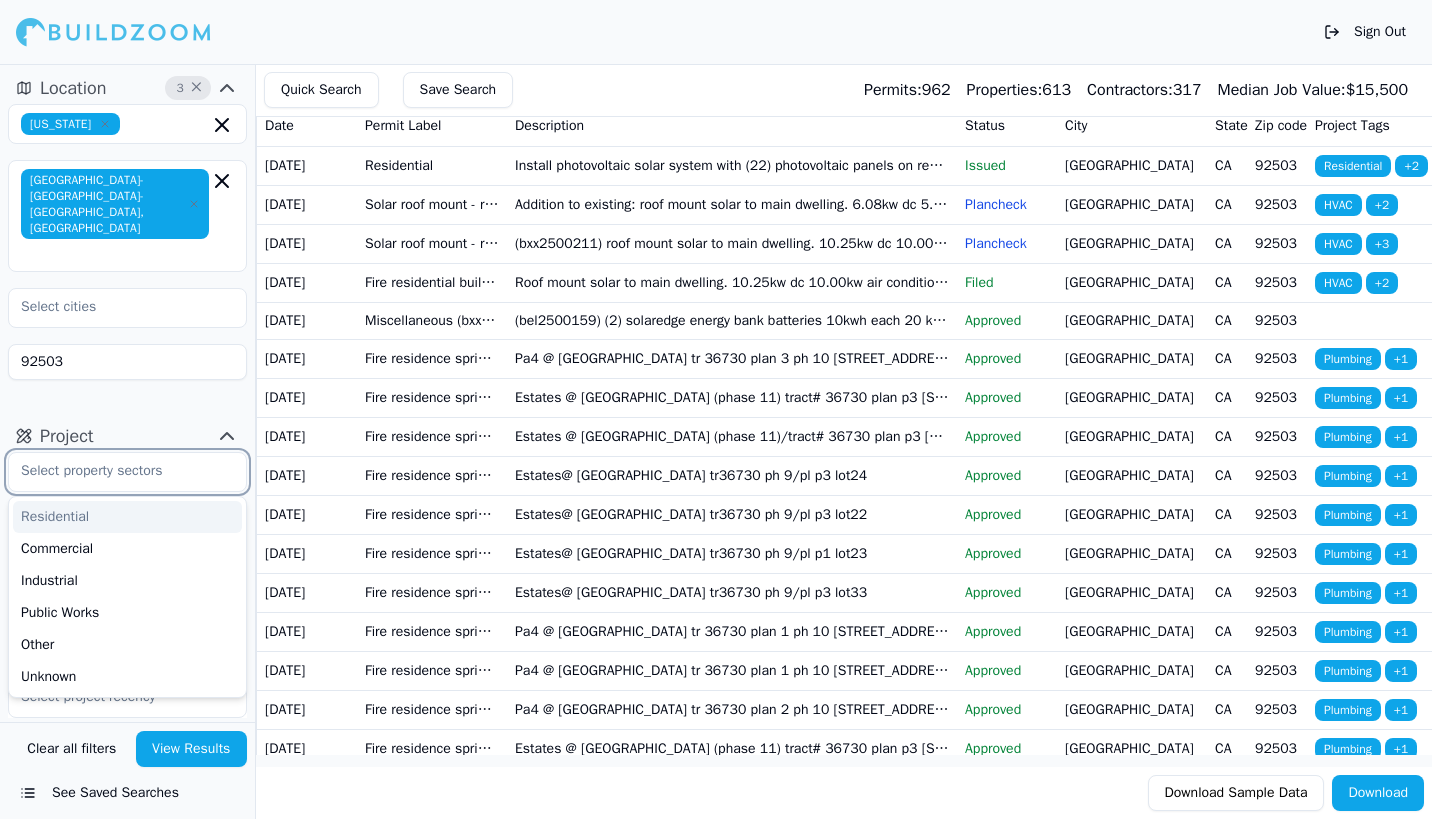 click on "Residential" at bounding box center [127, 517] 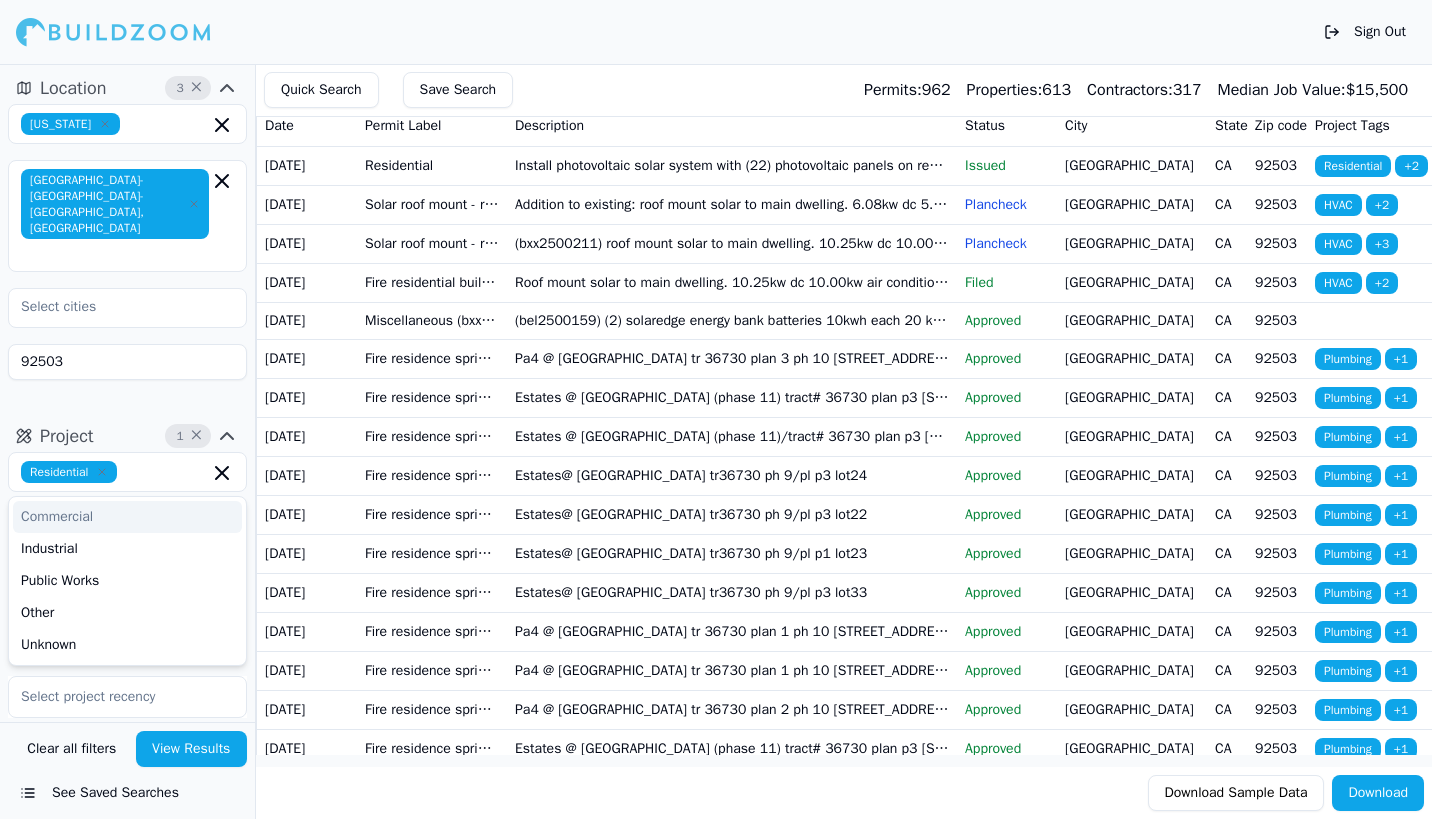 click on "[US_STATE] [GEOGRAPHIC_DATA]-[GEOGRAPHIC_DATA]-[GEOGRAPHIC_DATA]" at bounding box center (127, 250) 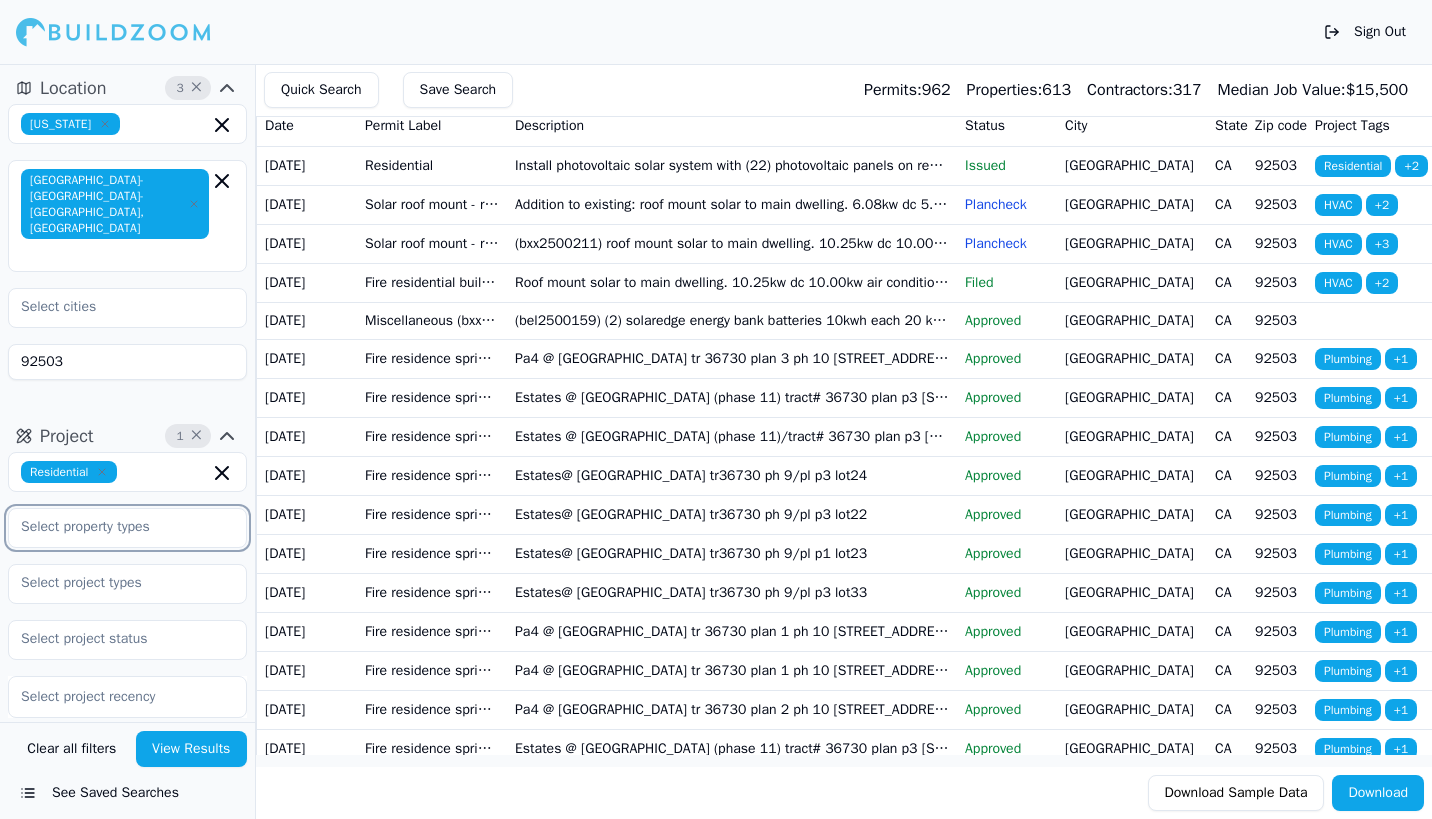 click at bounding box center [115, 527] 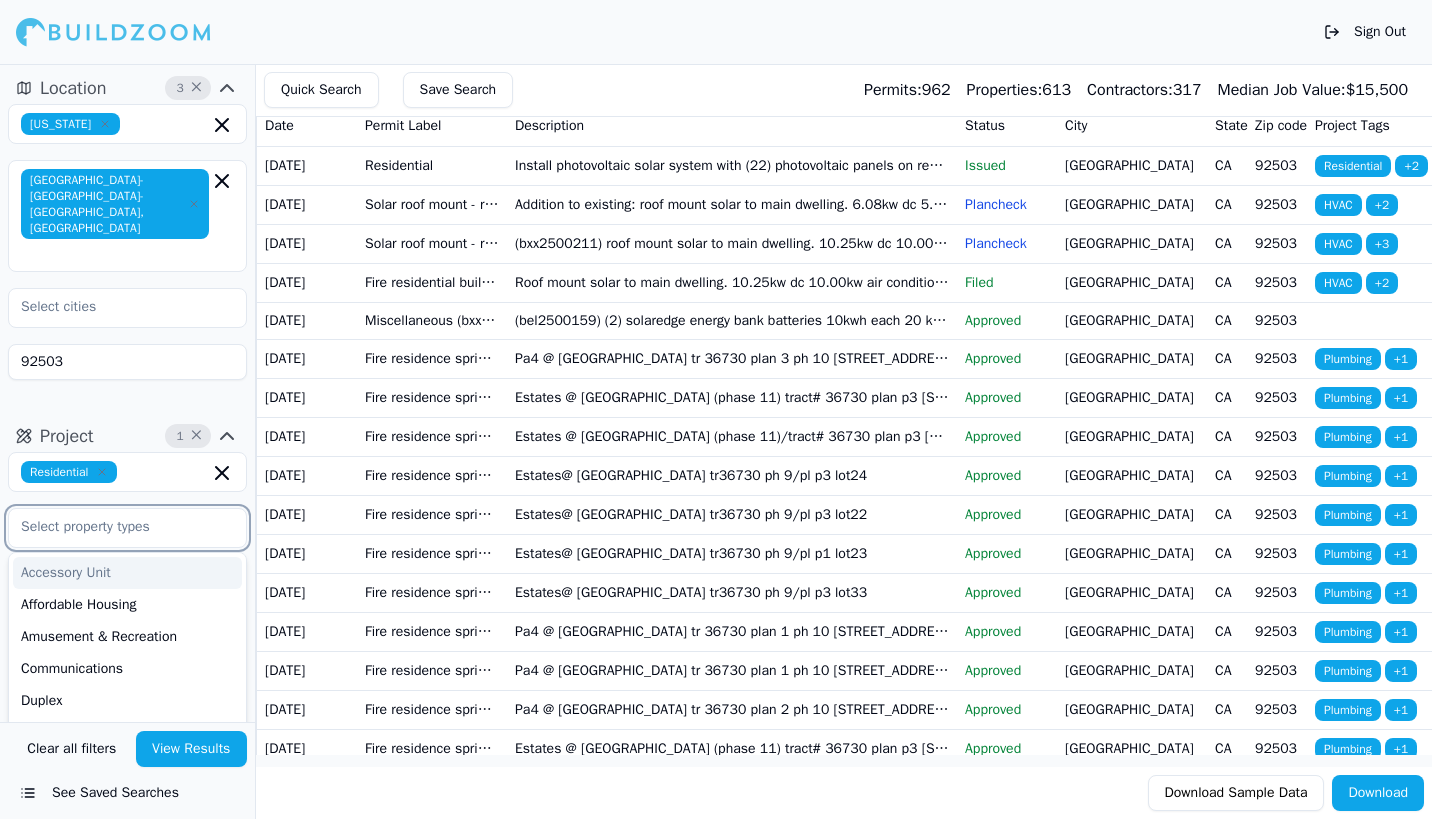click on "Accessory Unit" at bounding box center [127, 573] 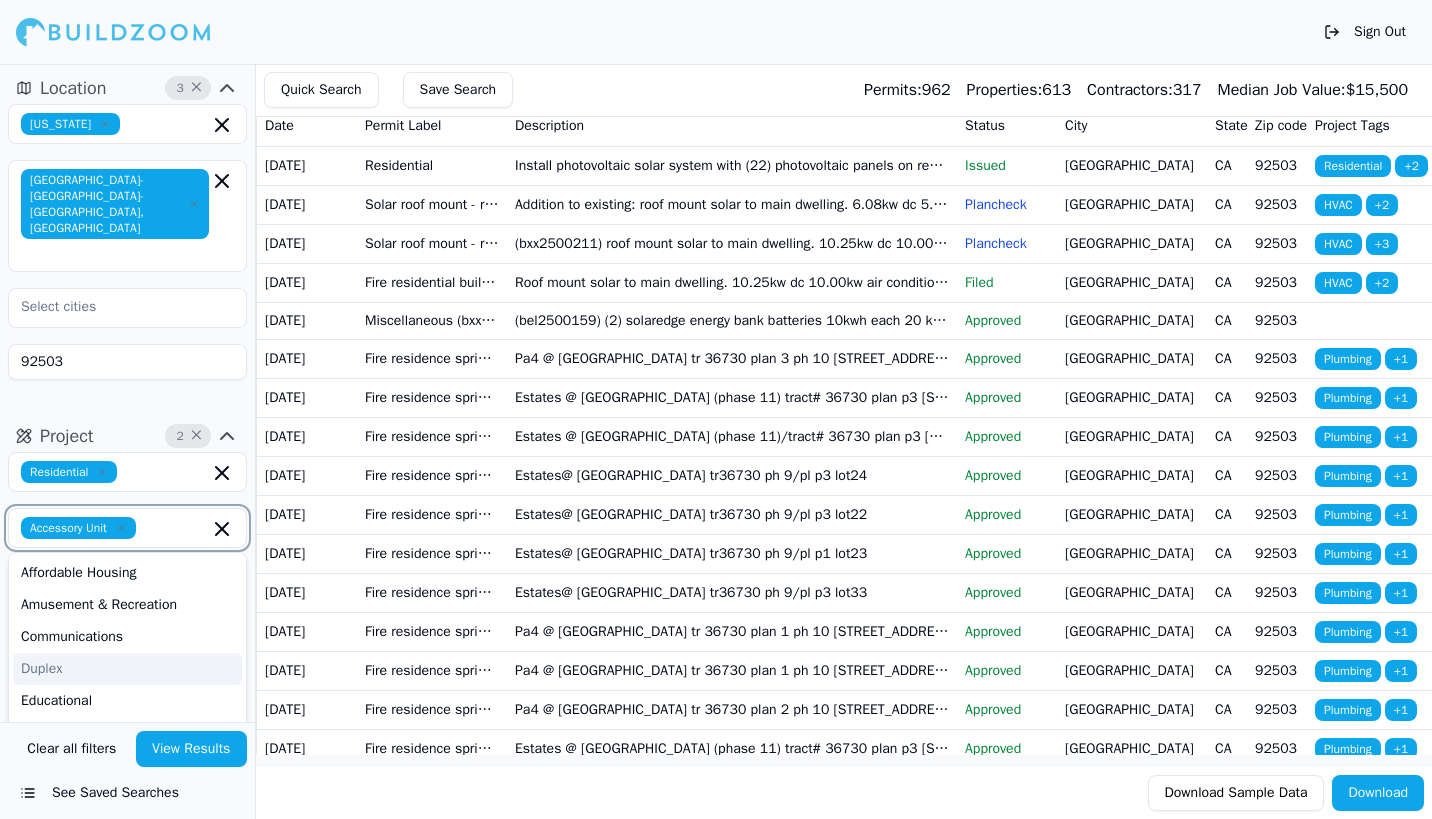 click on "Duplex" at bounding box center [127, 669] 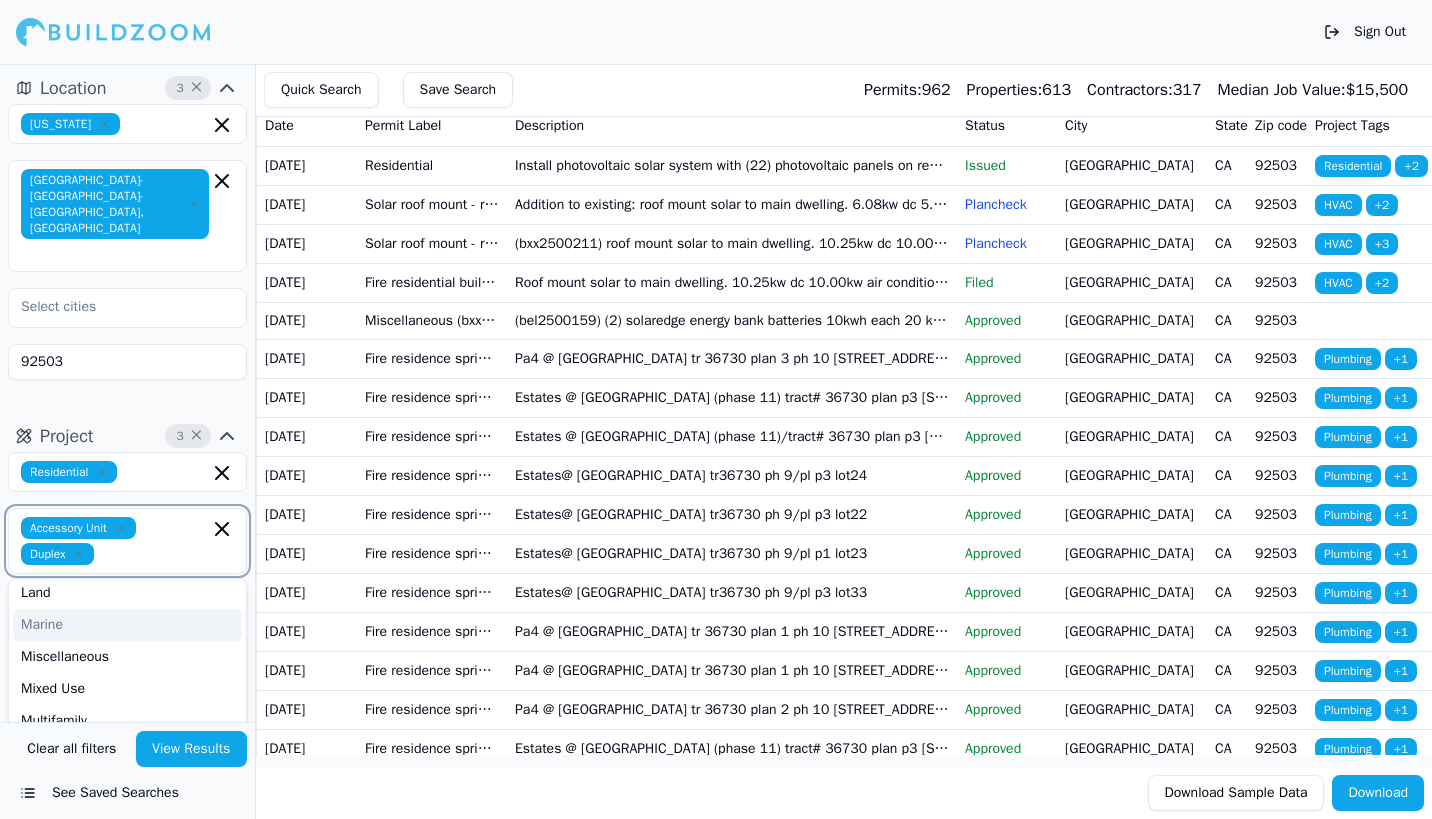 scroll, scrollTop: 200, scrollLeft: 0, axis: vertical 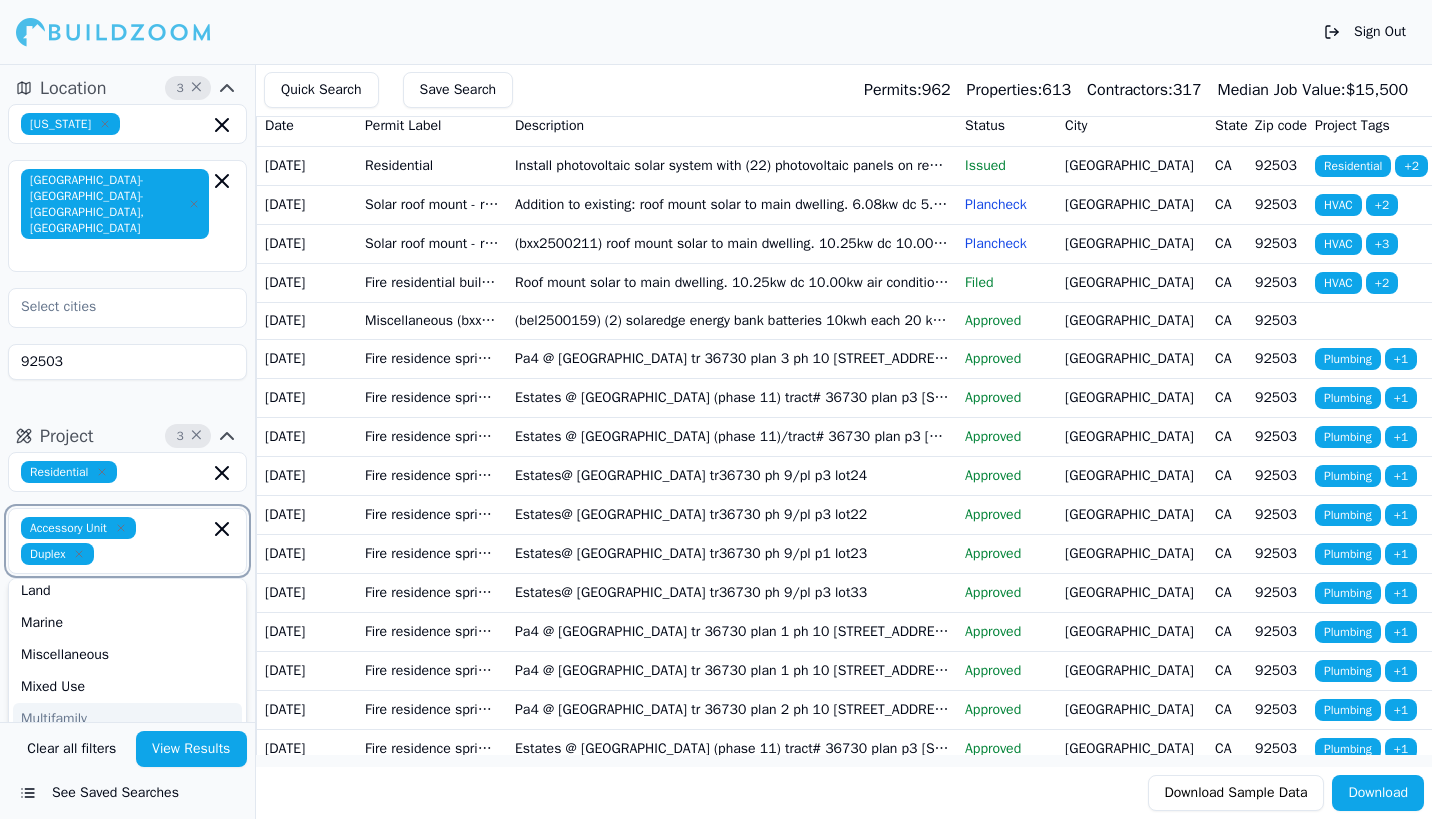 click on "Multifamily" at bounding box center [127, 719] 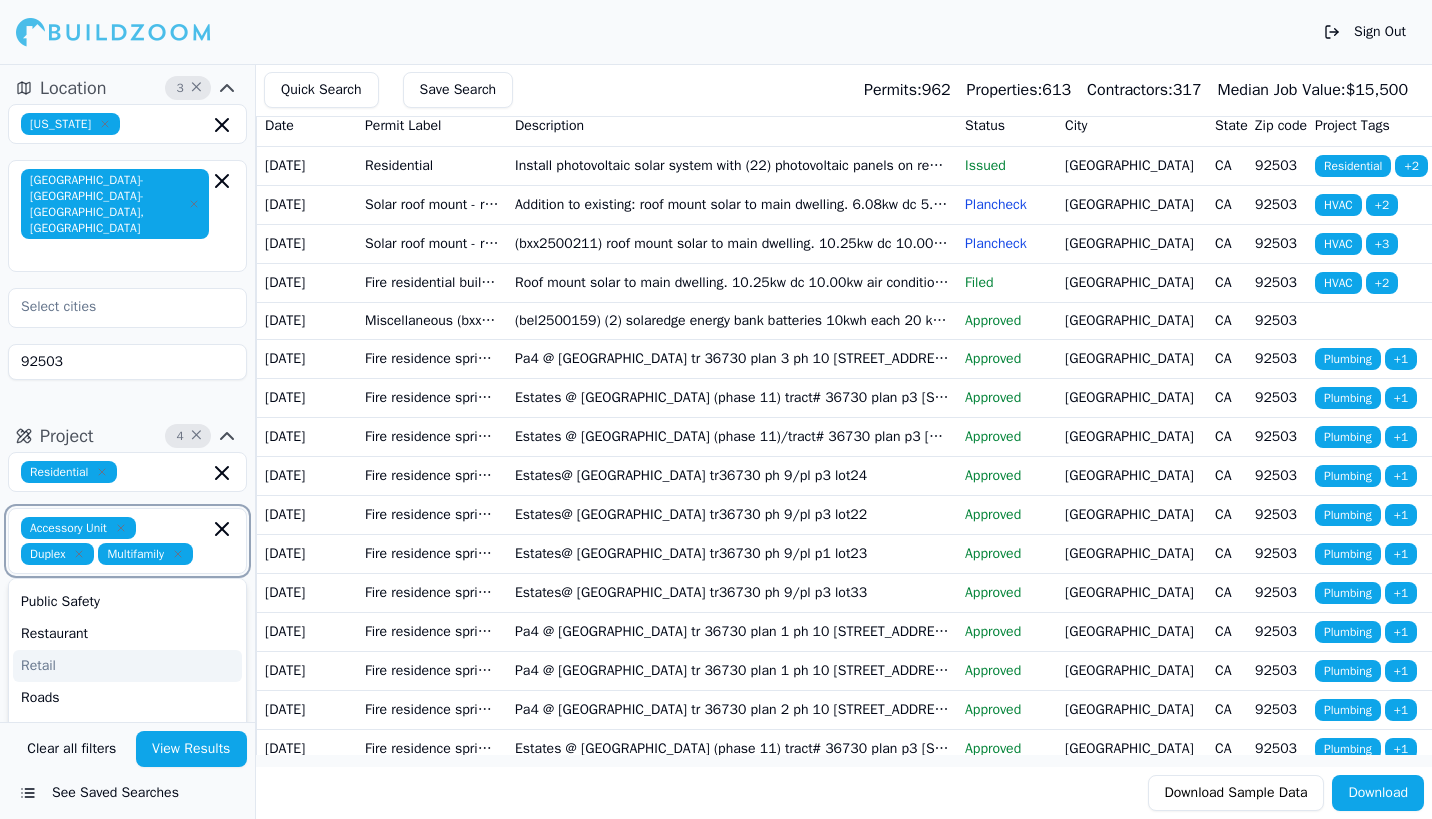 scroll, scrollTop: 446, scrollLeft: 0, axis: vertical 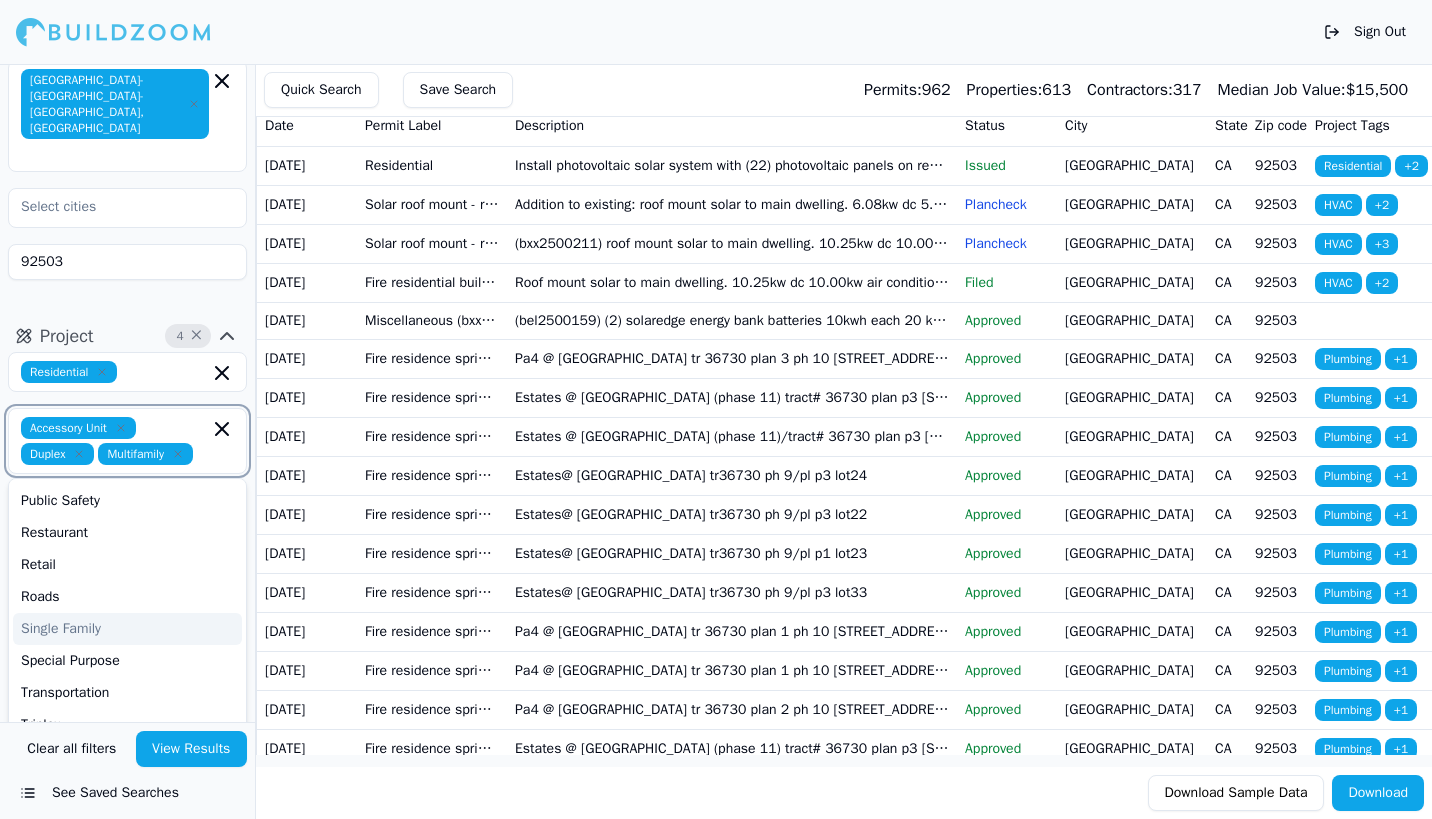 click on "Single Family" at bounding box center [127, 629] 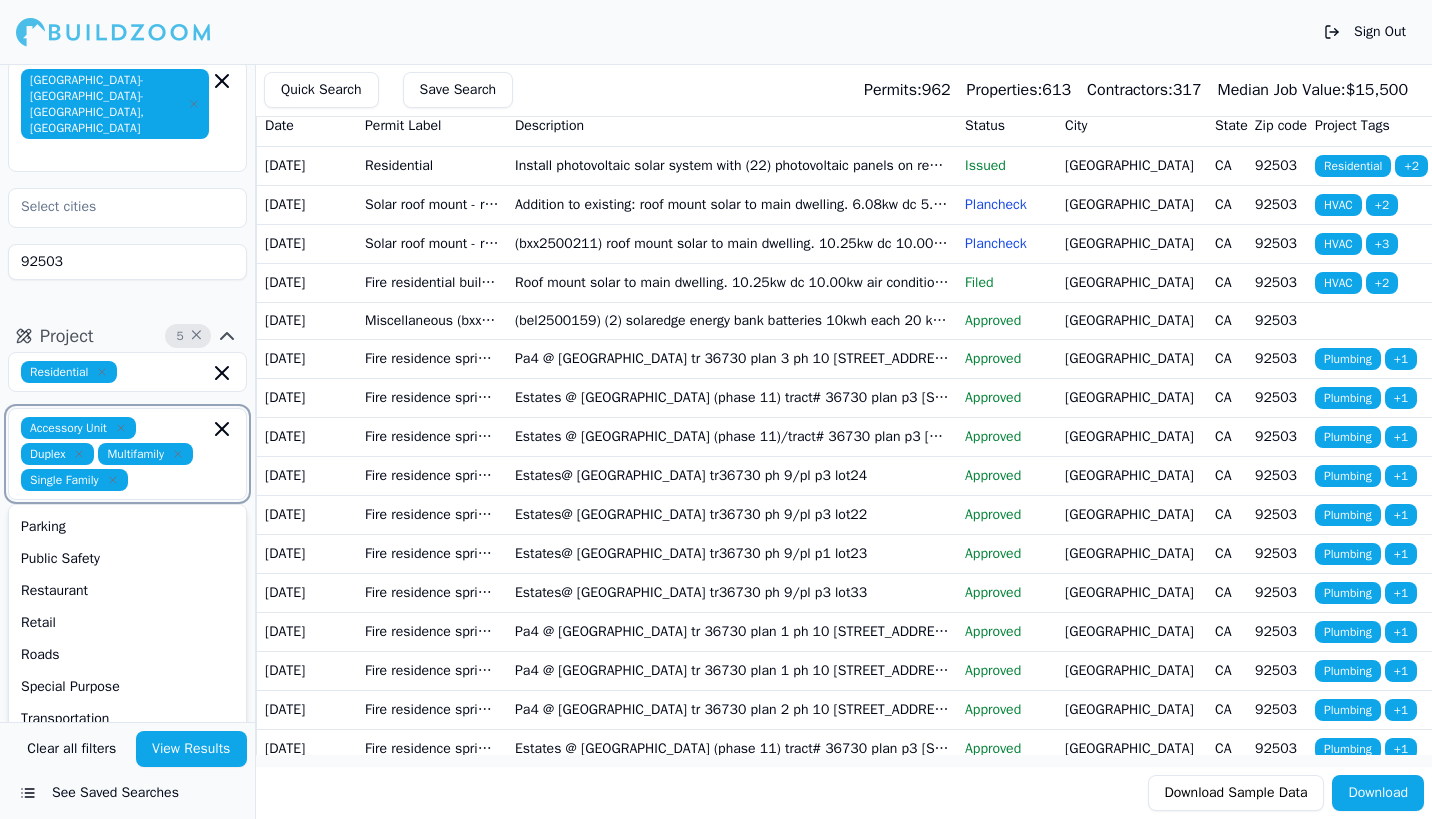 scroll, scrollTop: 414, scrollLeft: 0, axis: vertical 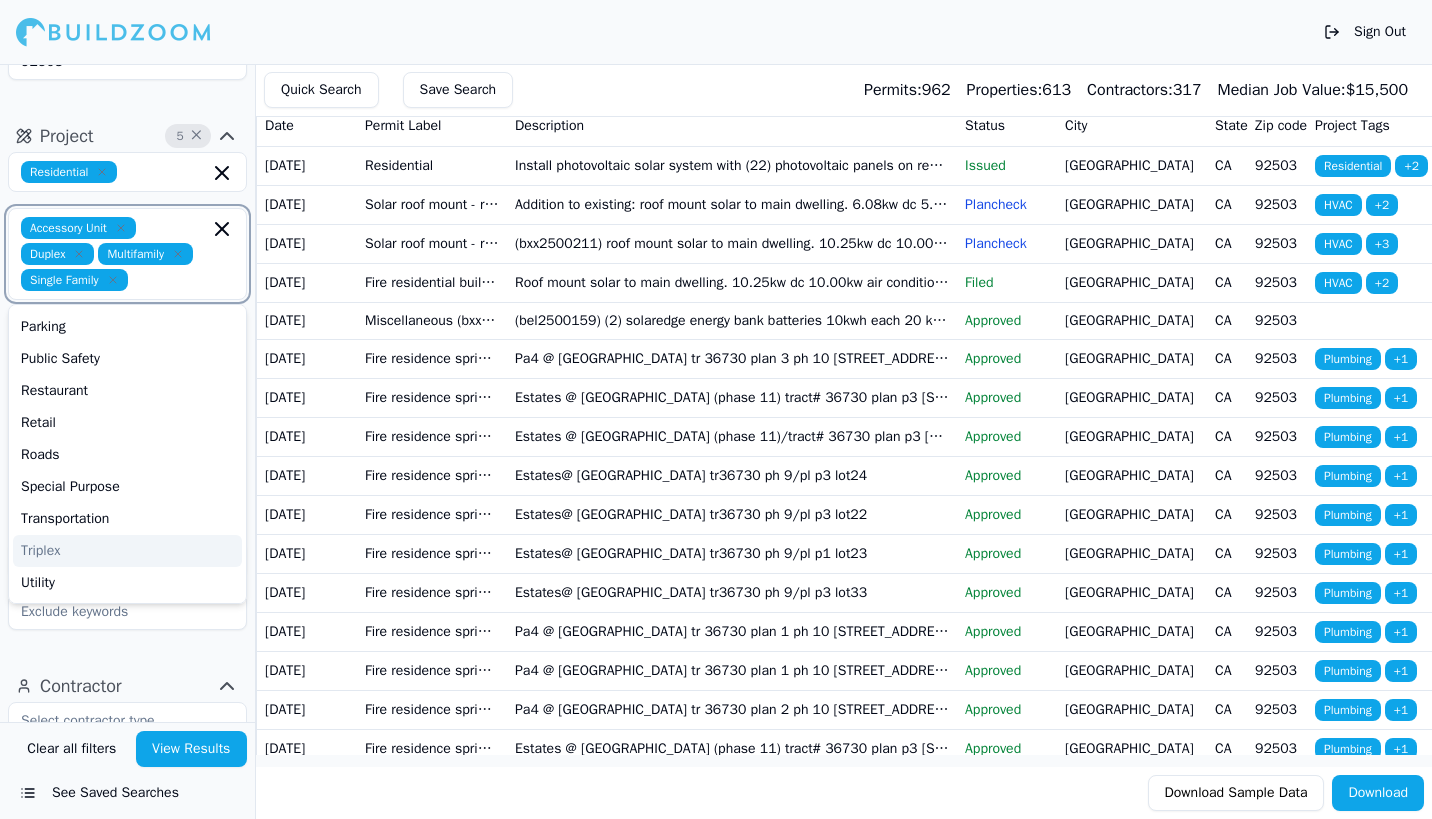 click on "Triplex" at bounding box center (127, 551) 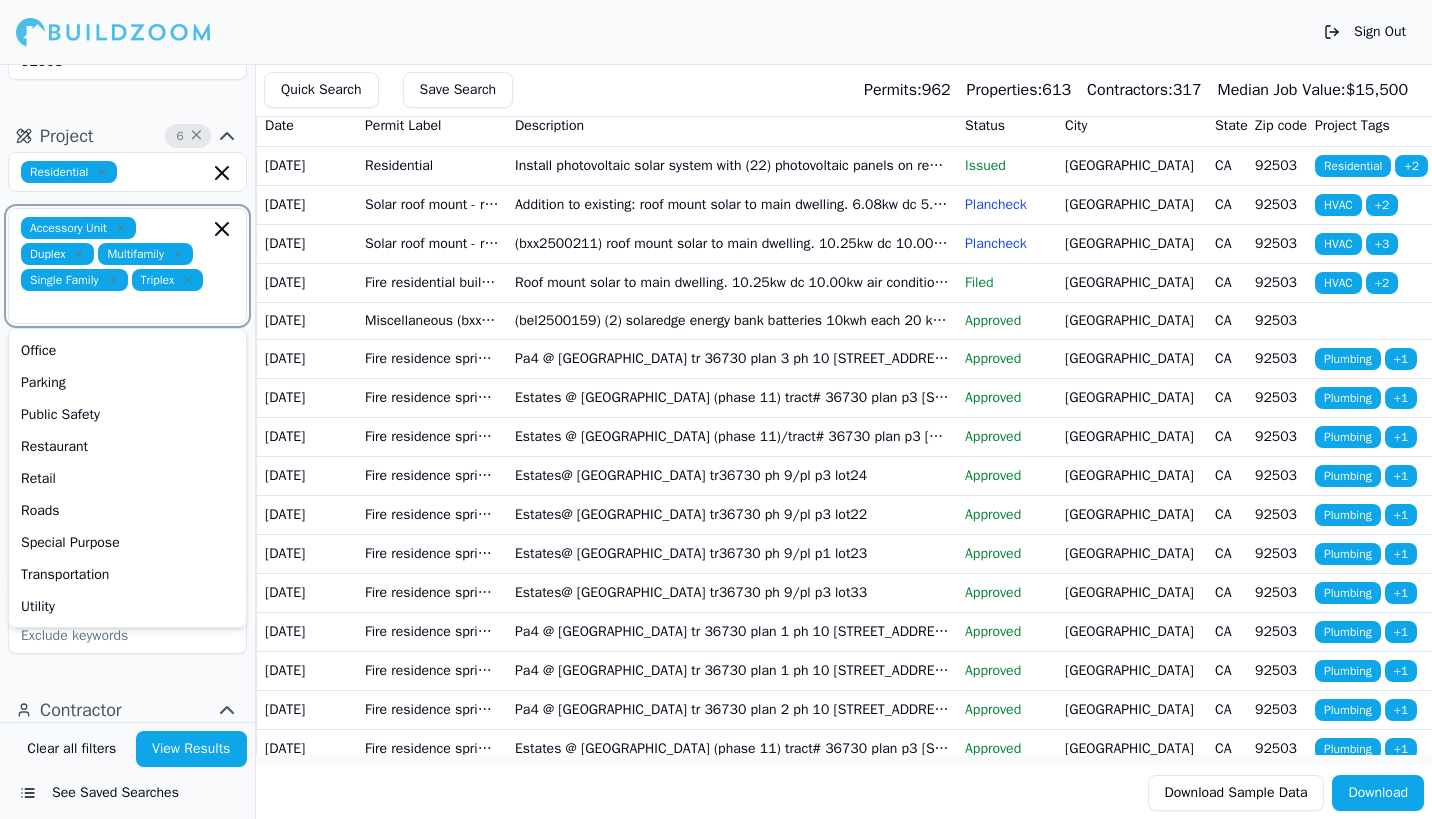 scroll, scrollTop: 382, scrollLeft: 0, axis: vertical 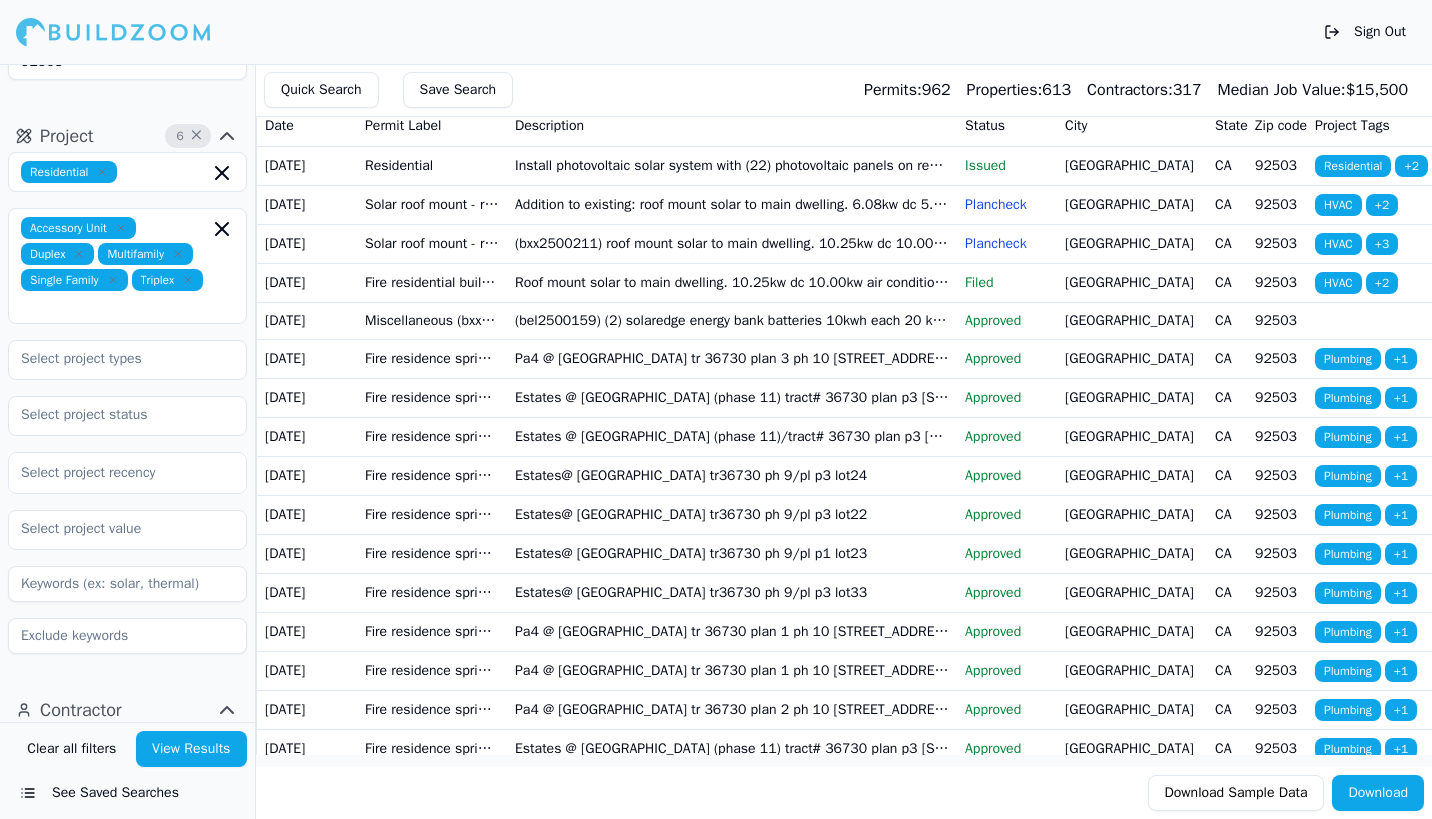 click on "Project 6 × Residential Accessory Unit Duplex Multifamily Single Family Triplex Select project recency" at bounding box center (127, 395) 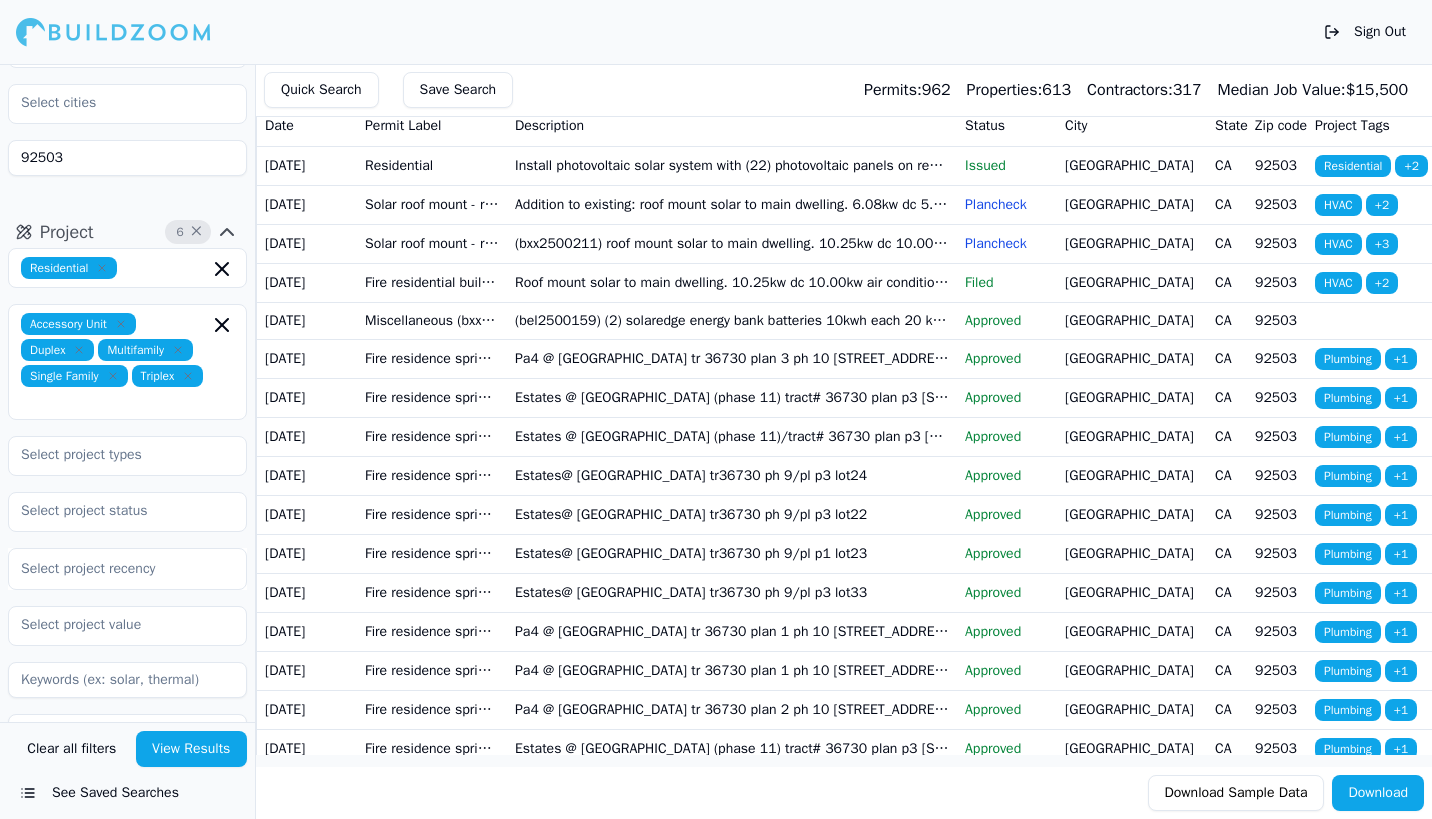 scroll, scrollTop: 200, scrollLeft: 0, axis: vertical 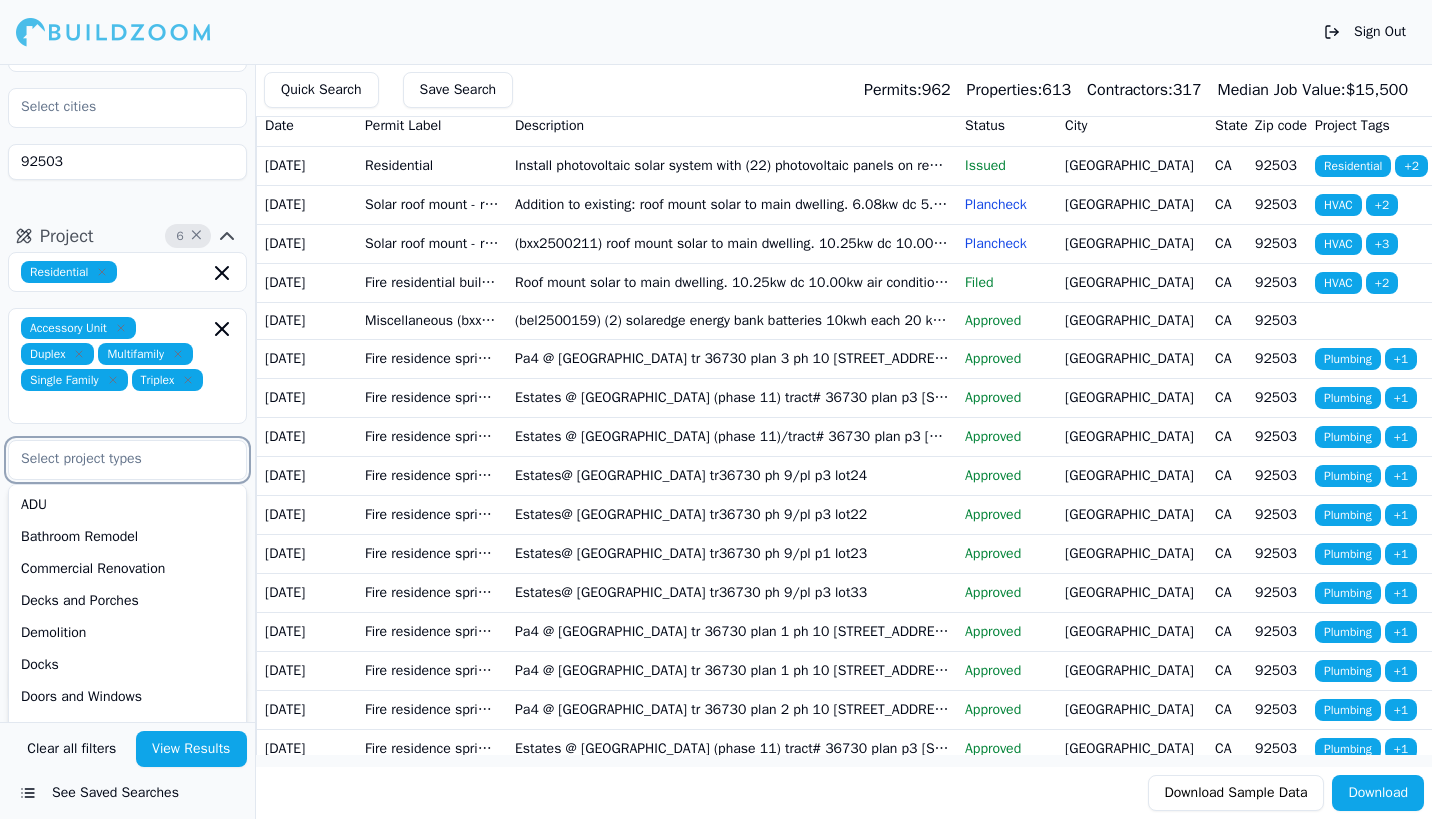 click at bounding box center (115, 459) 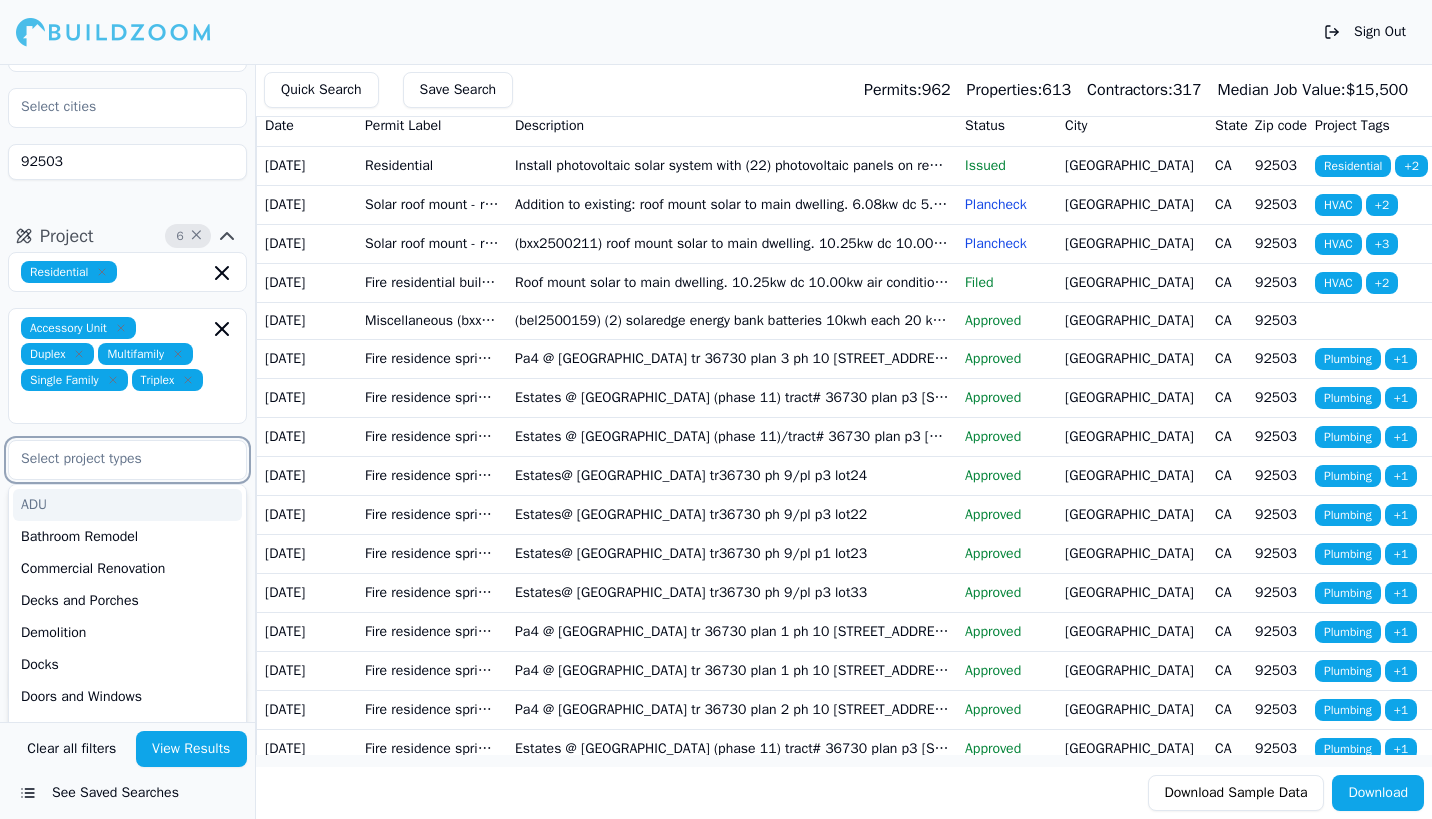 click on "ADU" at bounding box center [127, 505] 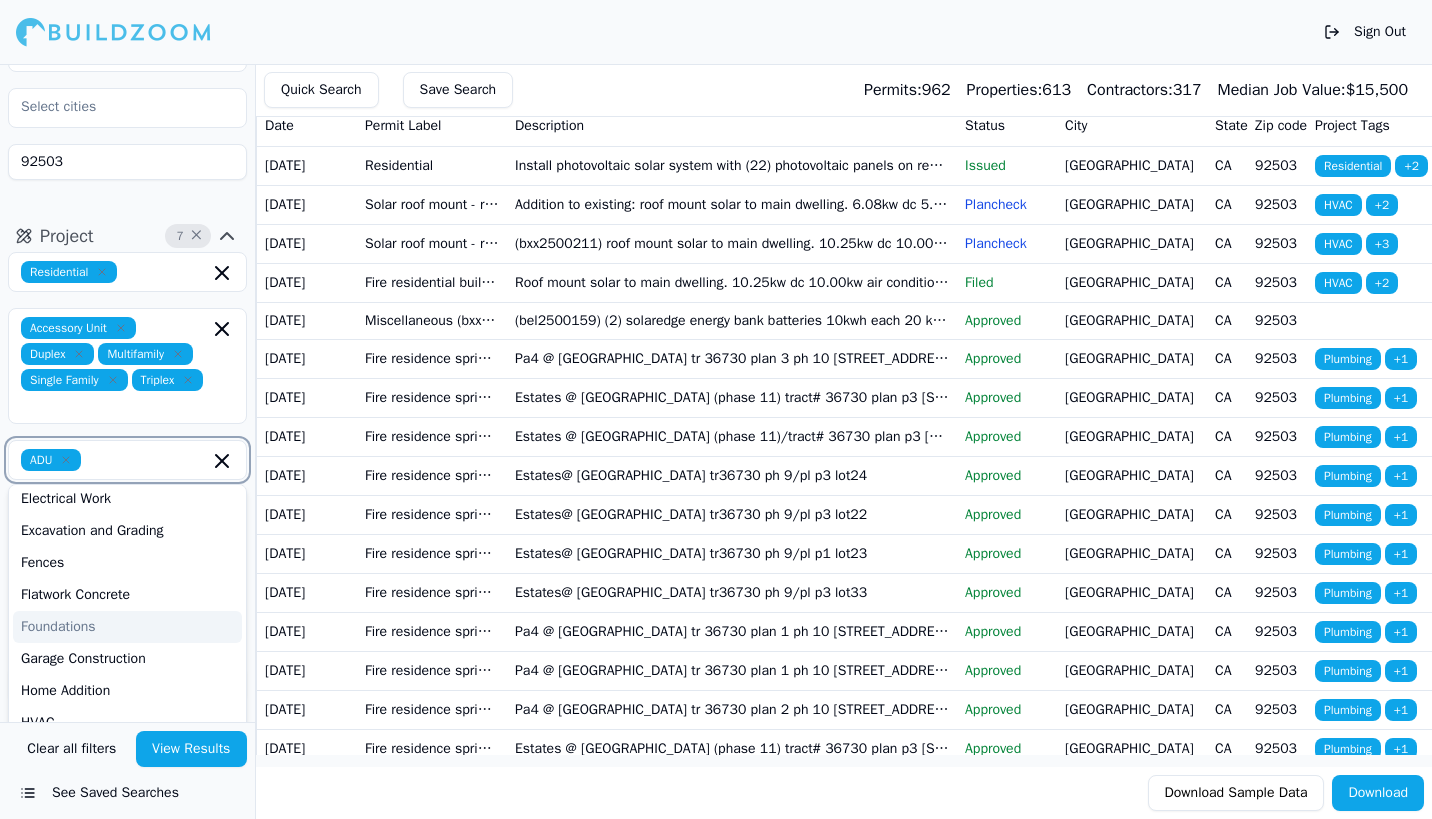 scroll, scrollTop: 200, scrollLeft: 0, axis: vertical 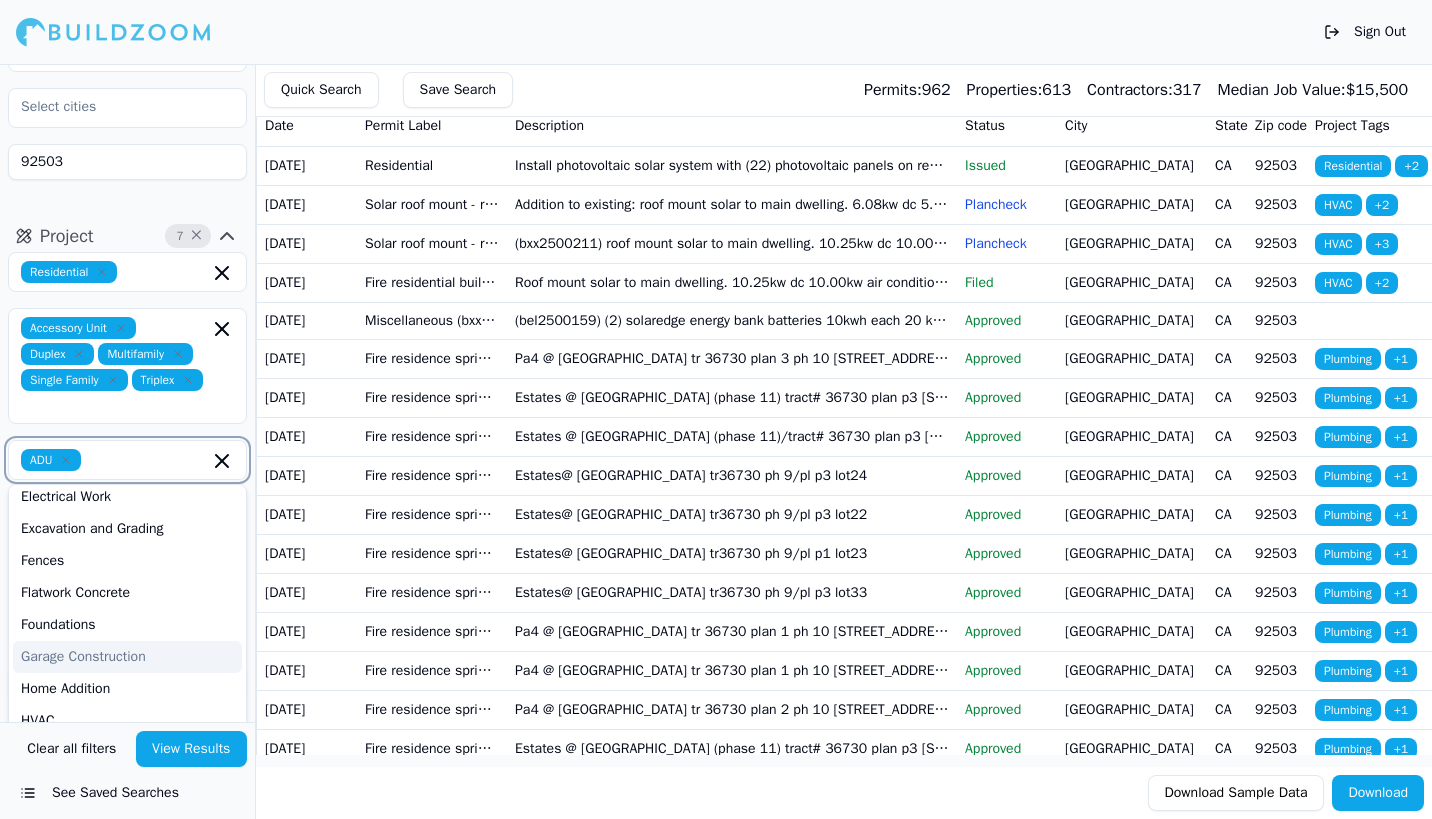 click on "Garage Construction" at bounding box center (127, 657) 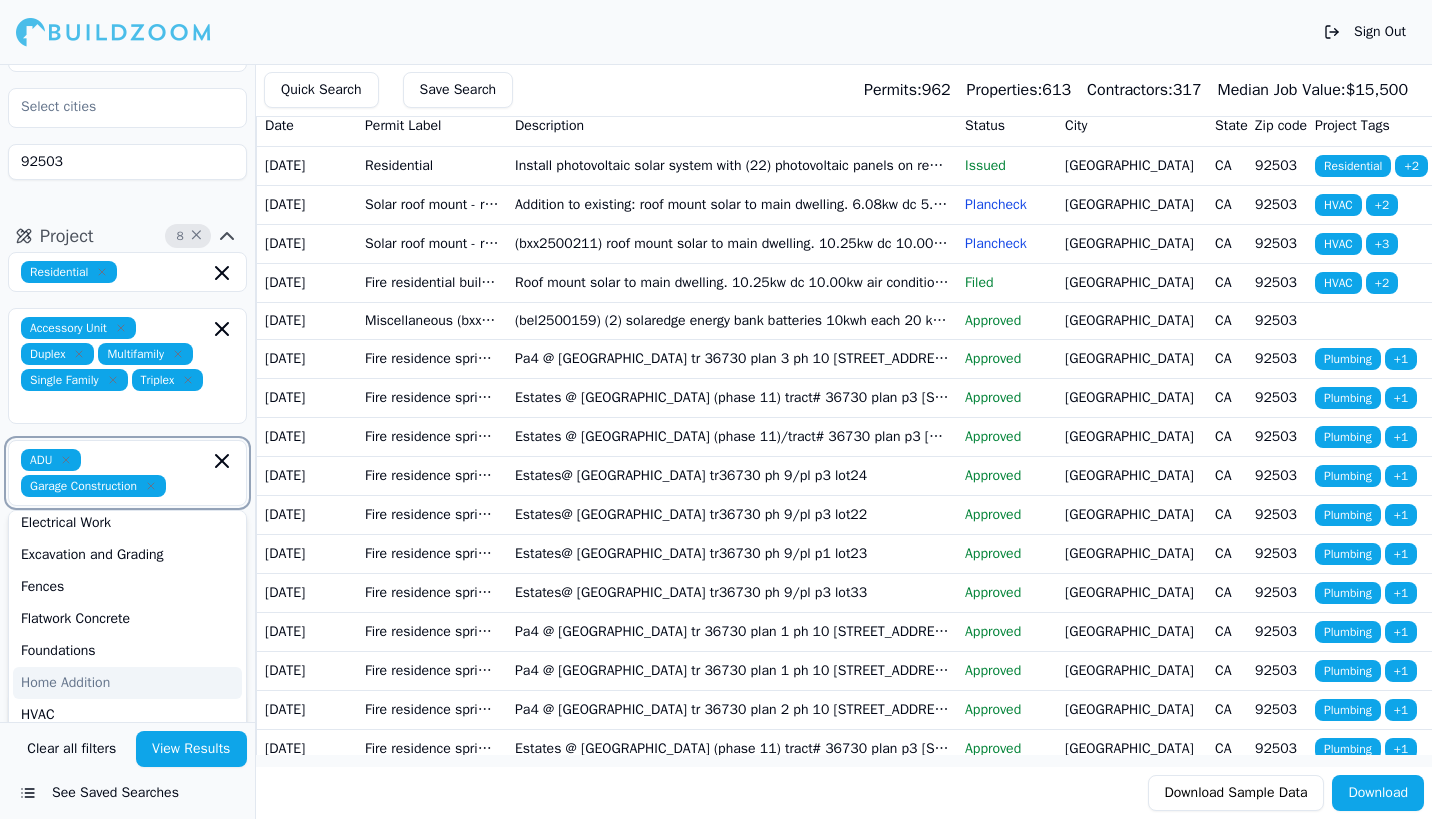 click on "Home Addition" at bounding box center [127, 683] 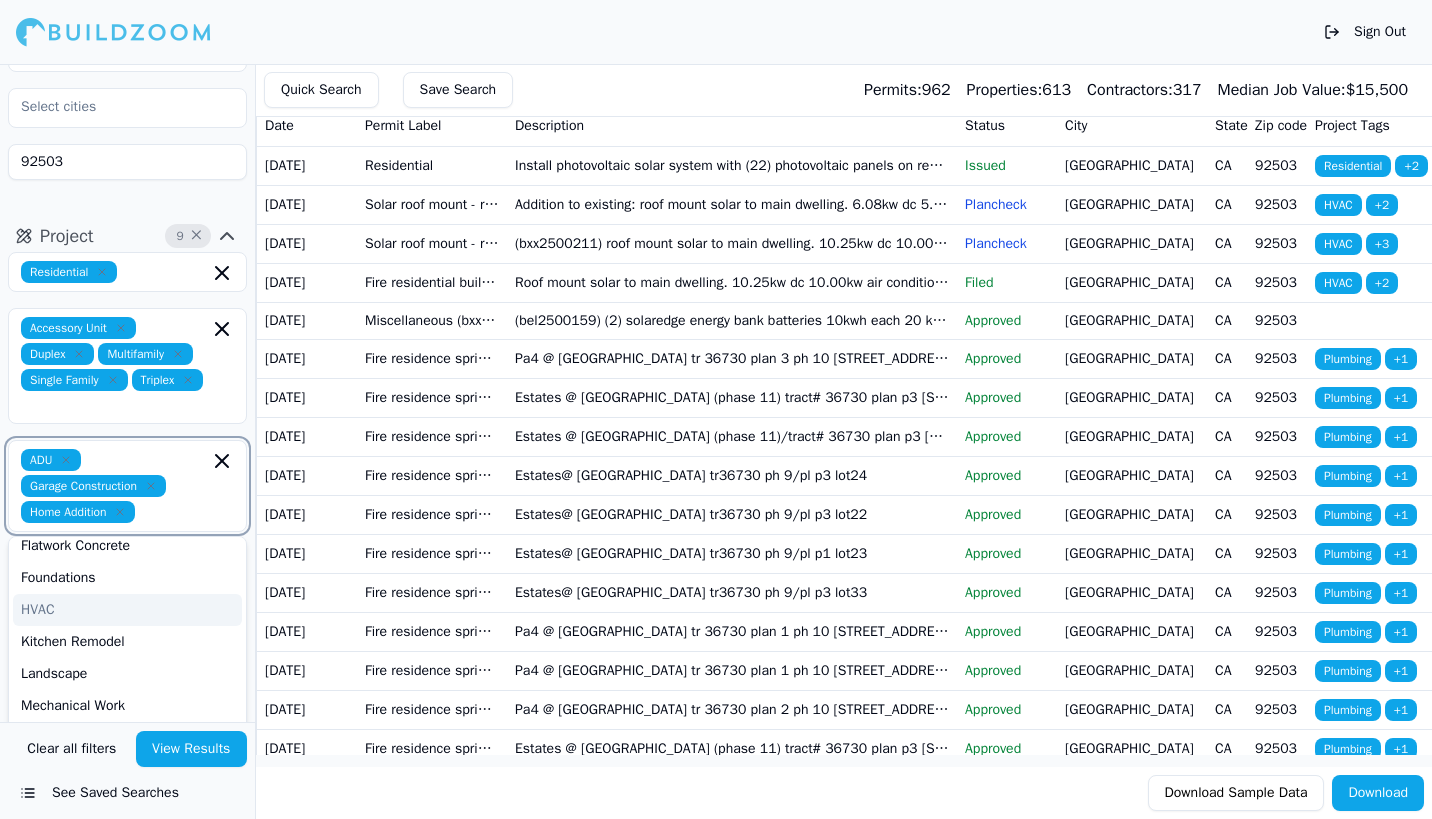 scroll, scrollTop: 300, scrollLeft: 0, axis: vertical 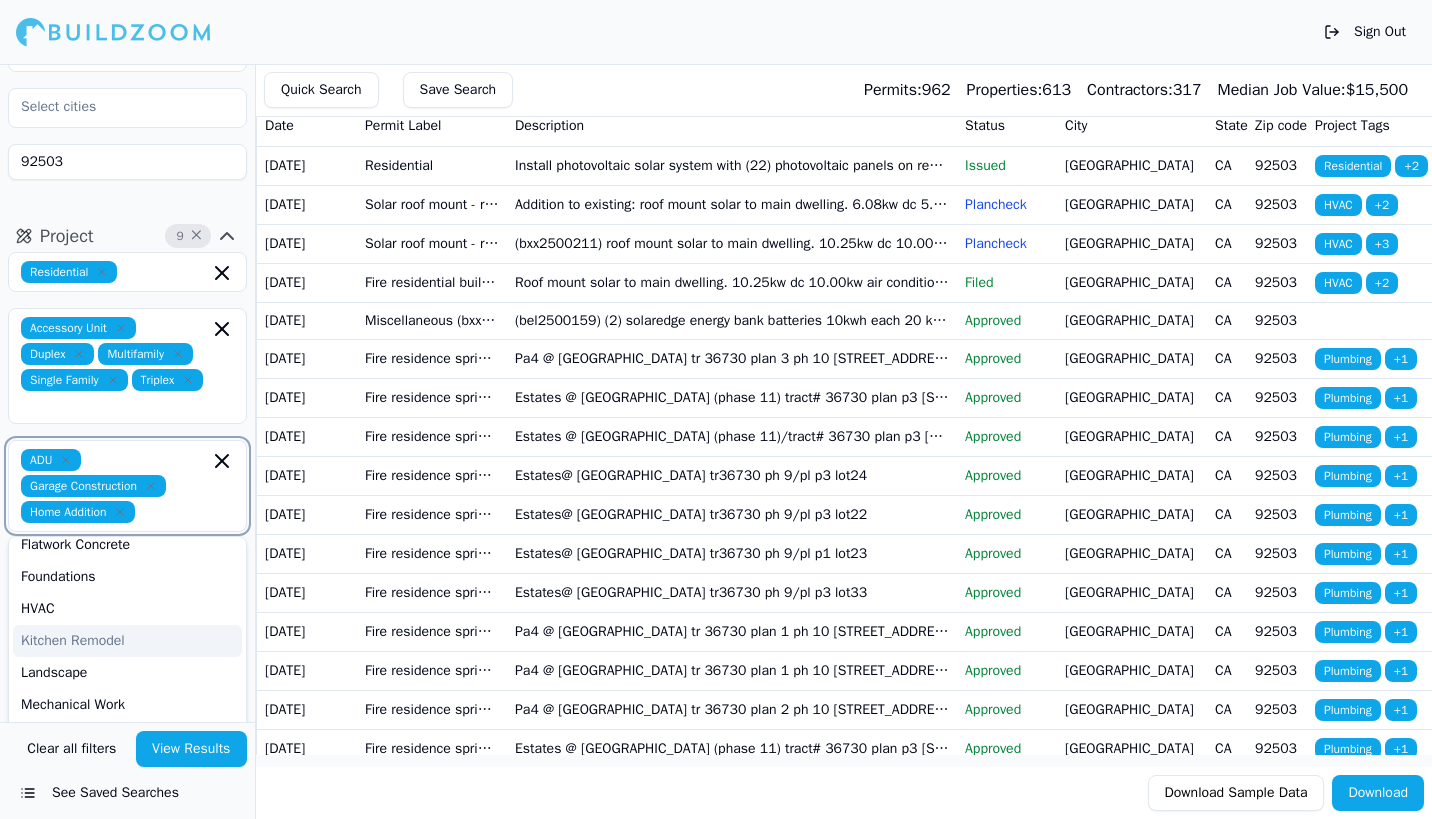 click on "Kitchen Remodel" at bounding box center [127, 641] 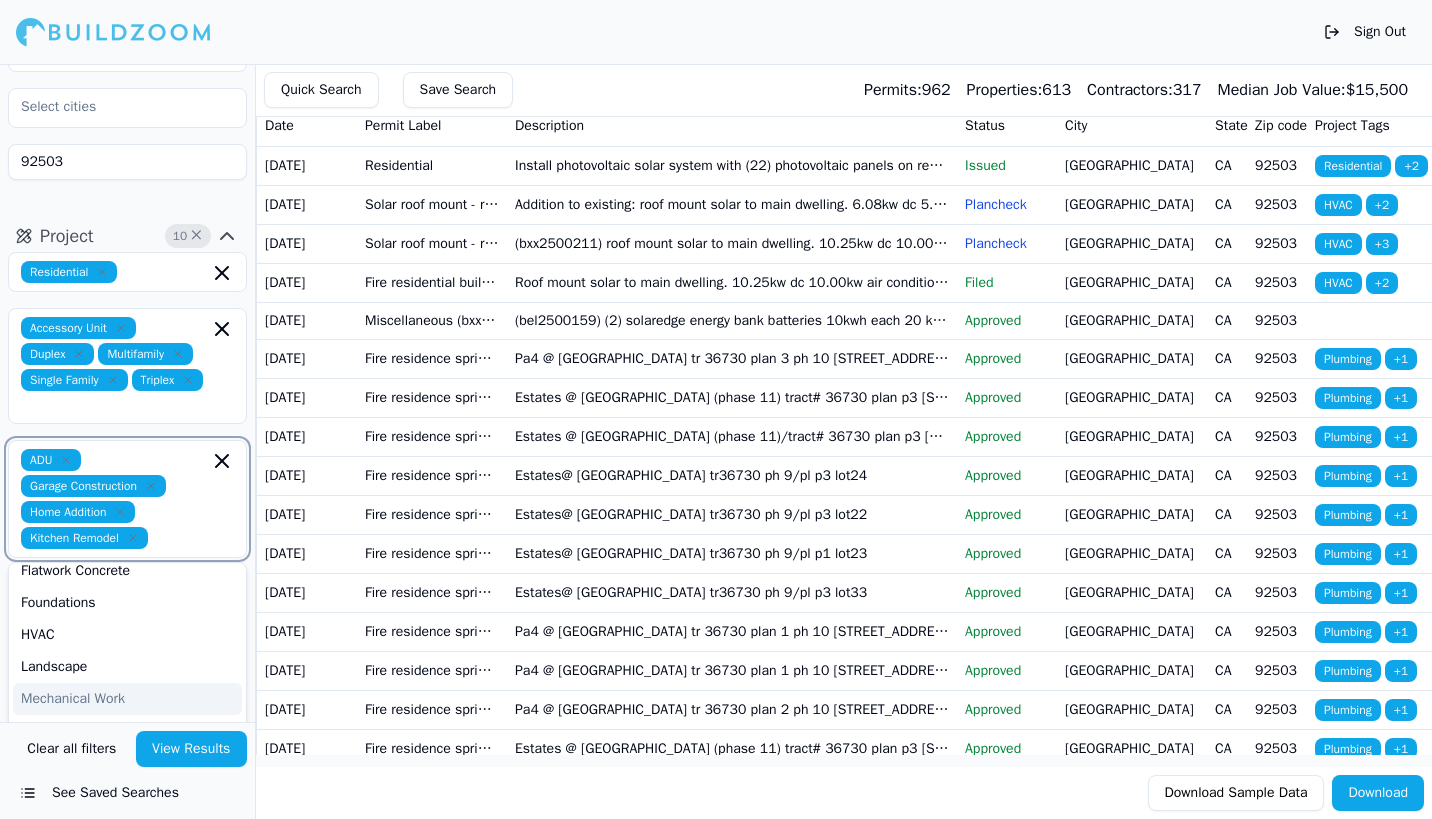 scroll, scrollTop: 400, scrollLeft: 0, axis: vertical 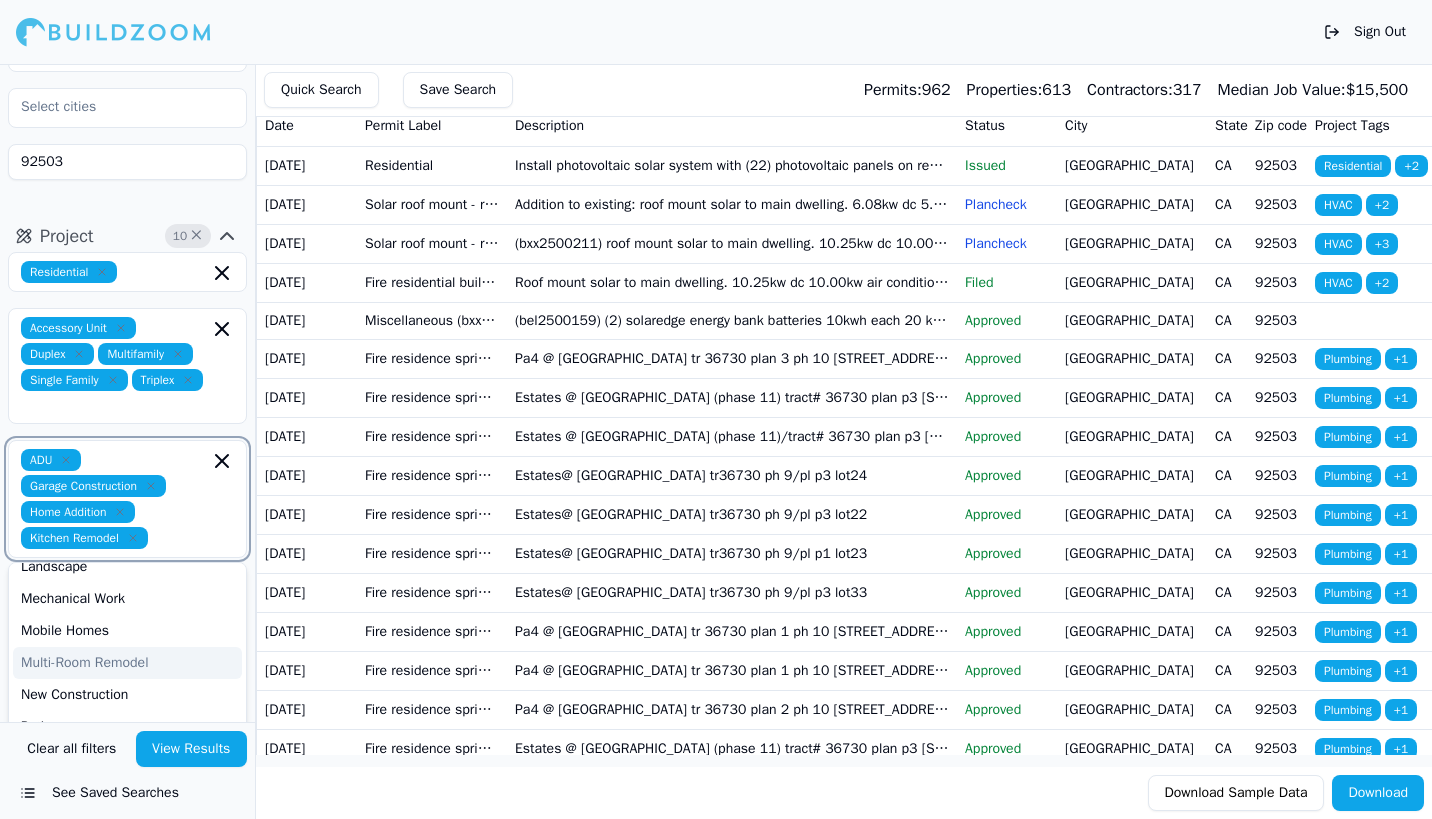 click on "Multi-Room Remodel" at bounding box center (127, 663) 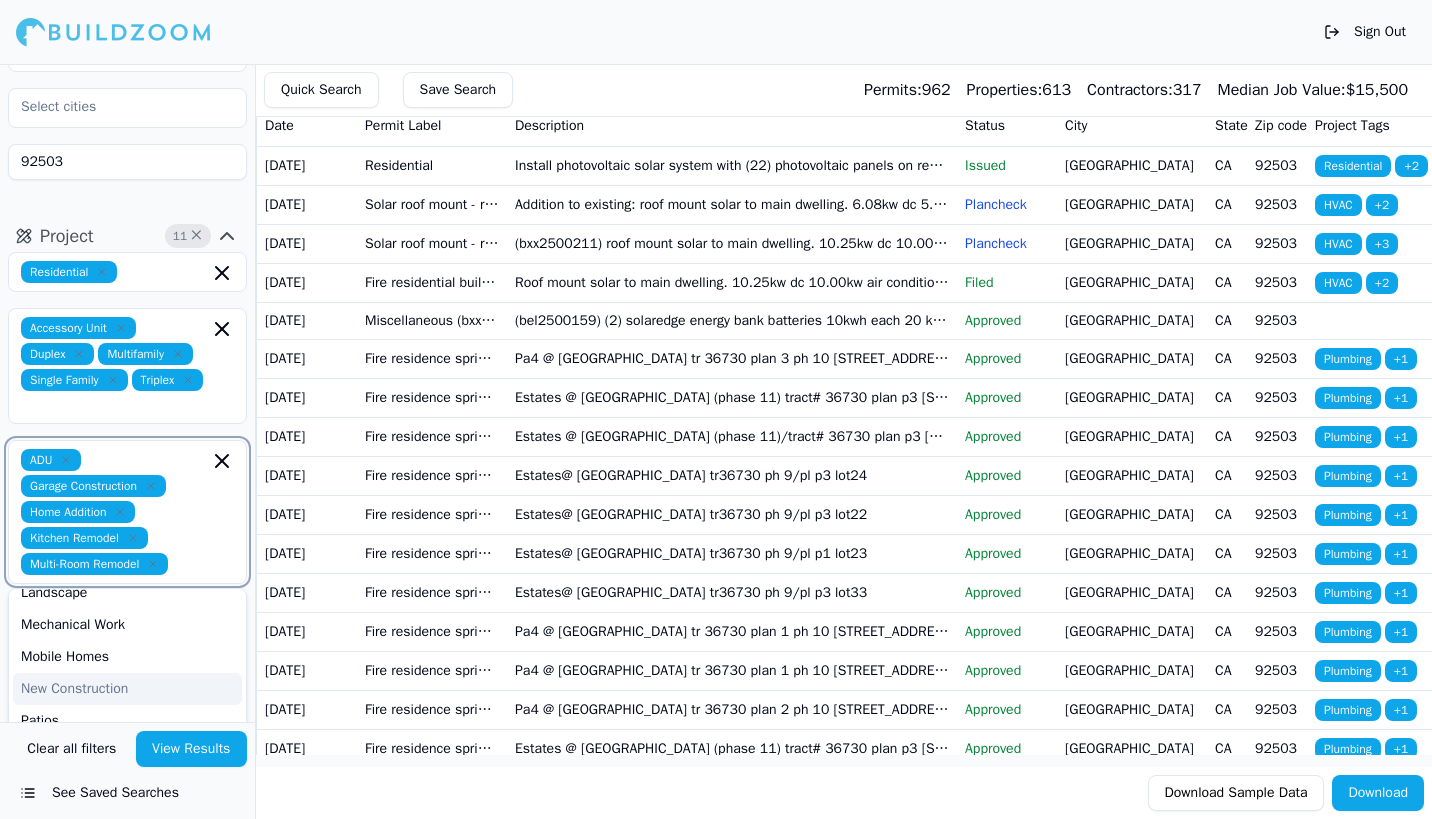 click on "New Construction" at bounding box center (127, 689) 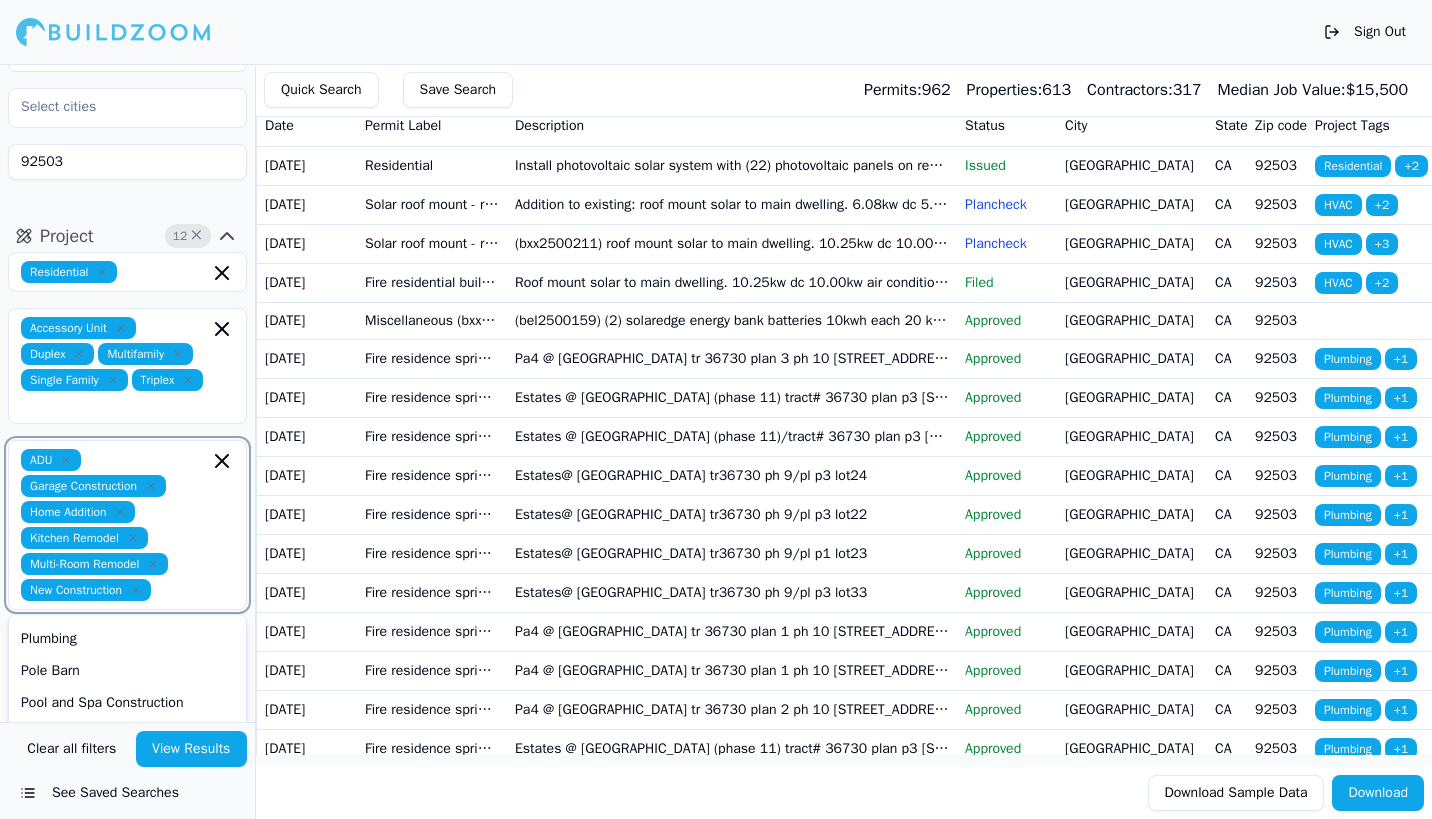 scroll, scrollTop: 542, scrollLeft: 0, axis: vertical 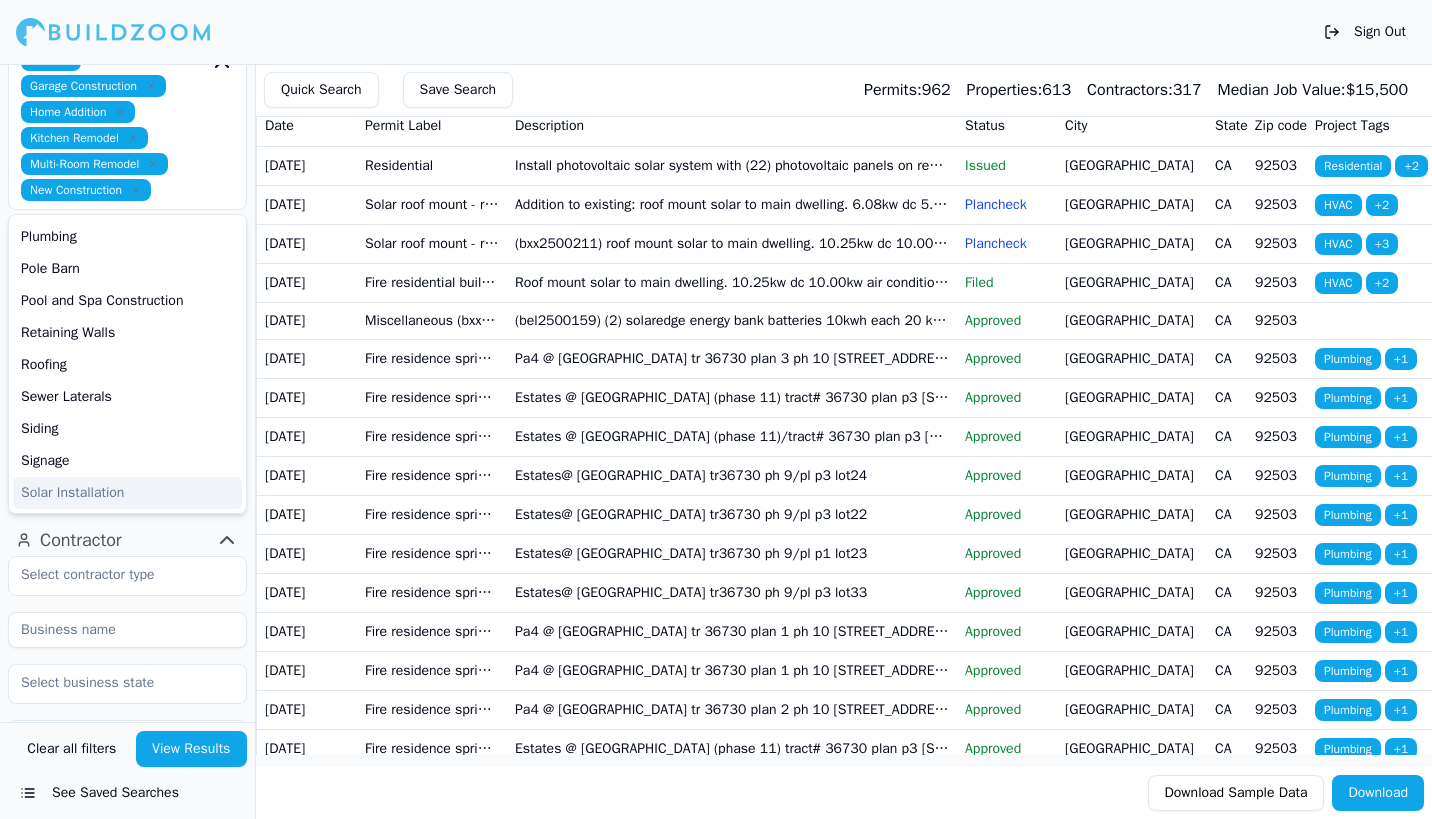click on "Contractor" at bounding box center (127, 540) 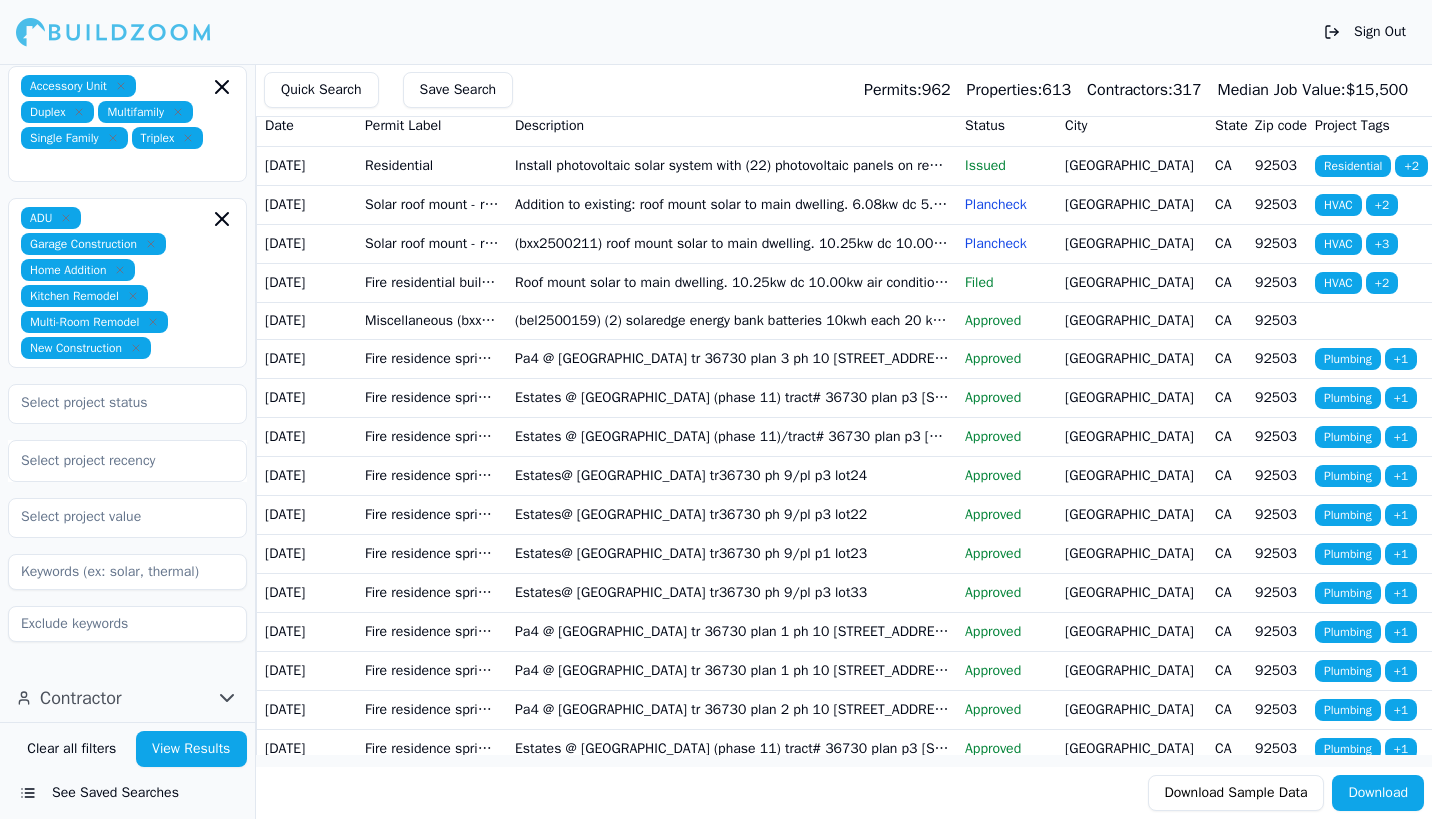 scroll, scrollTop: 395, scrollLeft: 0, axis: vertical 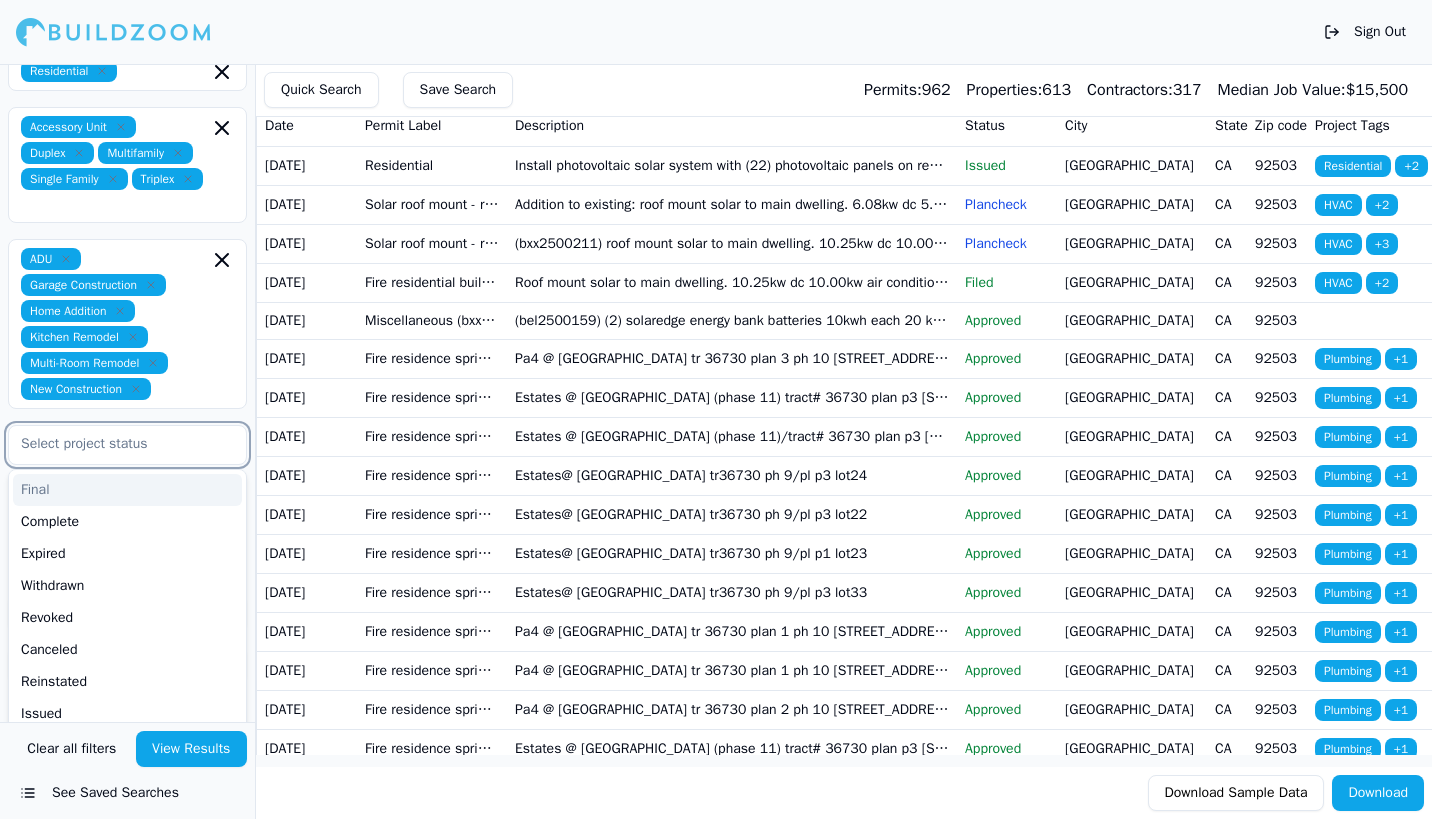 click at bounding box center (115, 444) 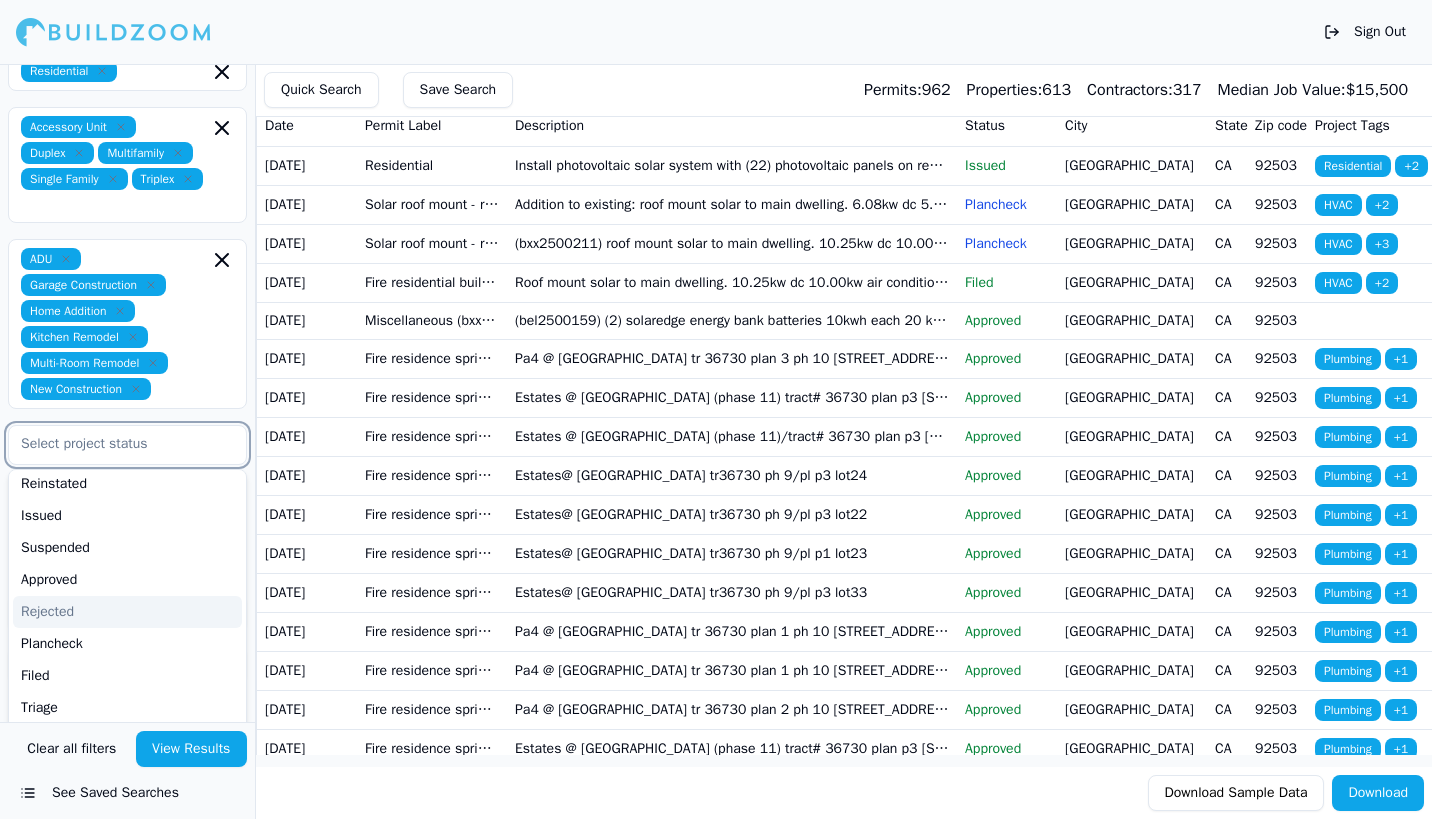 scroll, scrollTop: 200, scrollLeft: 0, axis: vertical 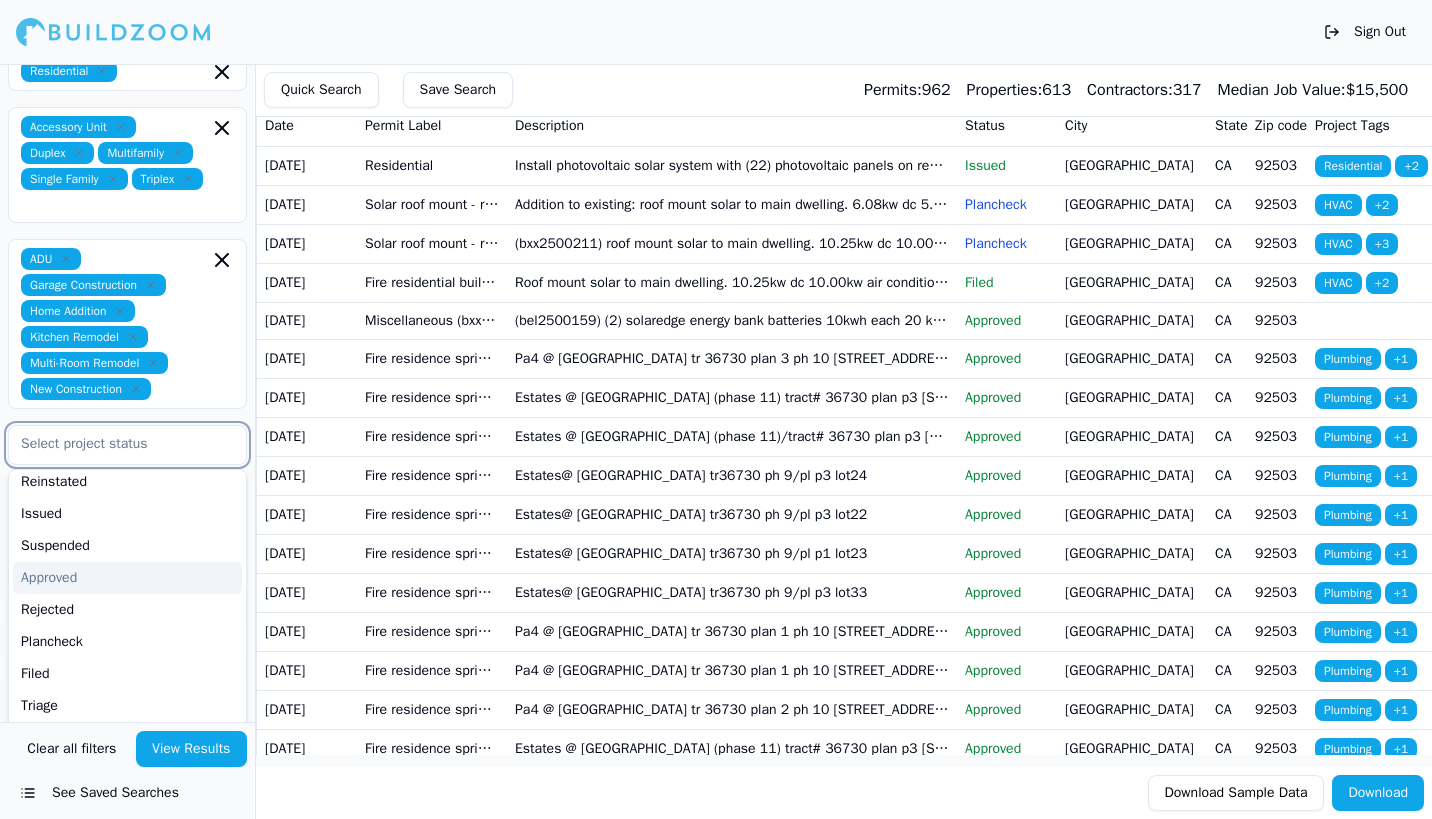 click on "Approved" at bounding box center (127, 578) 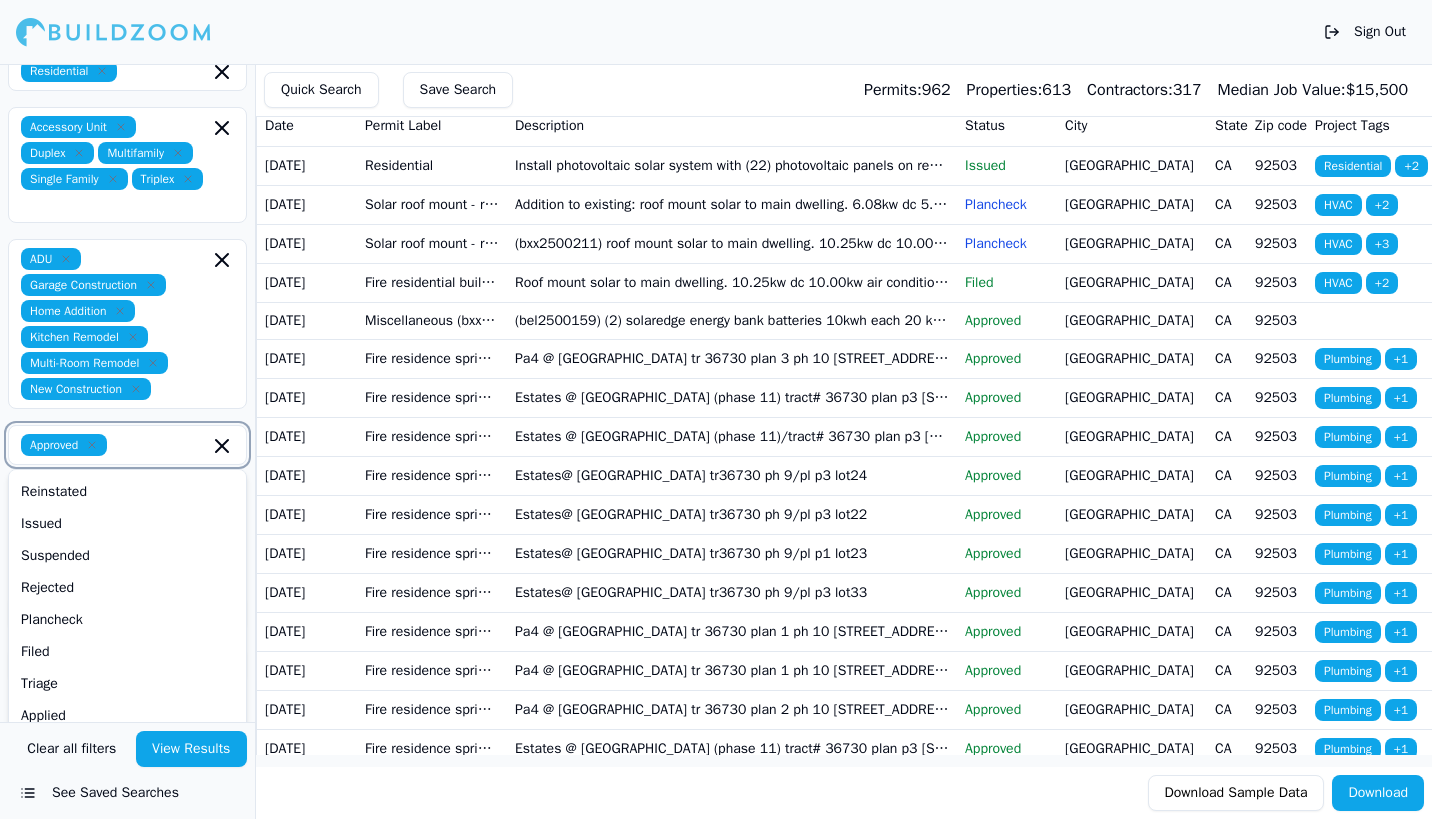 scroll, scrollTop: 190, scrollLeft: 0, axis: vertical 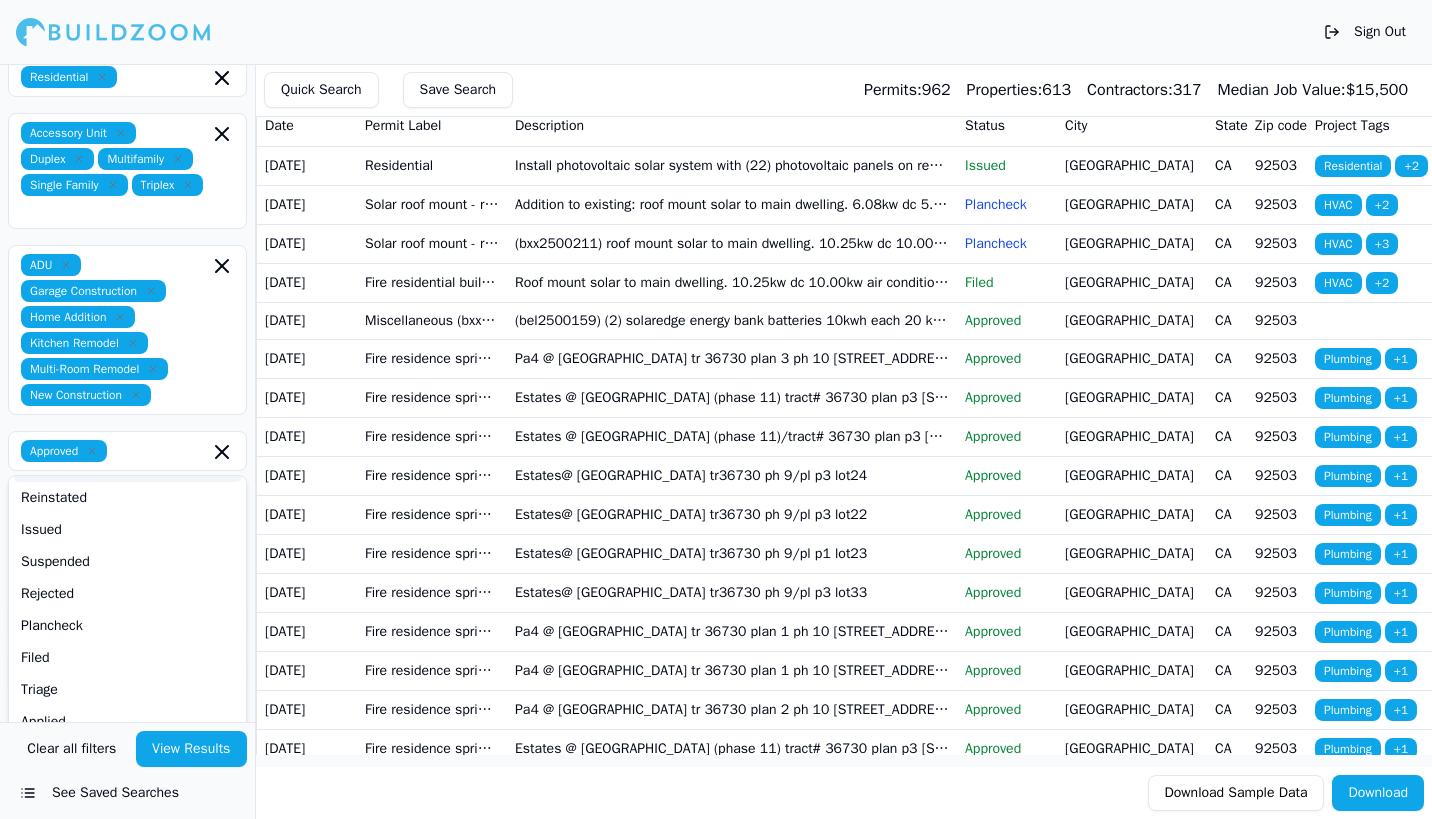 click on "Residential Accessory Unit Duplex Multifamily Single Family Triplex ADU Garage Construction Home Addition Kitchen Remodel Multi-Room Remodel New Construction Approved Final Complete Expired Withdrawn Revoked Canceled Reinstated Issued Suspended Rejected Plancheck Filed Triage Applied _None_ Select project recency" at bounding box center (127, 373) 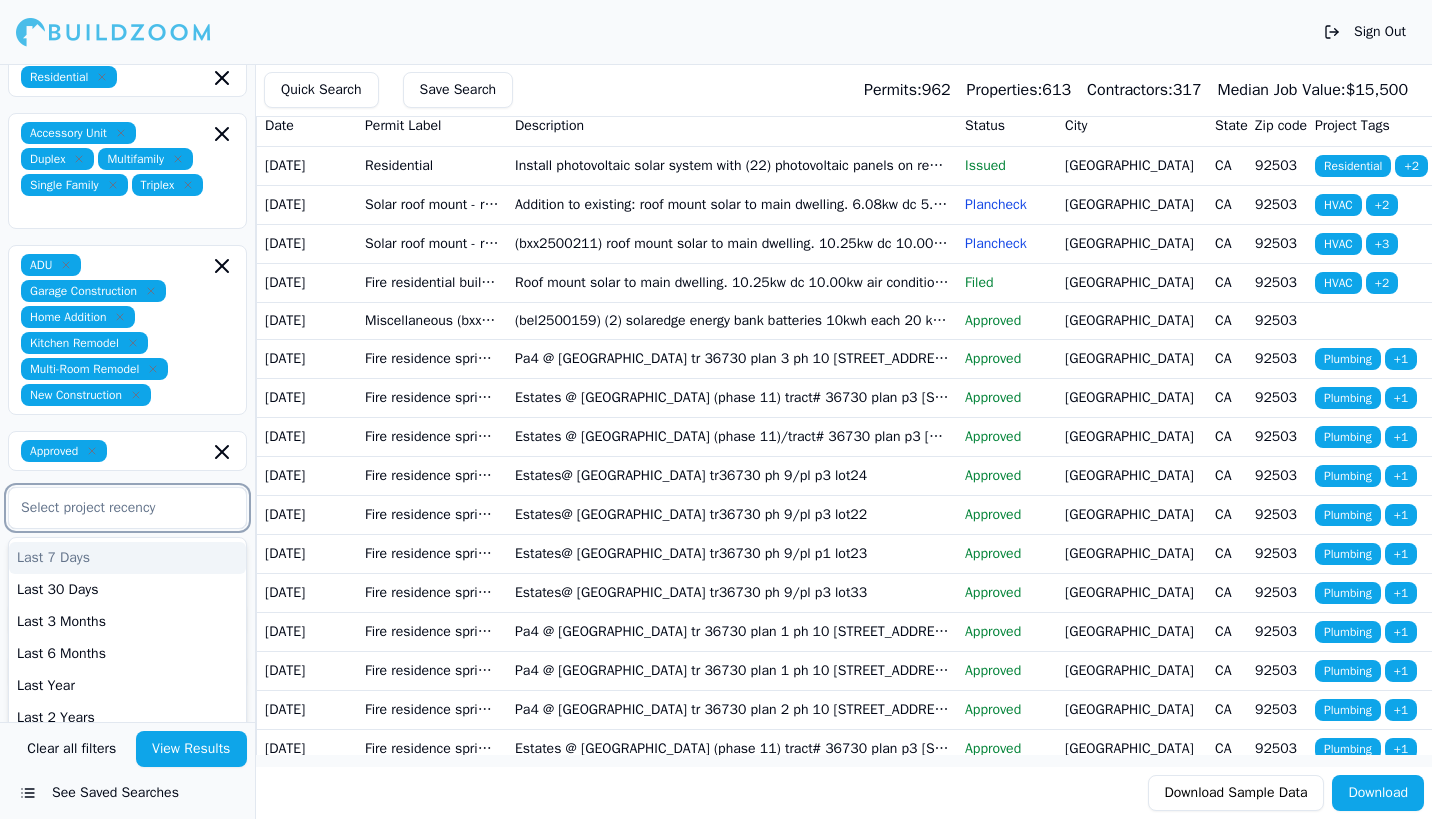 click at bounding box center (127, 508) 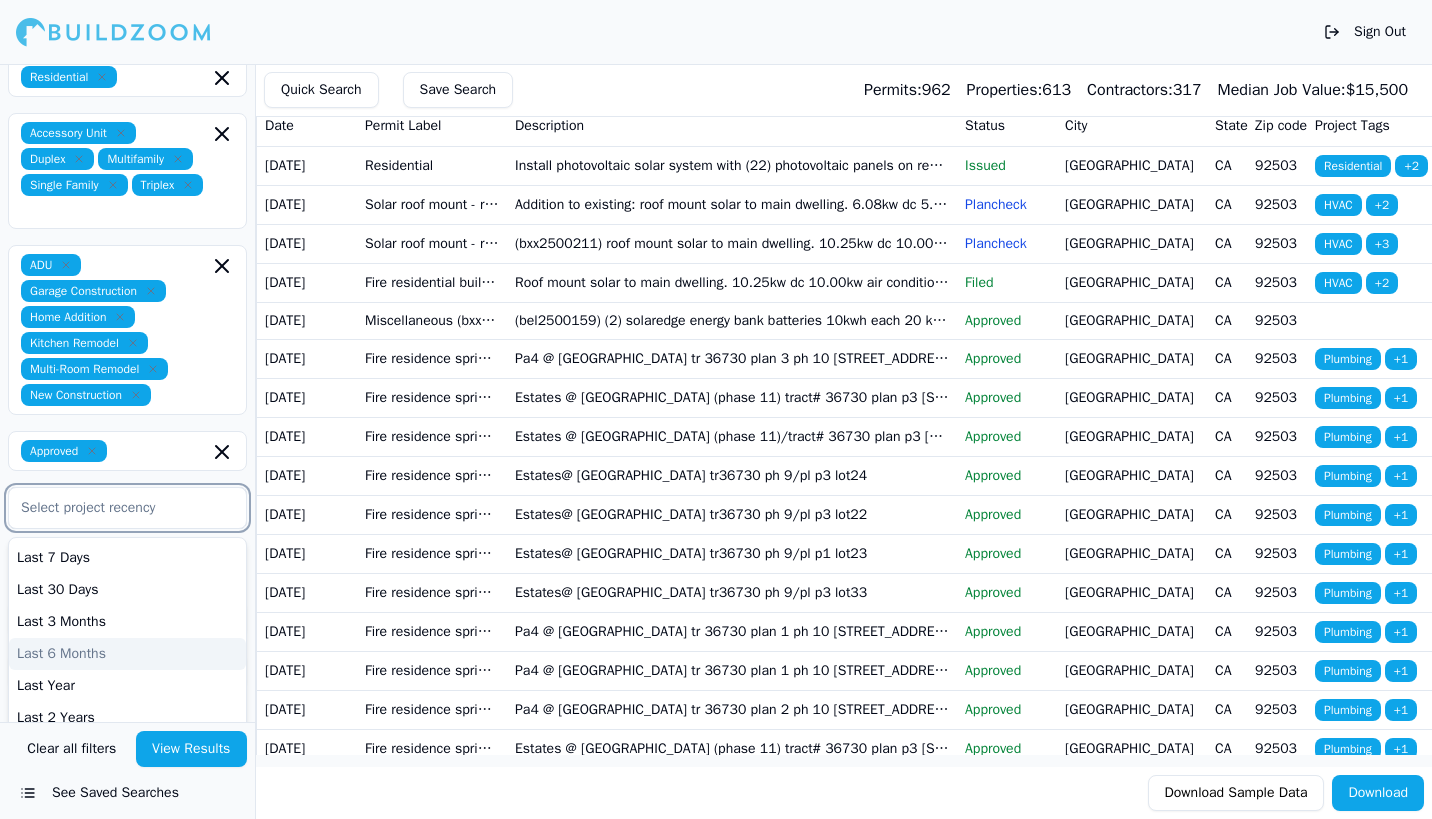 click on "Last 6 Months" at bounding box center (127, 654) 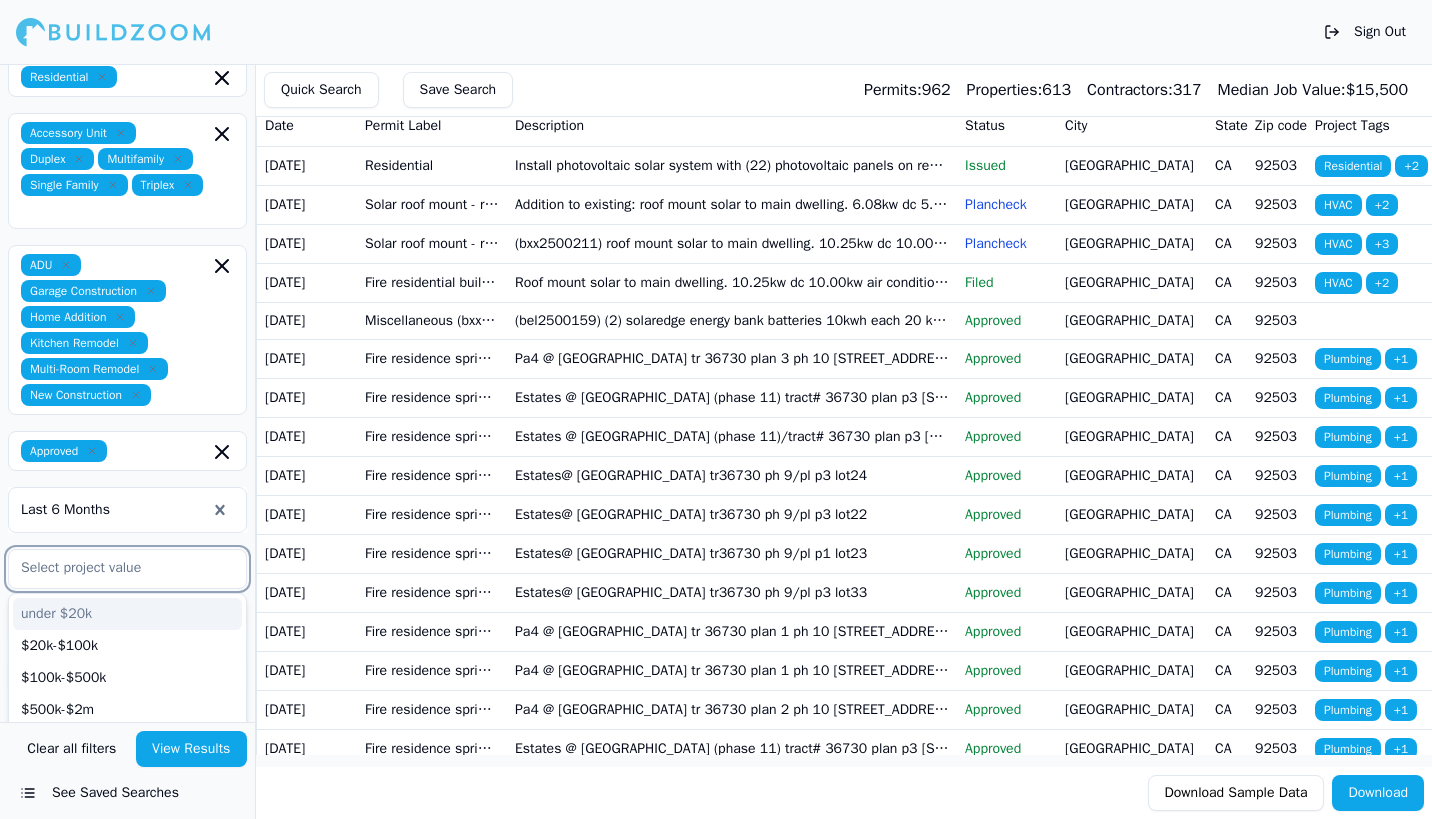 click at bounding box center (115, 568) 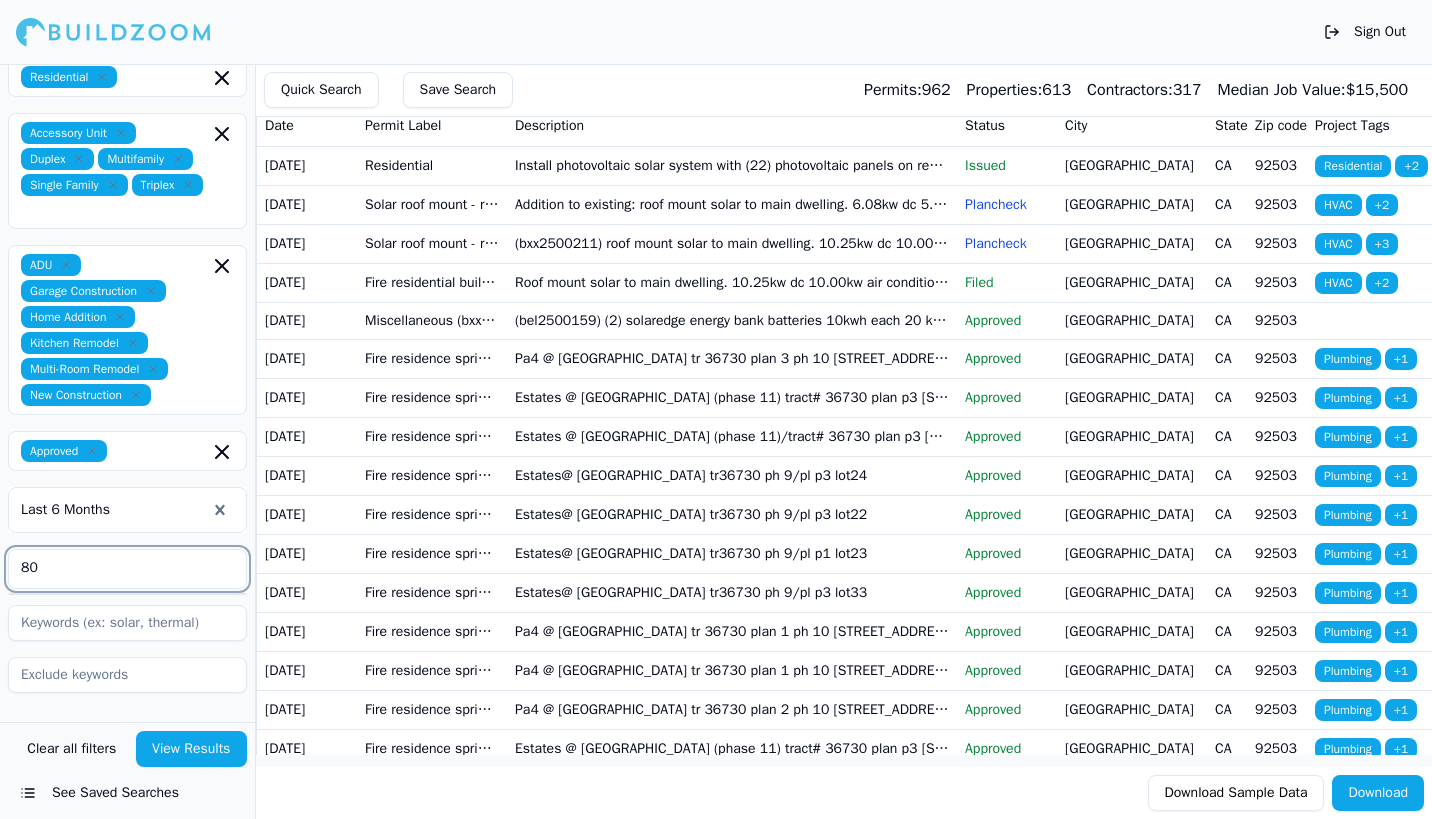 type on "8" 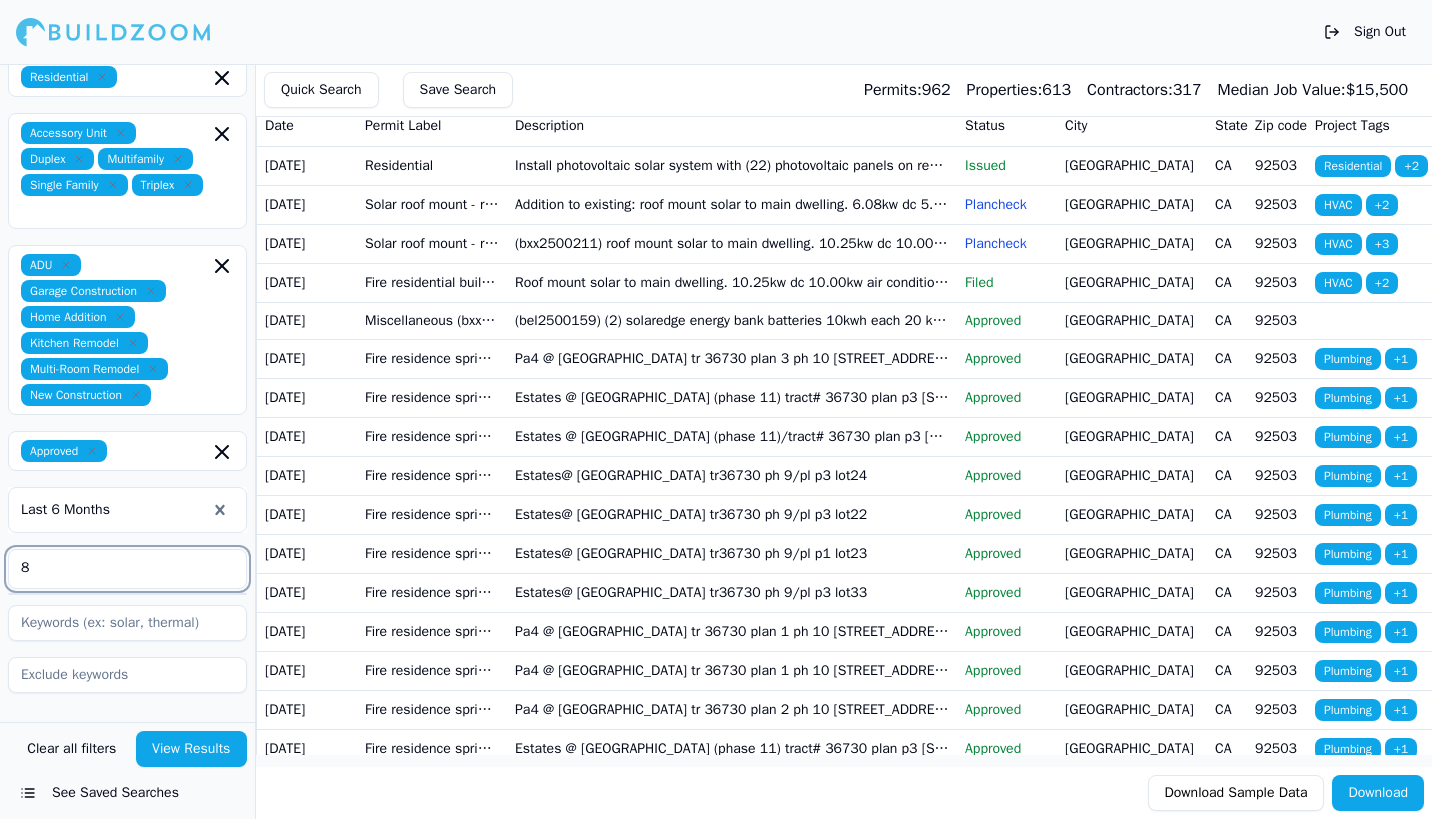 type 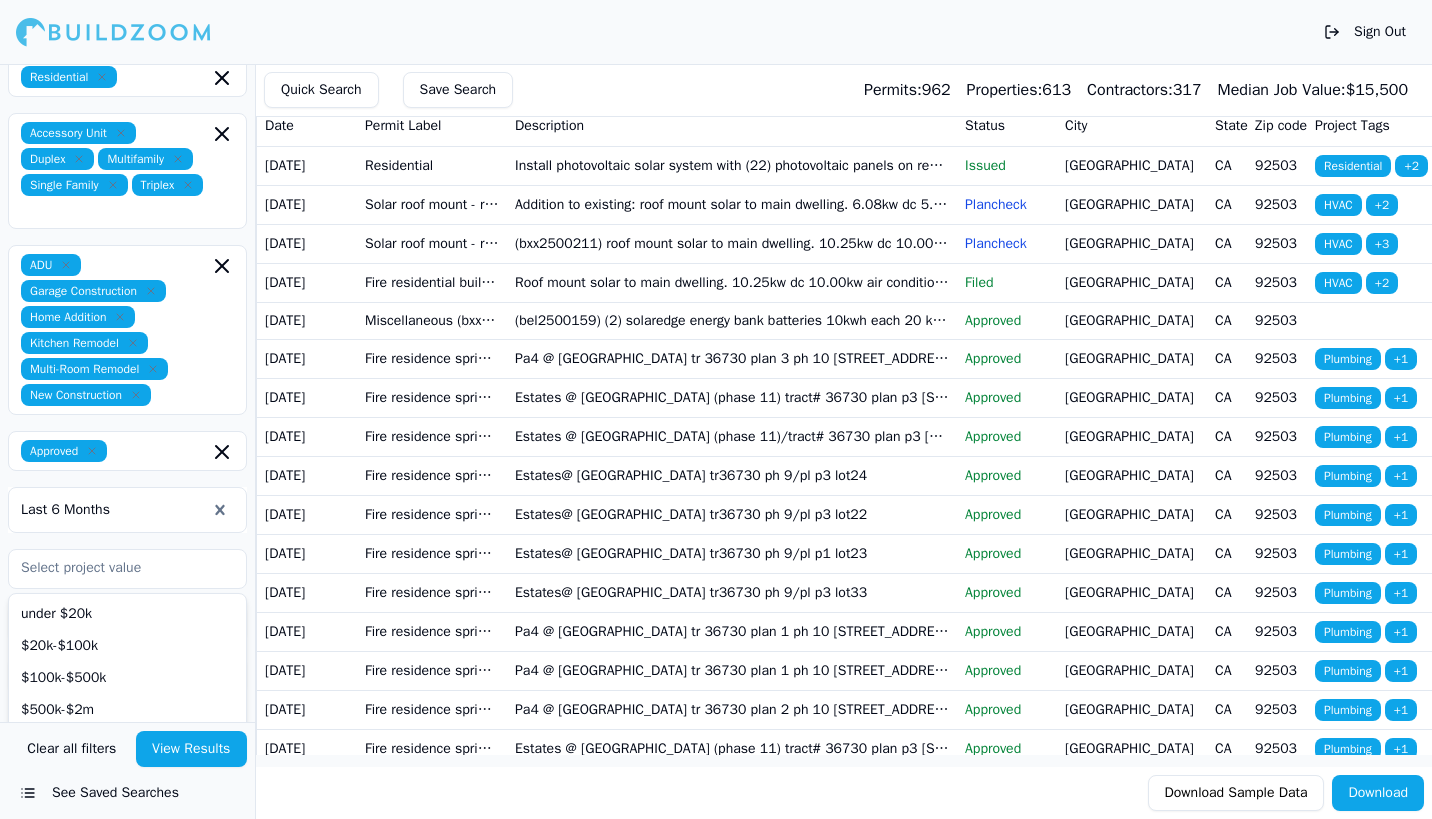 click on "See Saved Searches" at bounding box center [127, 793] 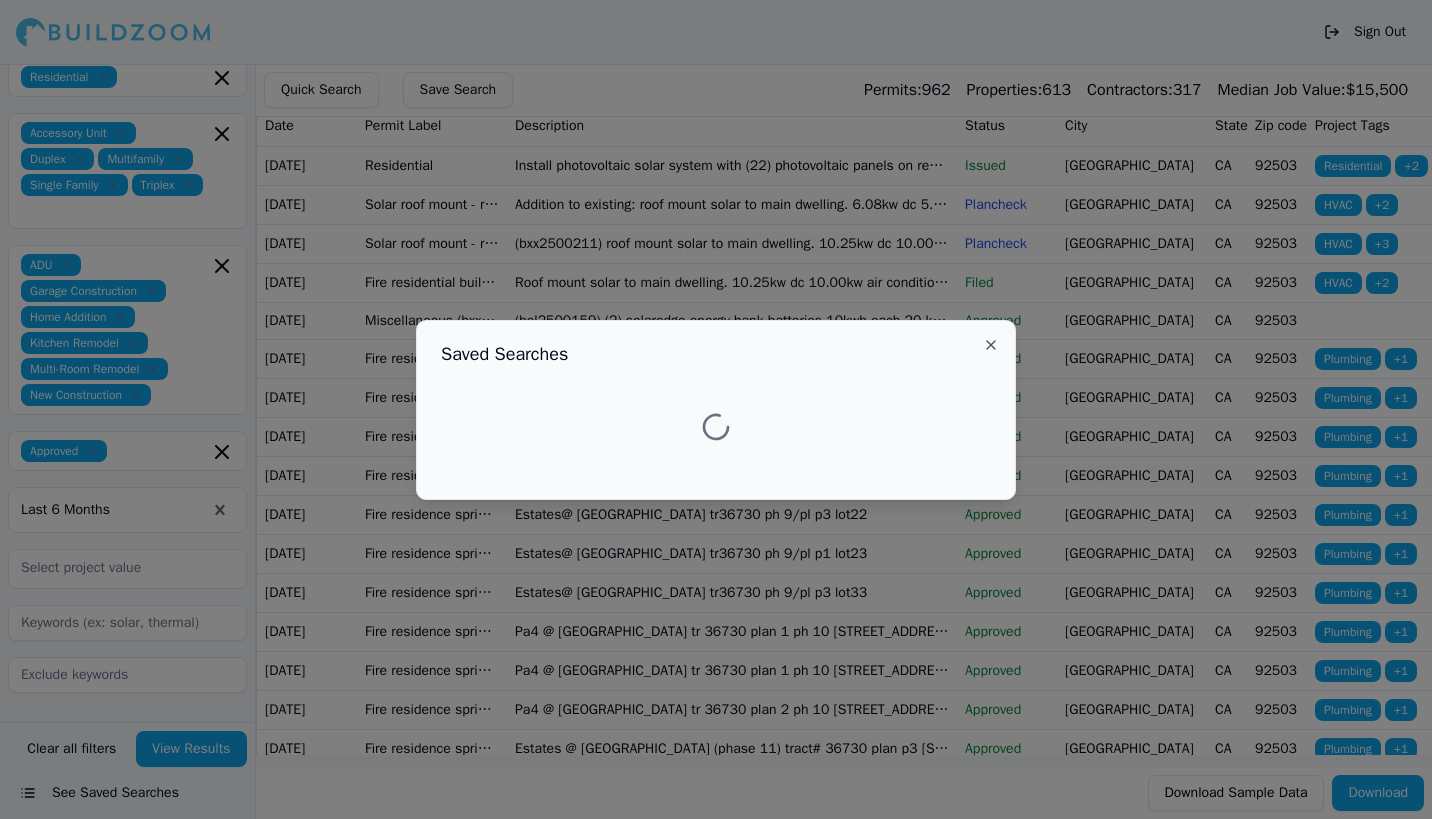 scroll, scrollTop: 64, scrollLeft: 0, axis: vertical 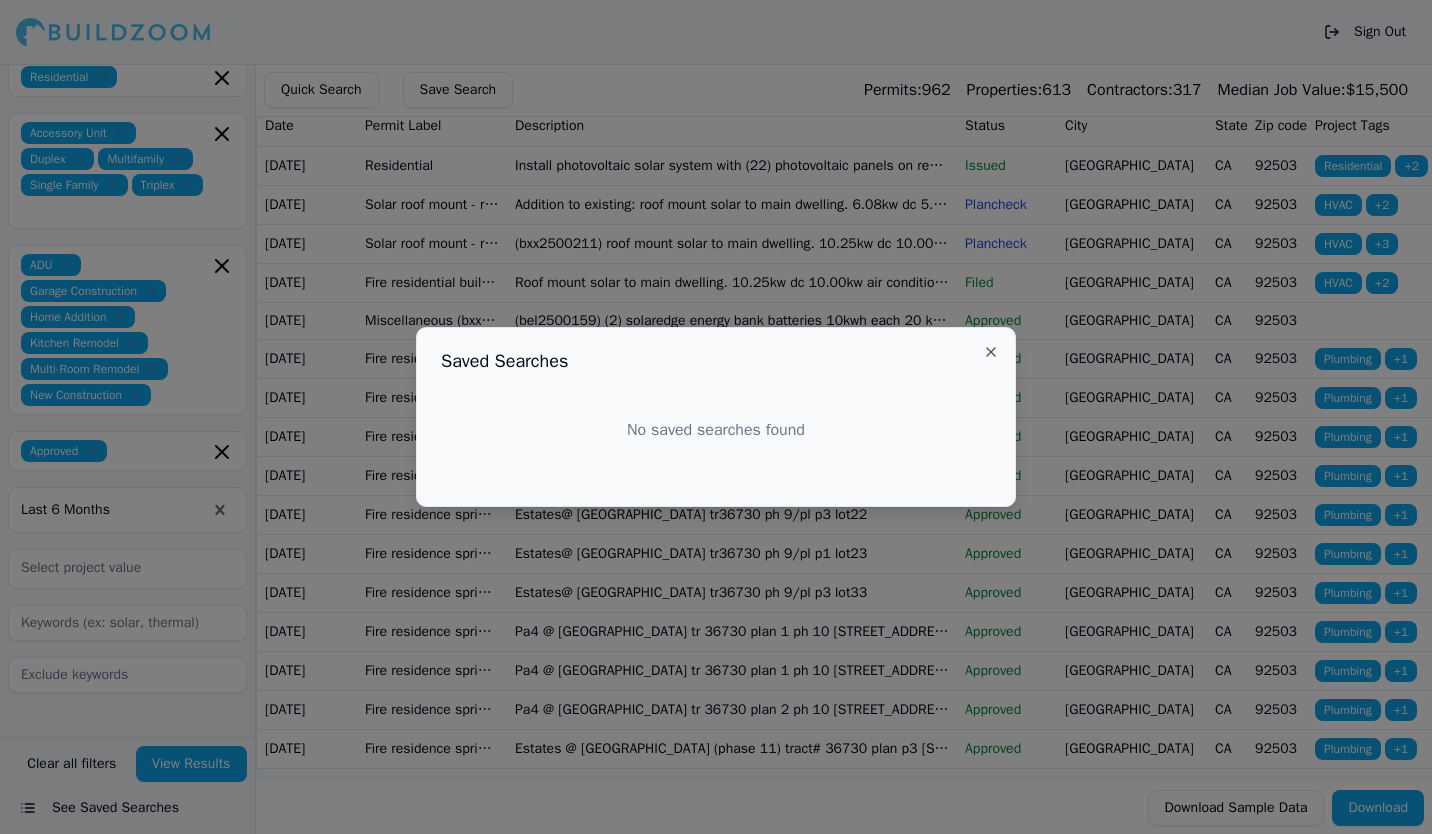 click on "Close" at bounding box center [991, 352] 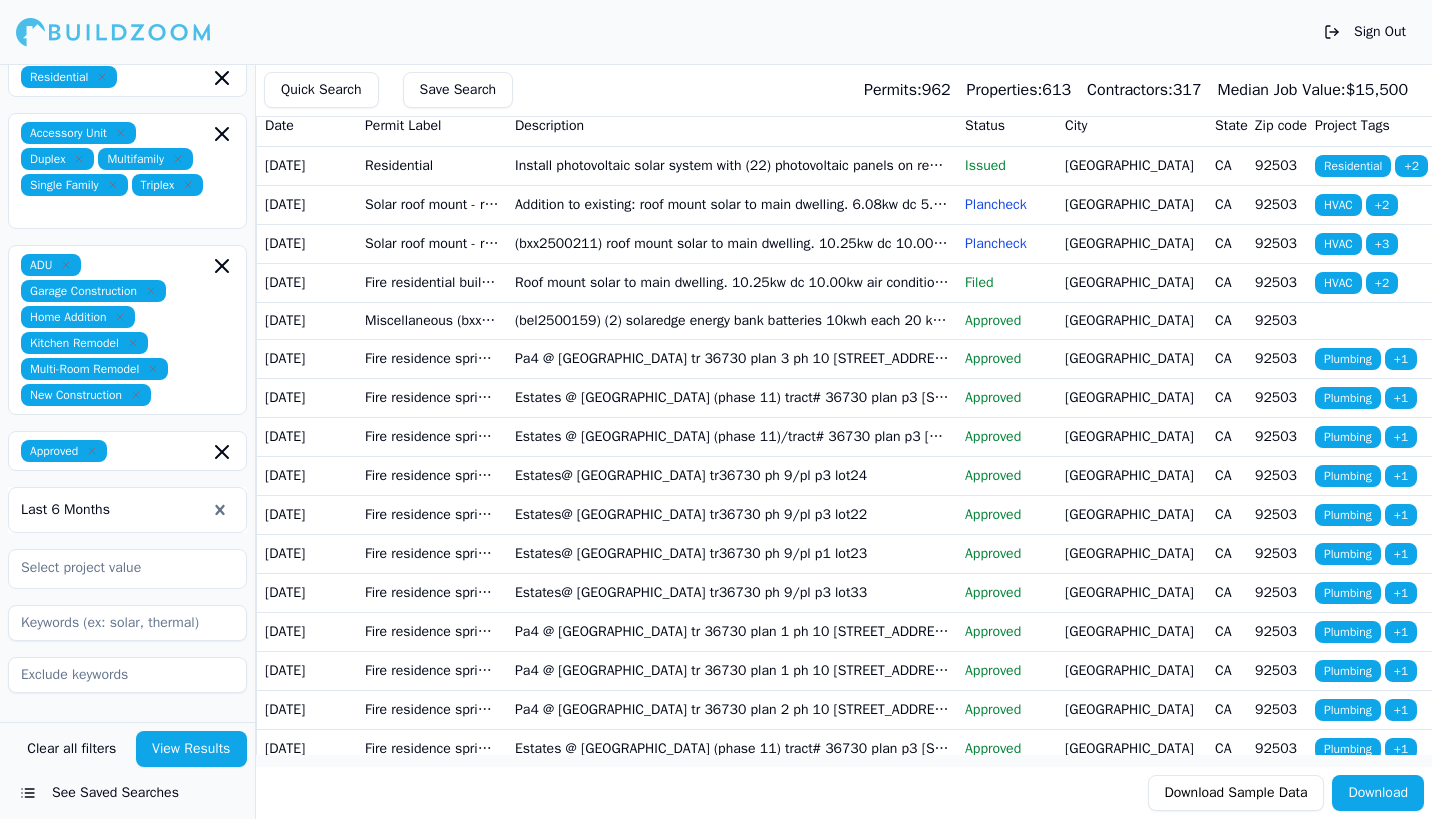 scroll, scrollTop: 399, scrollLeft: 0, axis: vertical 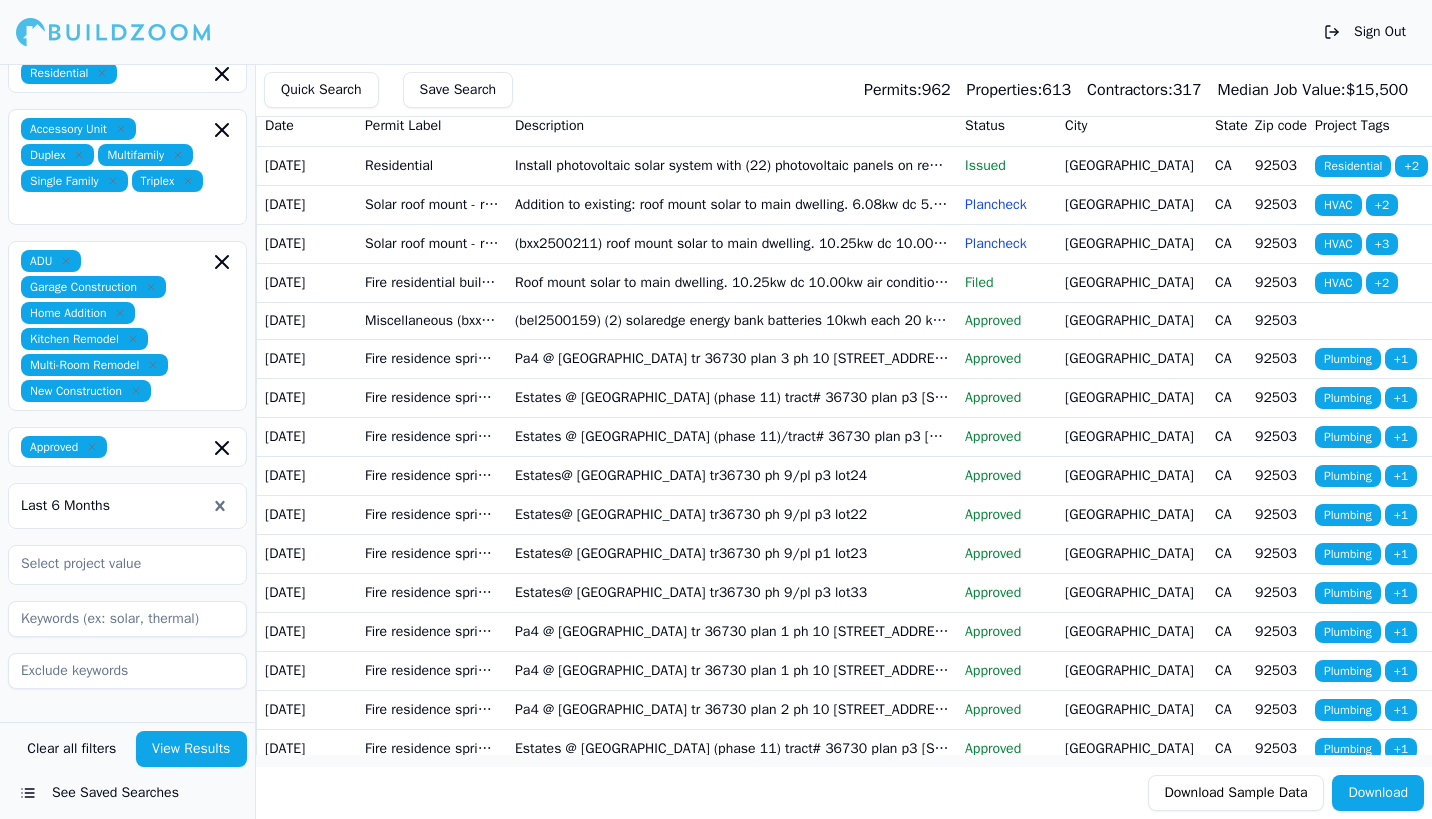 click at bounding box center [127, 619] 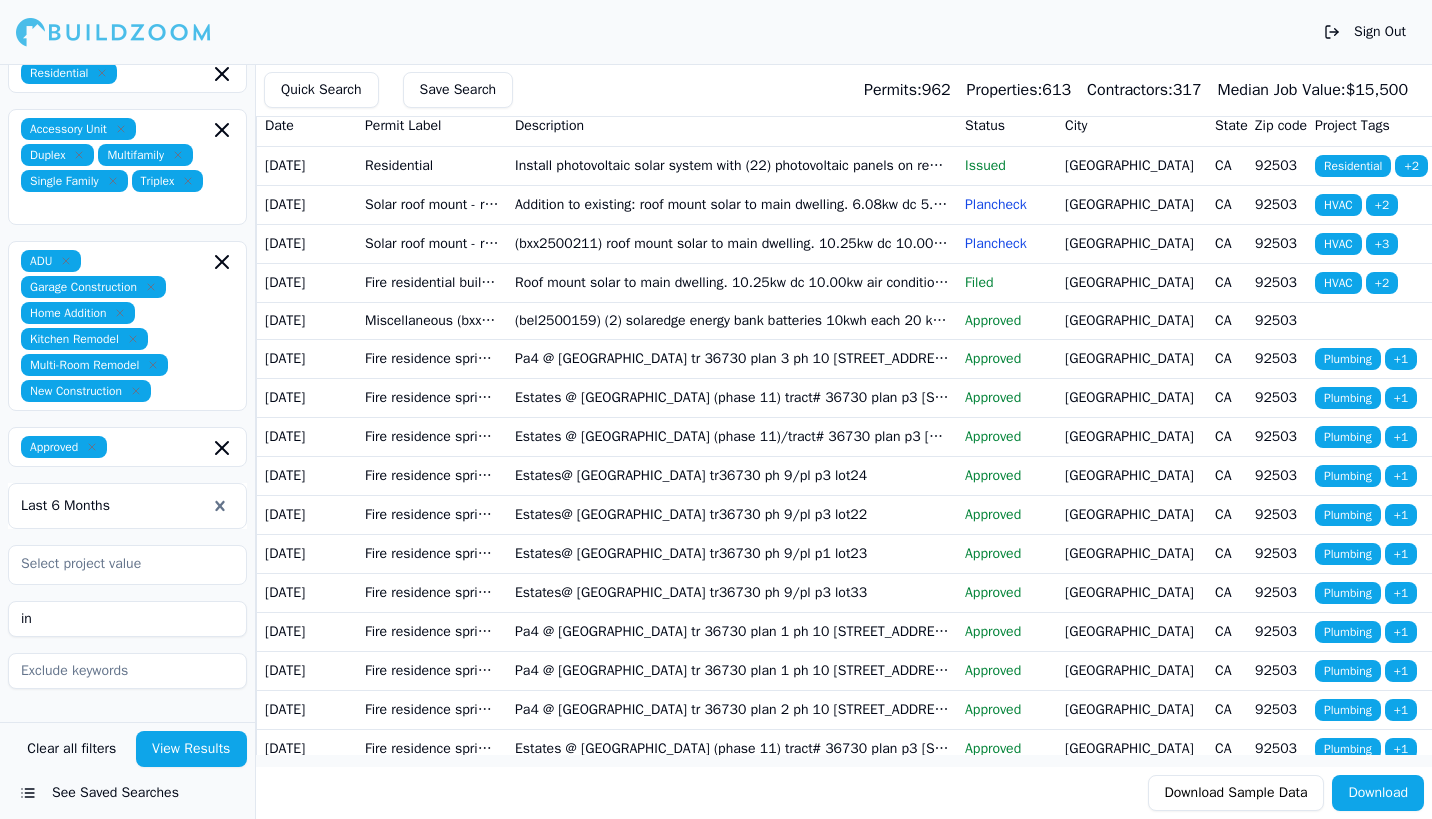 type on "i" 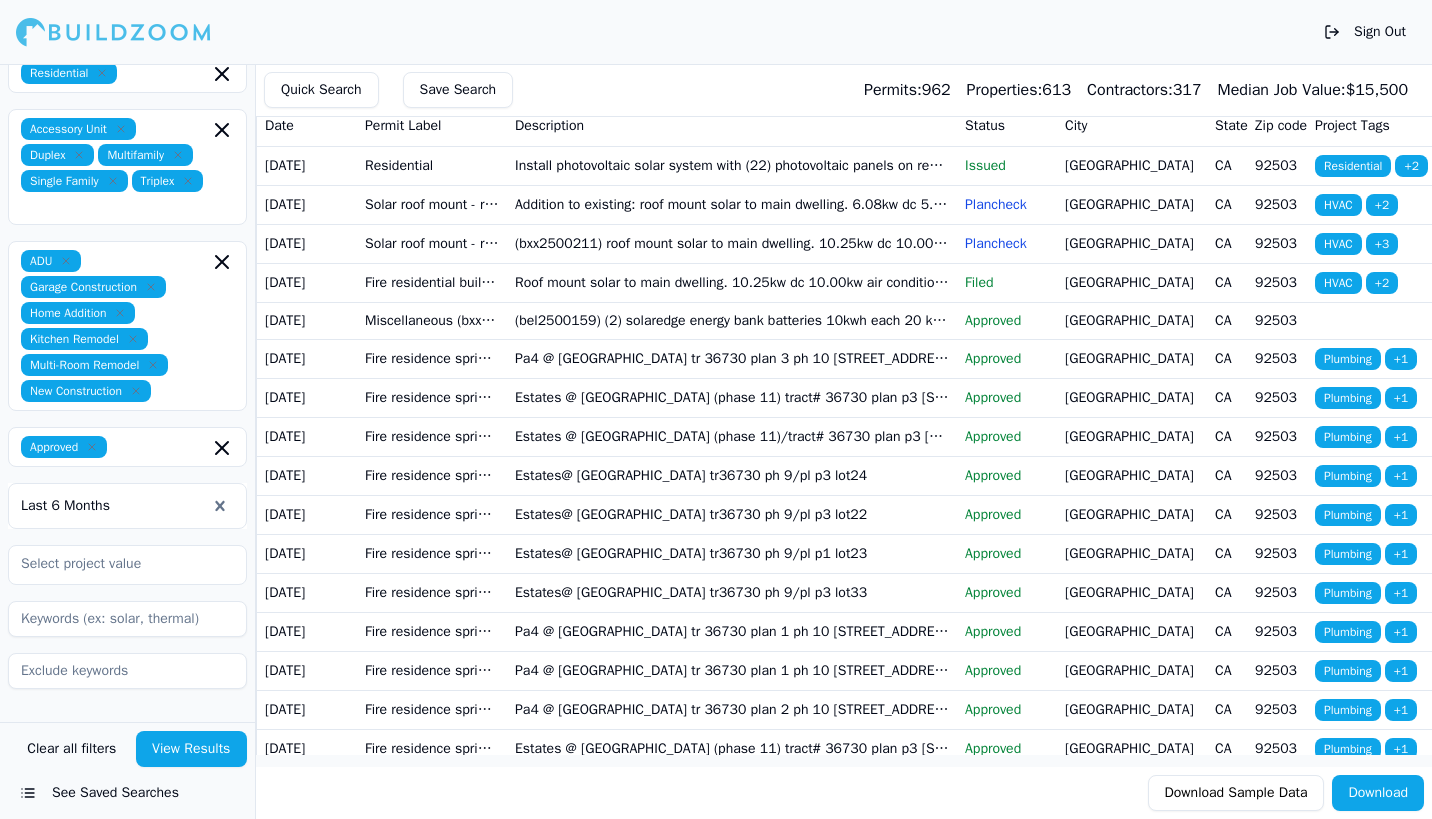 click on "View Results" at bounding box center [192, 749] 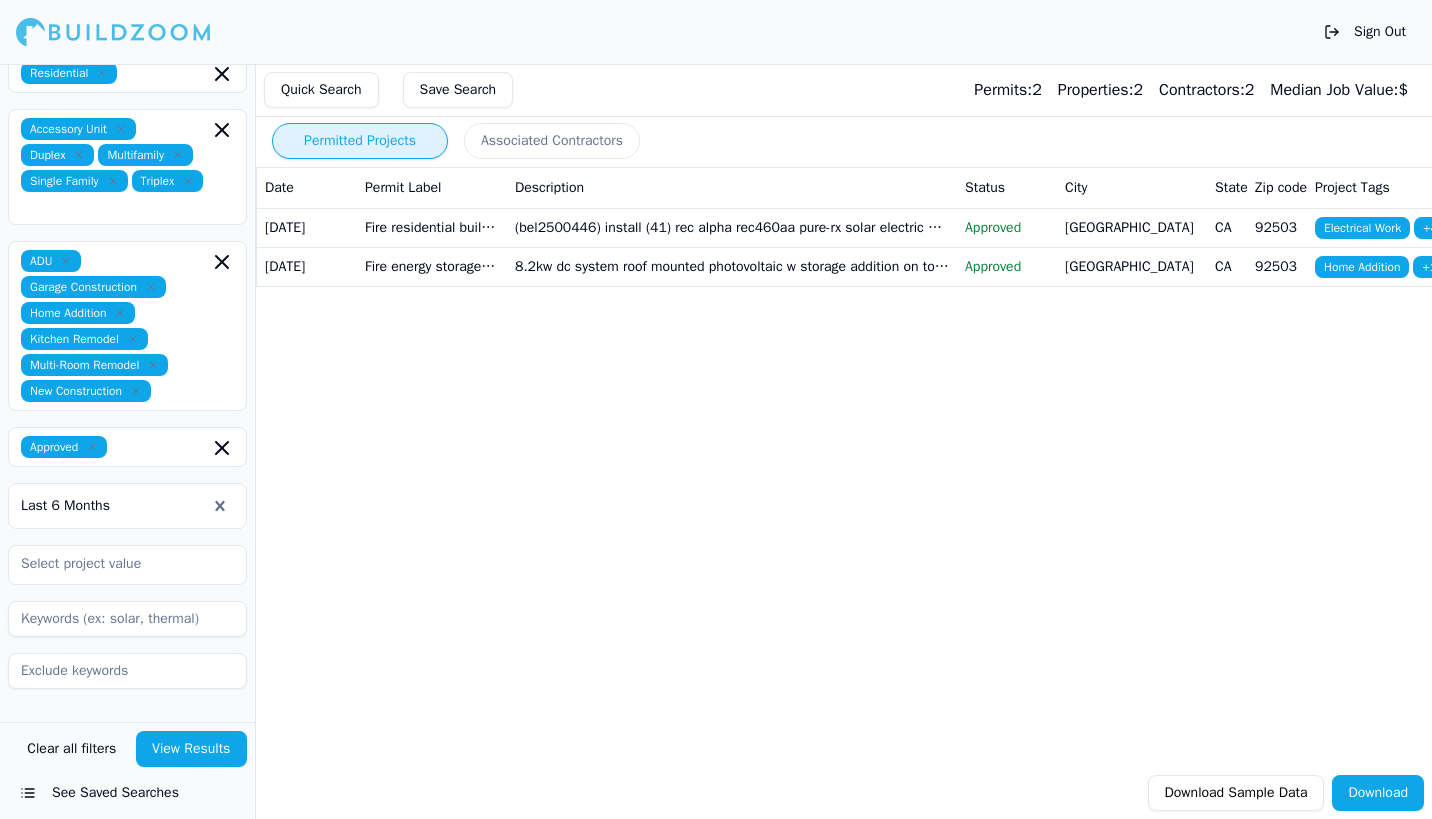scroll, scrollTop: 0, scrollLeft: 0, axis: both 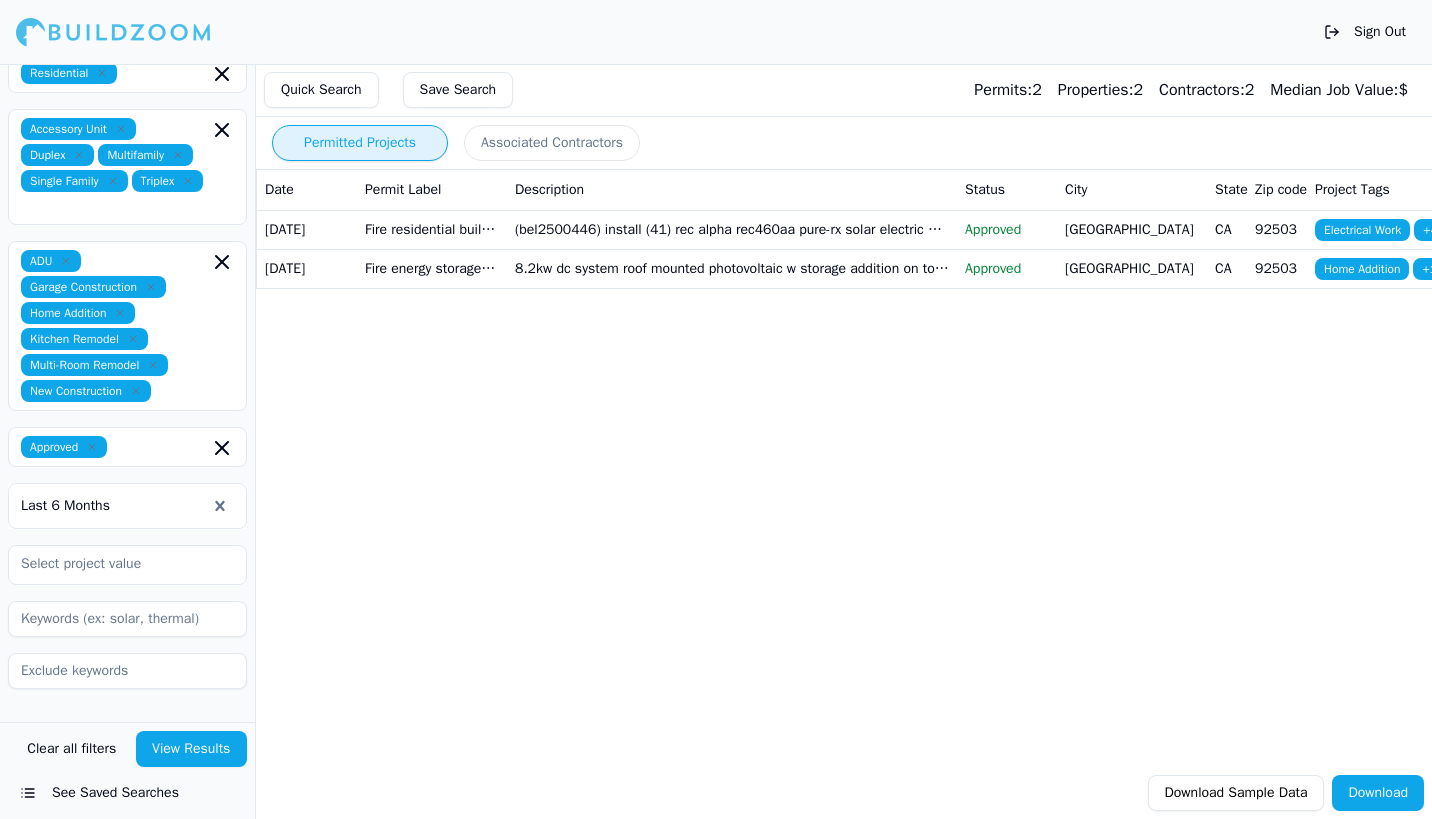 click at bounding box center [127, 619] 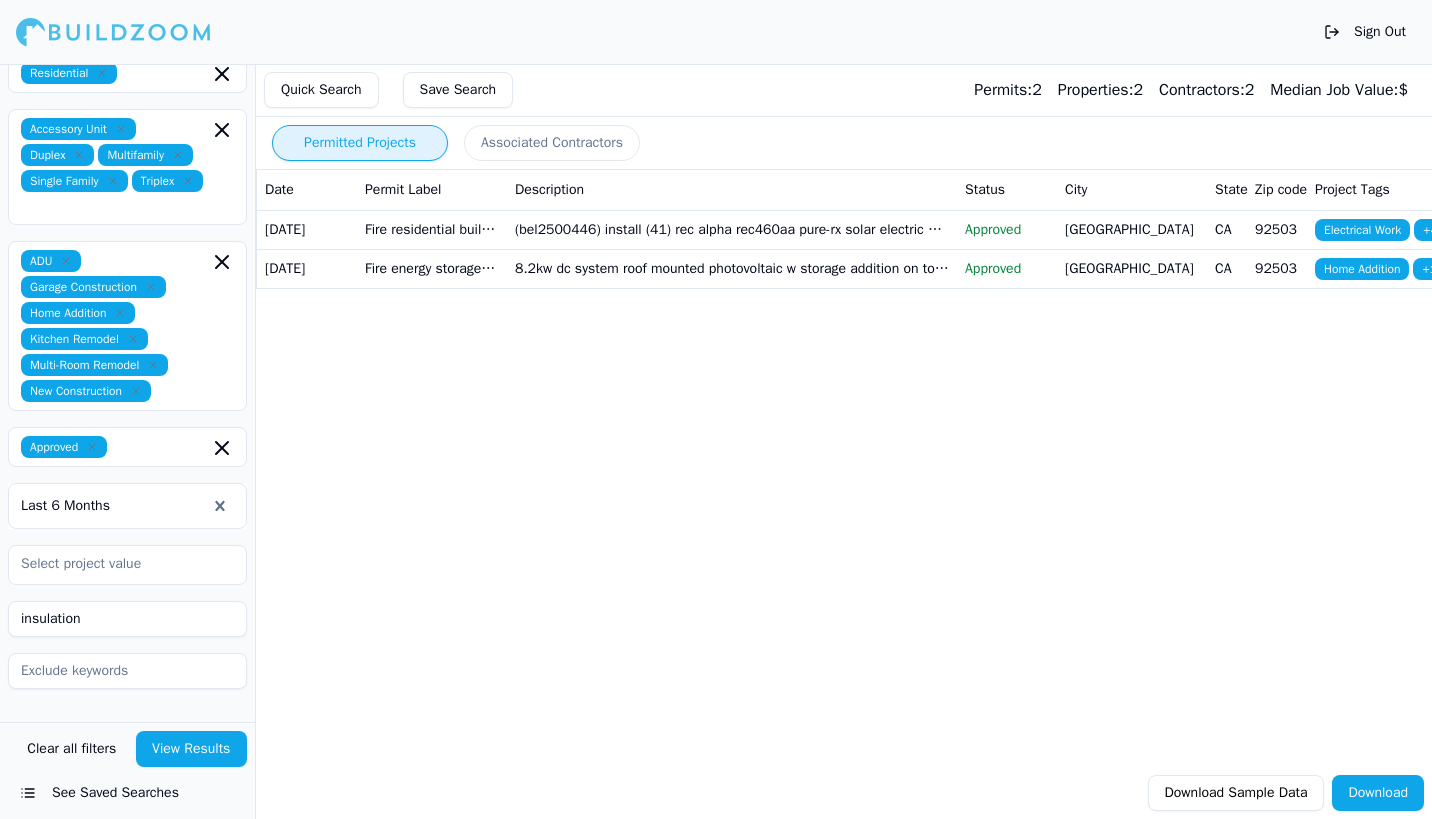 click on "View Results" at bounding box center (192, 749) 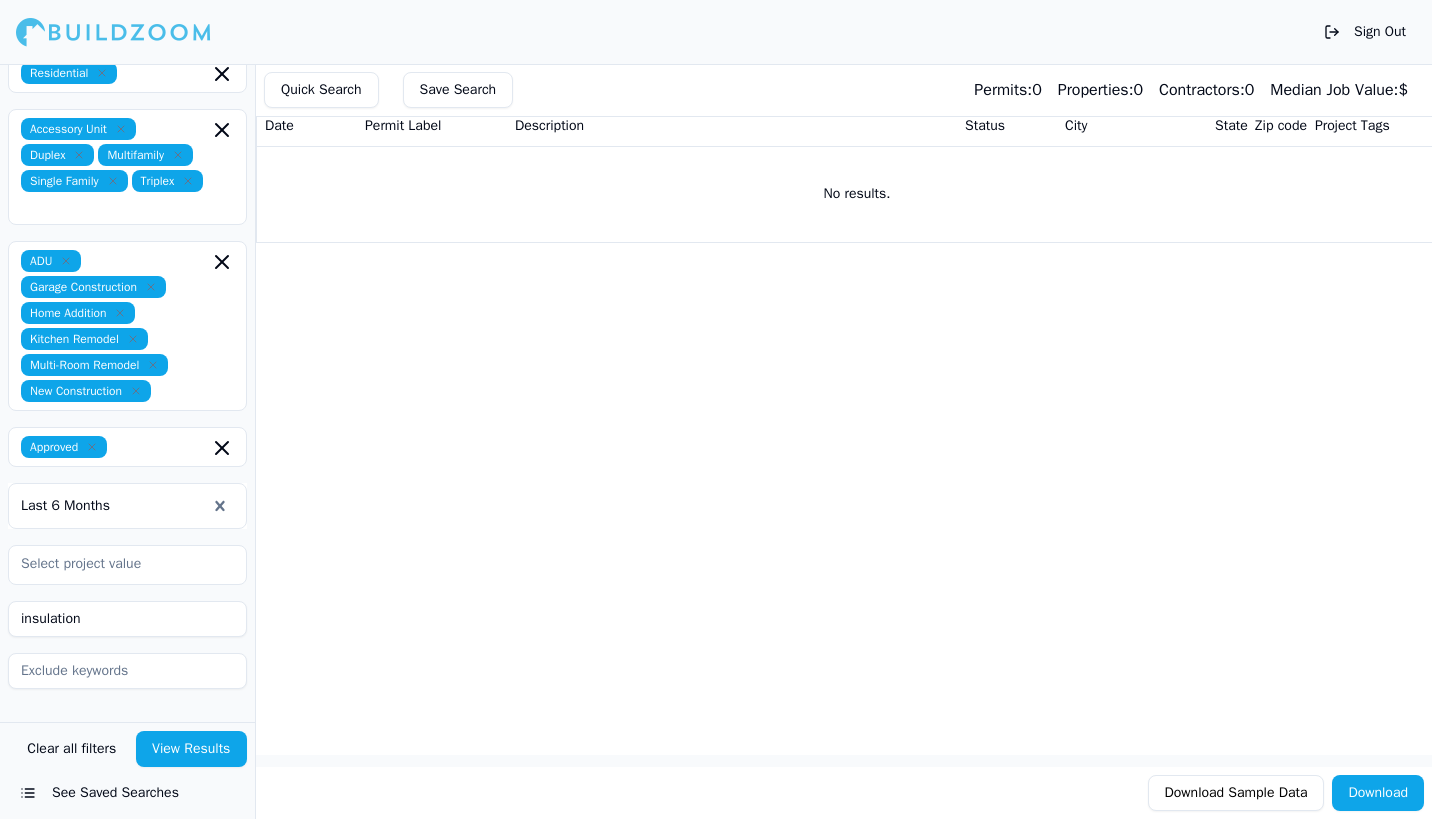 scroll, scrollTop: 79, scrollLeft: 0, axis: vertical 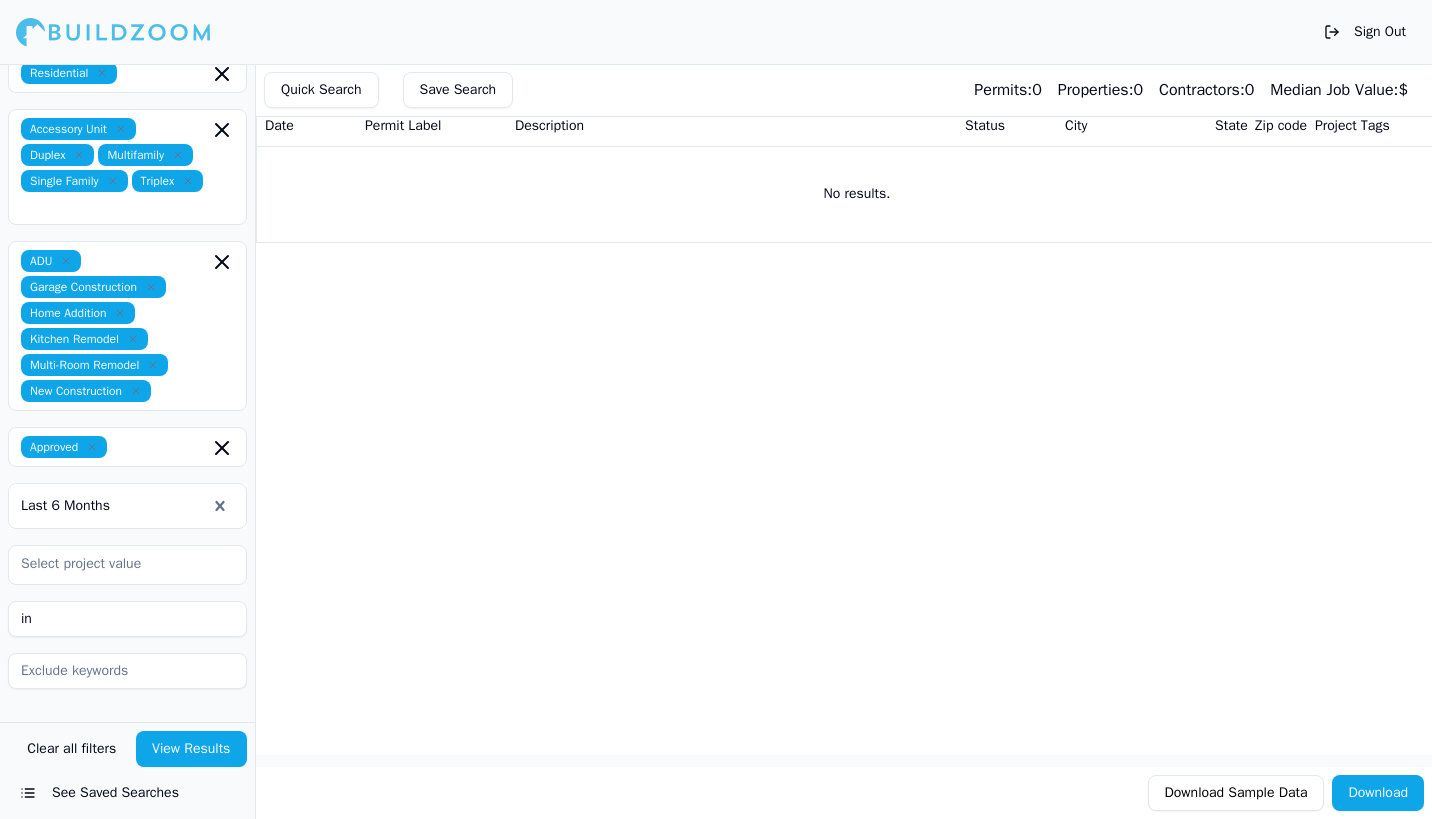 type on "i" 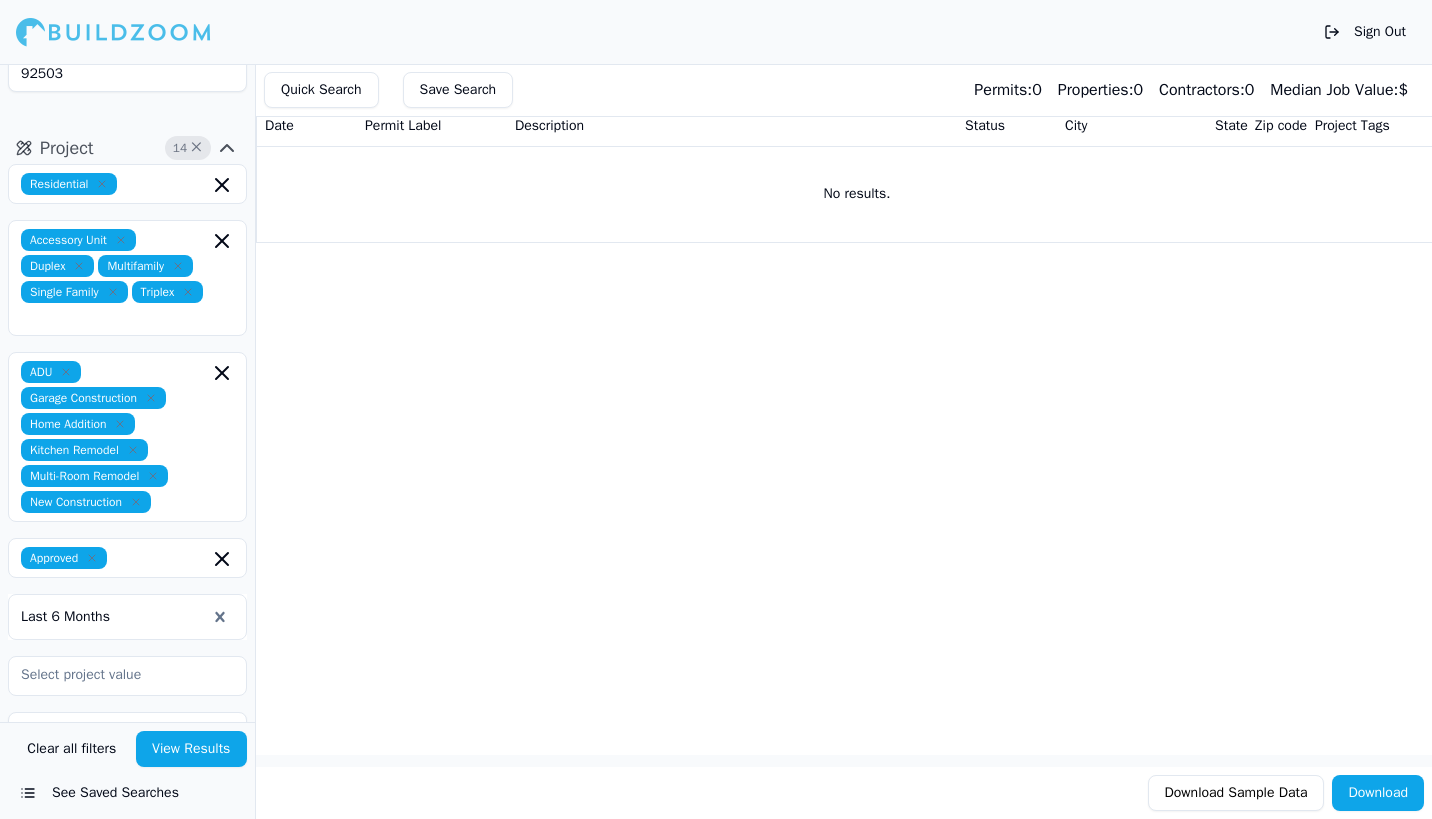 scroll, scrollTop: 399, scrollLeft: 0, axis: vertical 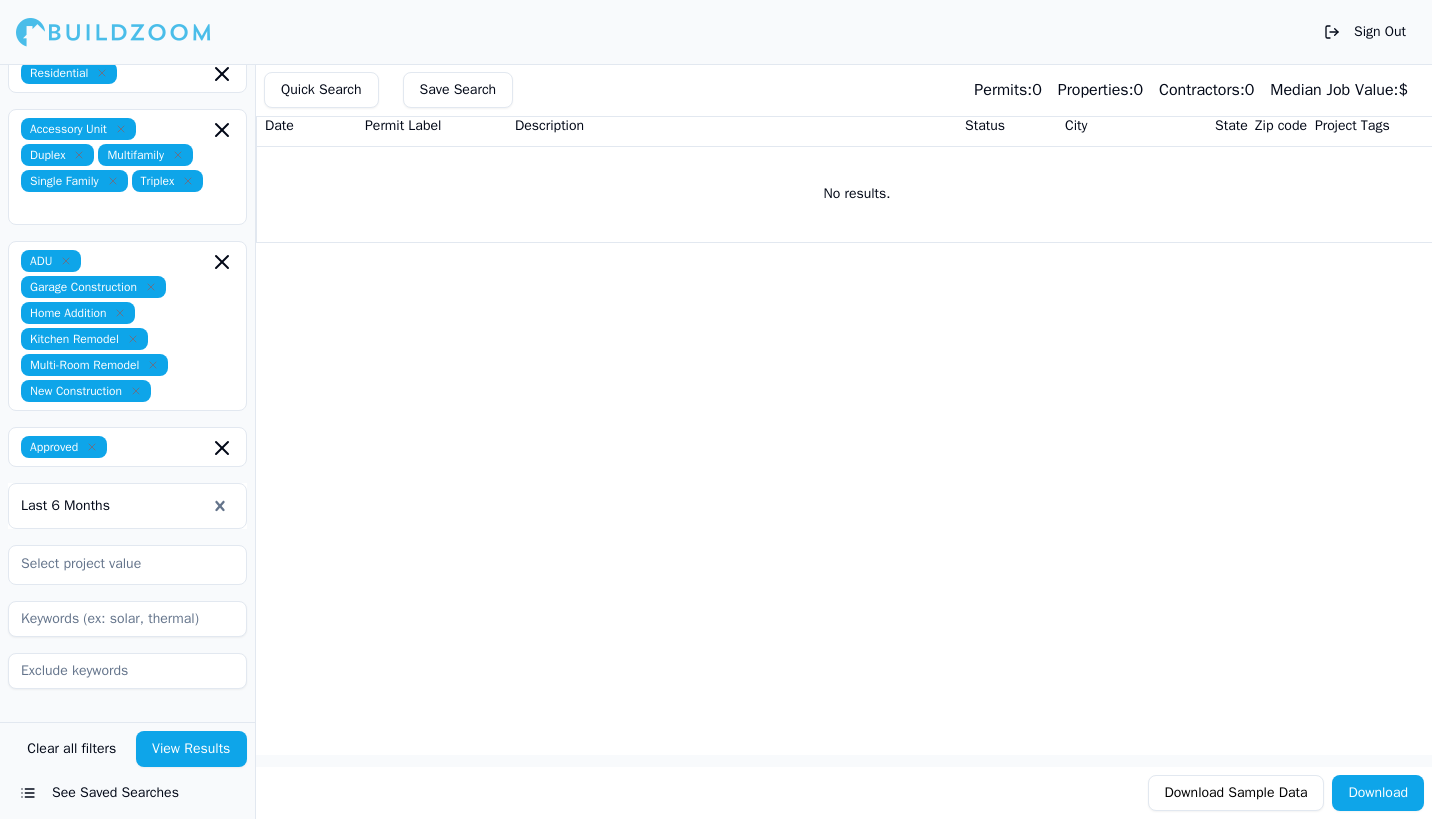 click 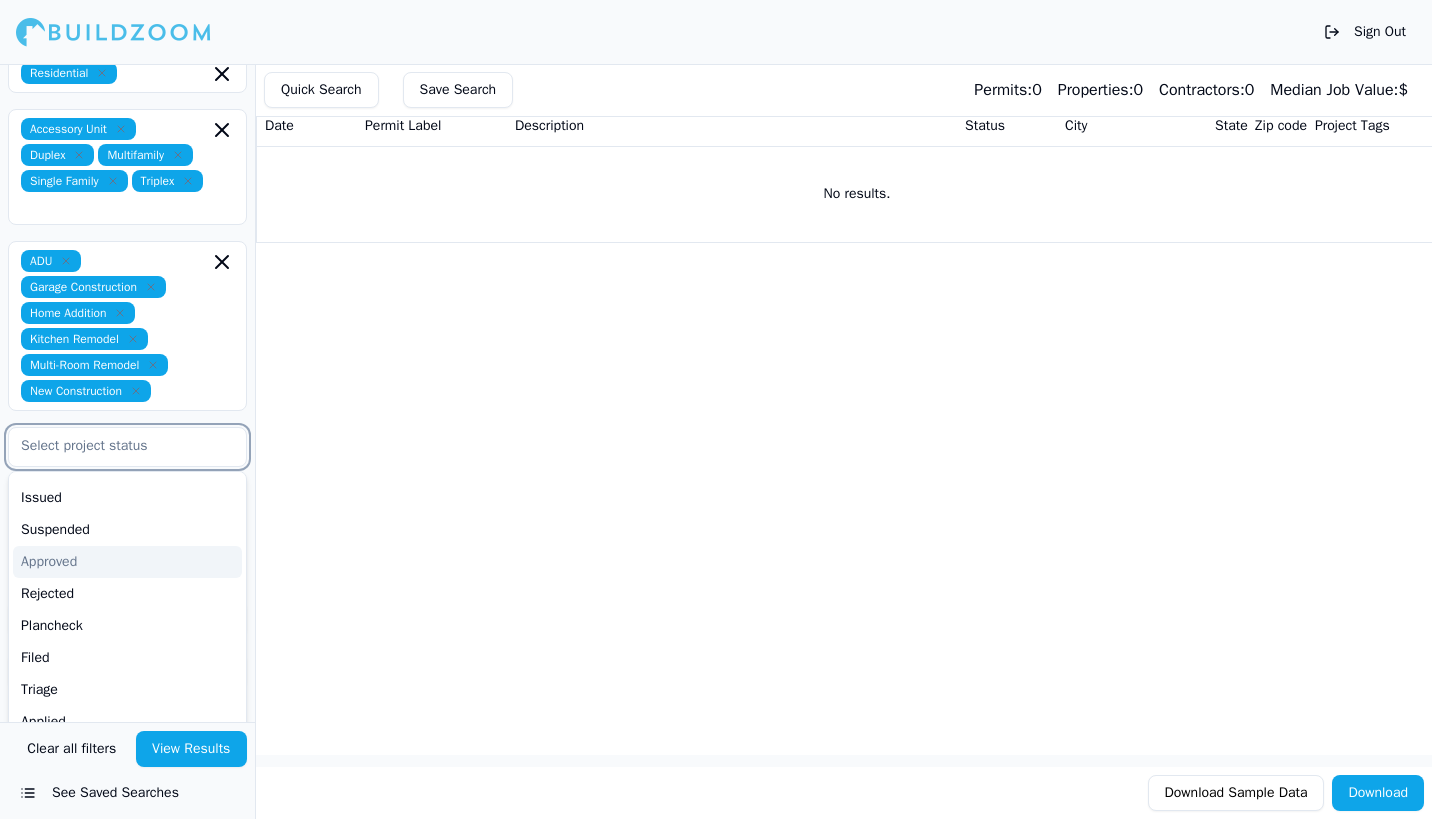scroll, scrollTop: 222, scrollLeft: 0, axis: vertical 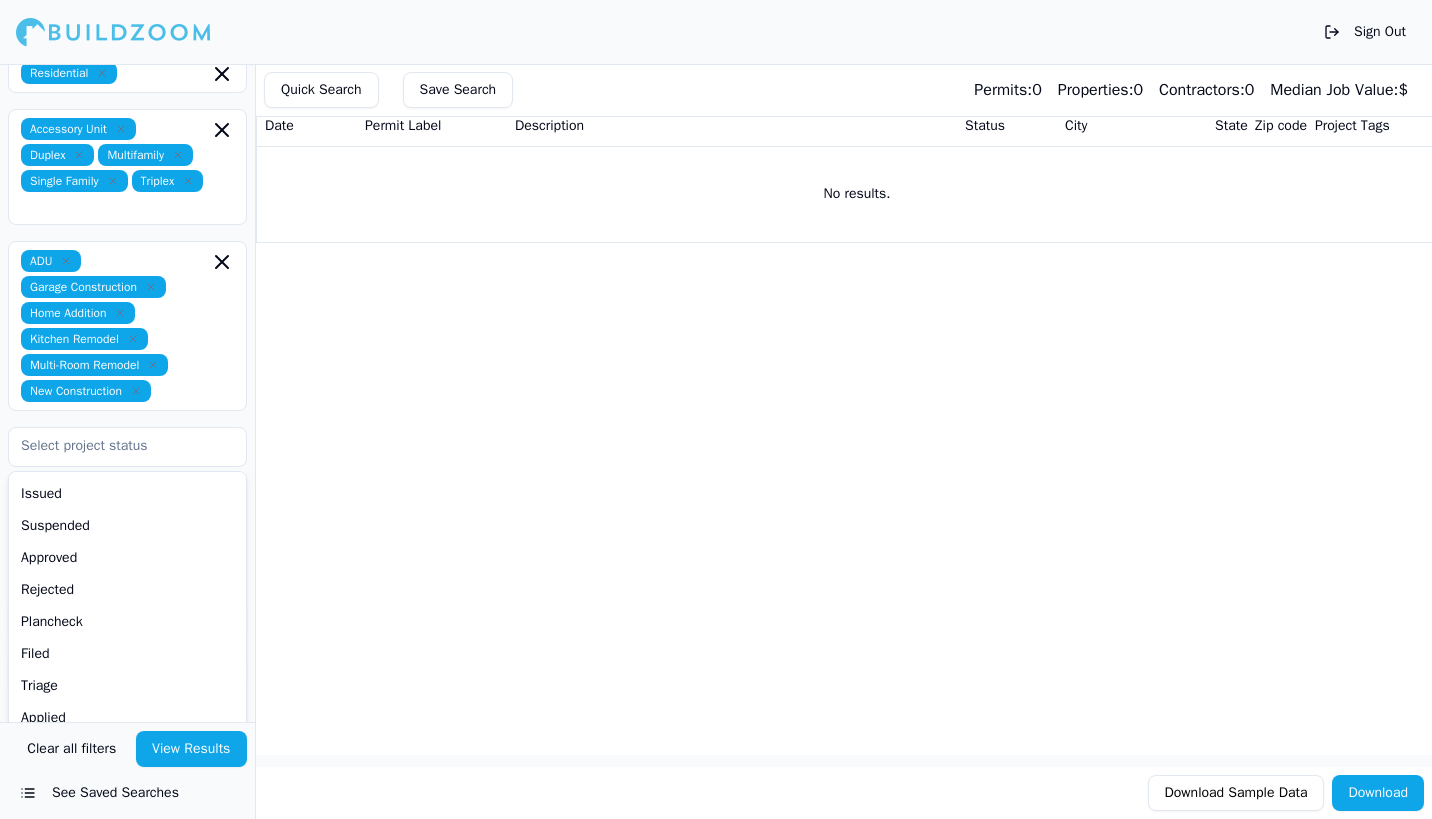 click on "View Results" at bounding box center [192, 749] 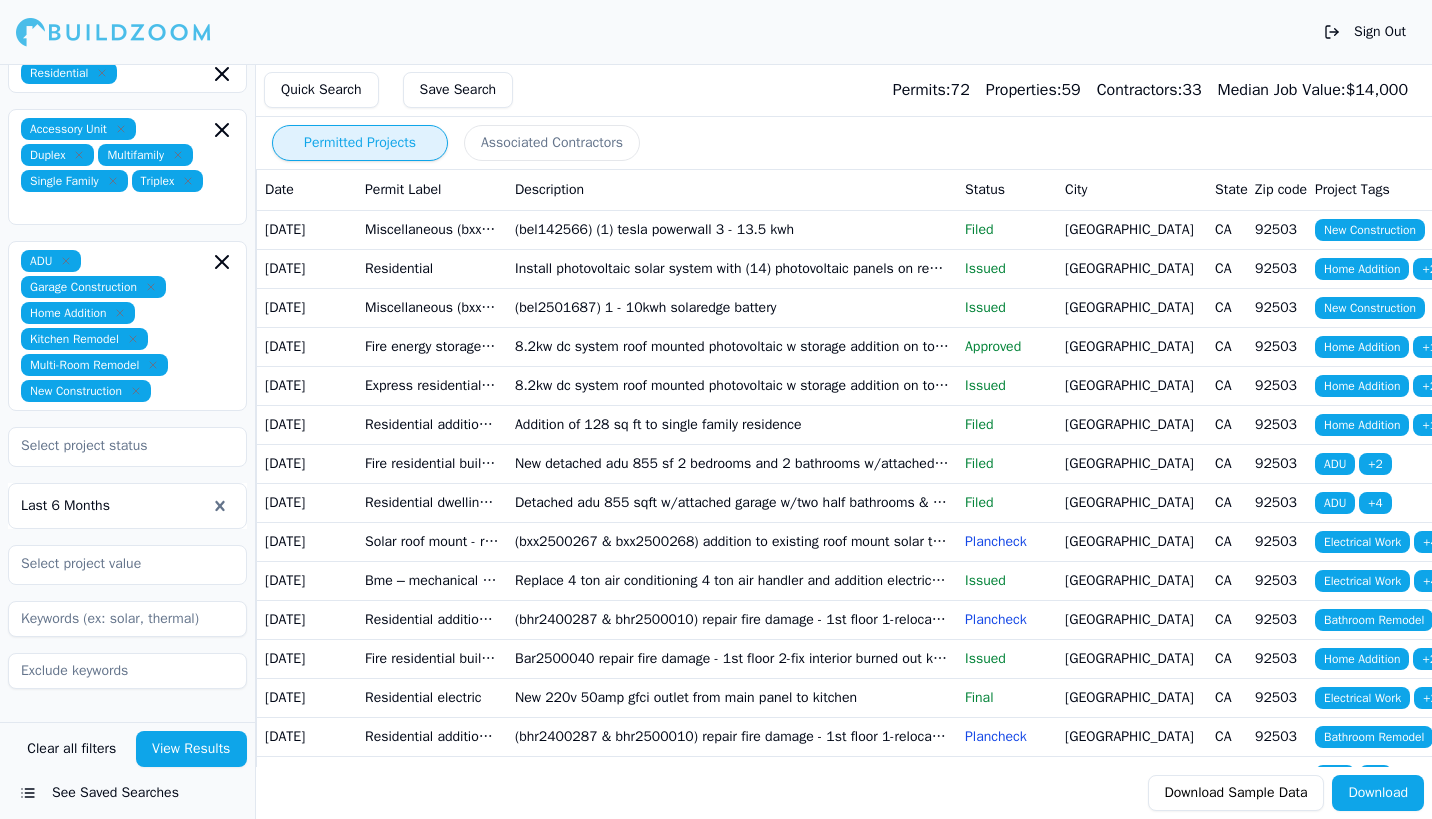 scroll, scrollTop: 0, scrollLeft: 0, axis: both 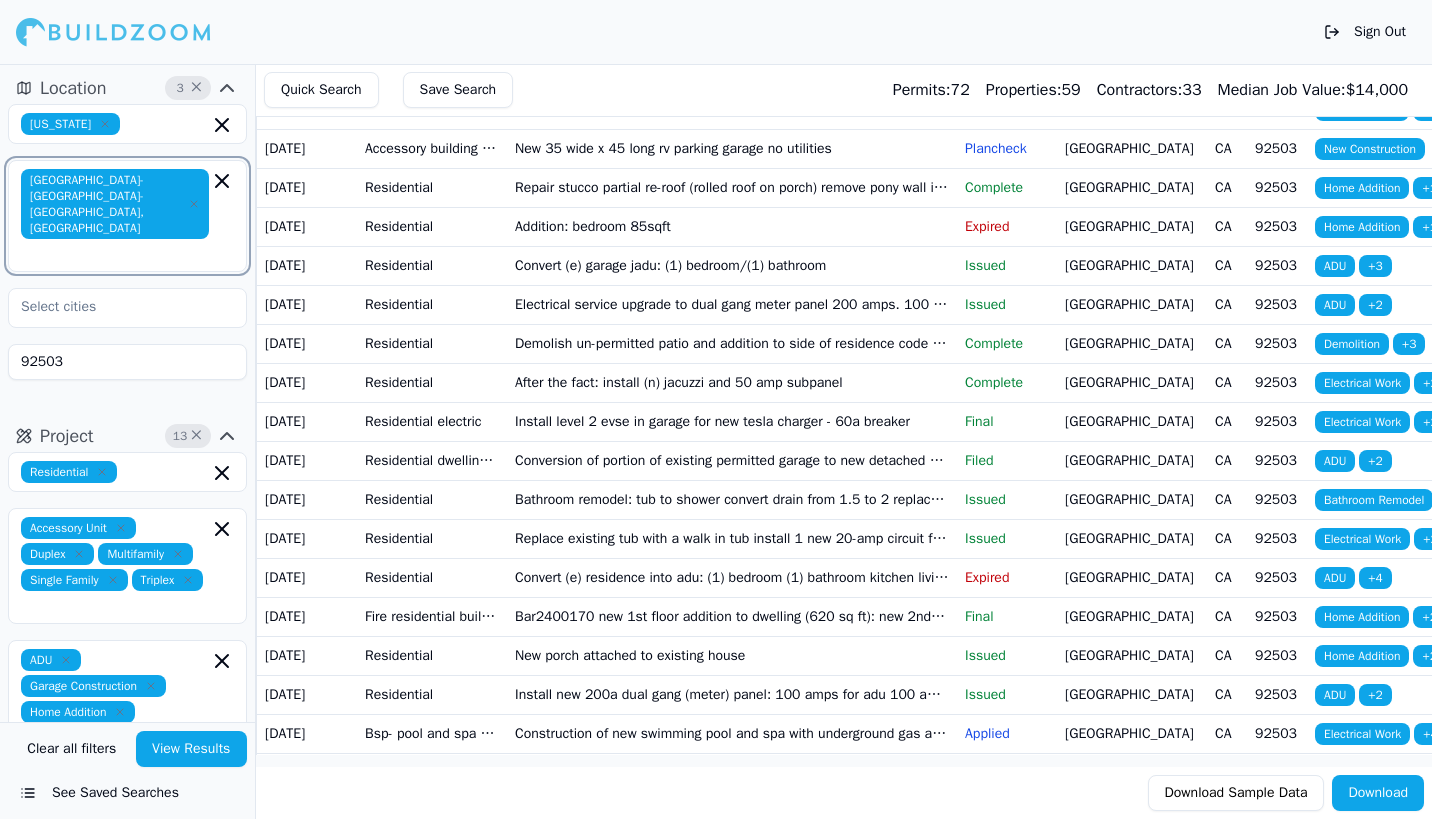 click 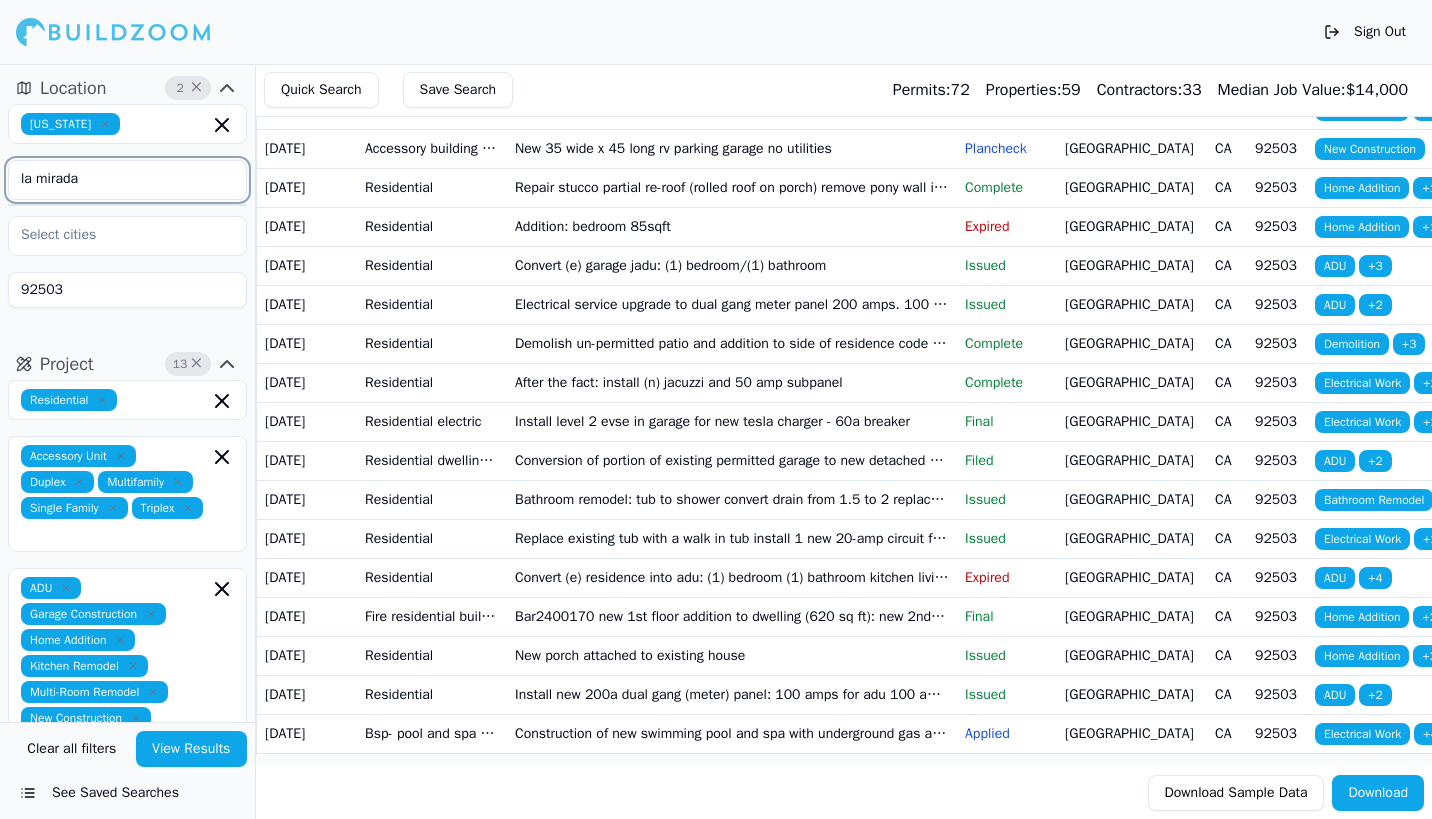 type on "la mirada" 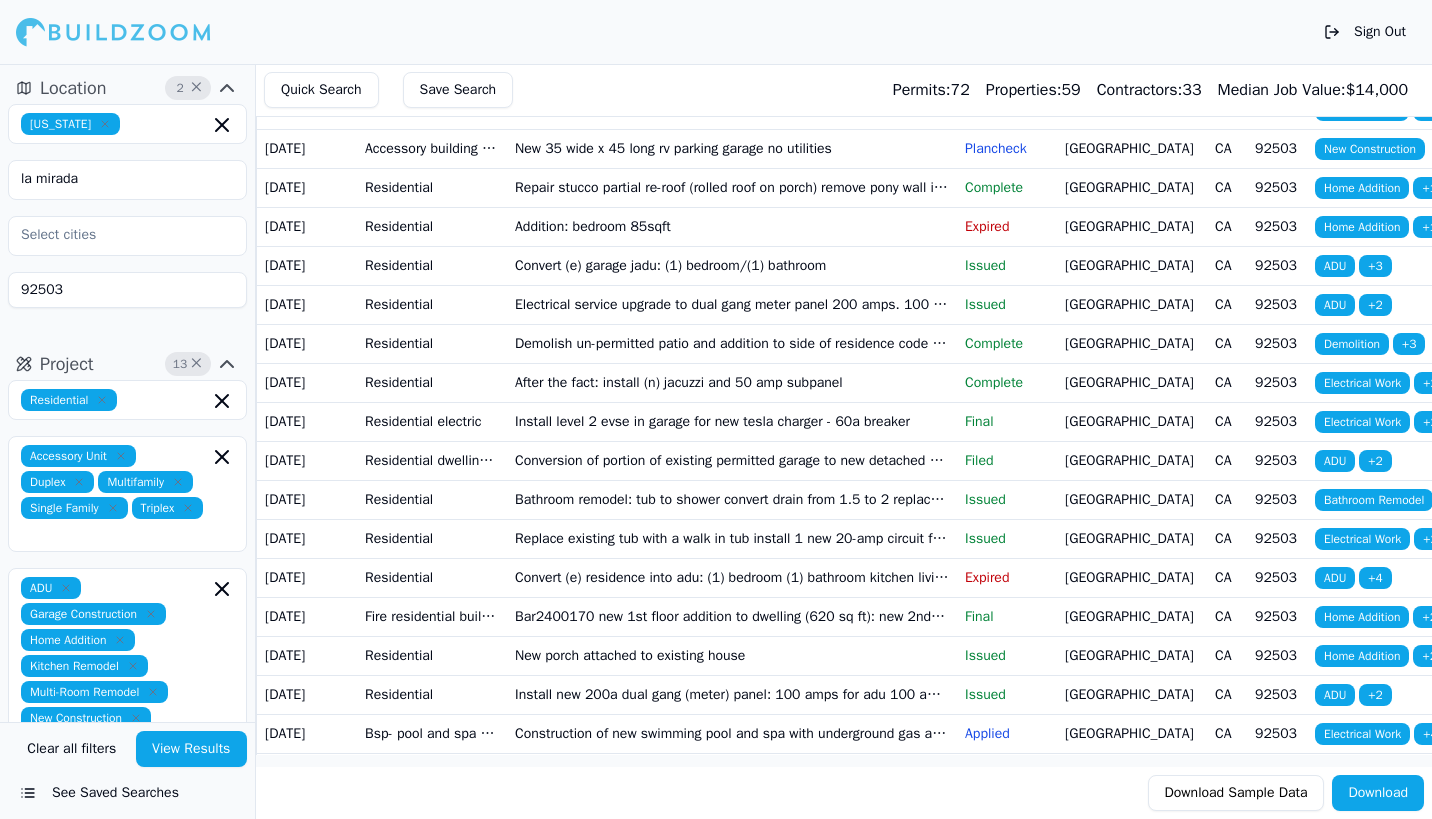 click on "[US_STATE] la mirada 92503" at bounding box center (127, 206) 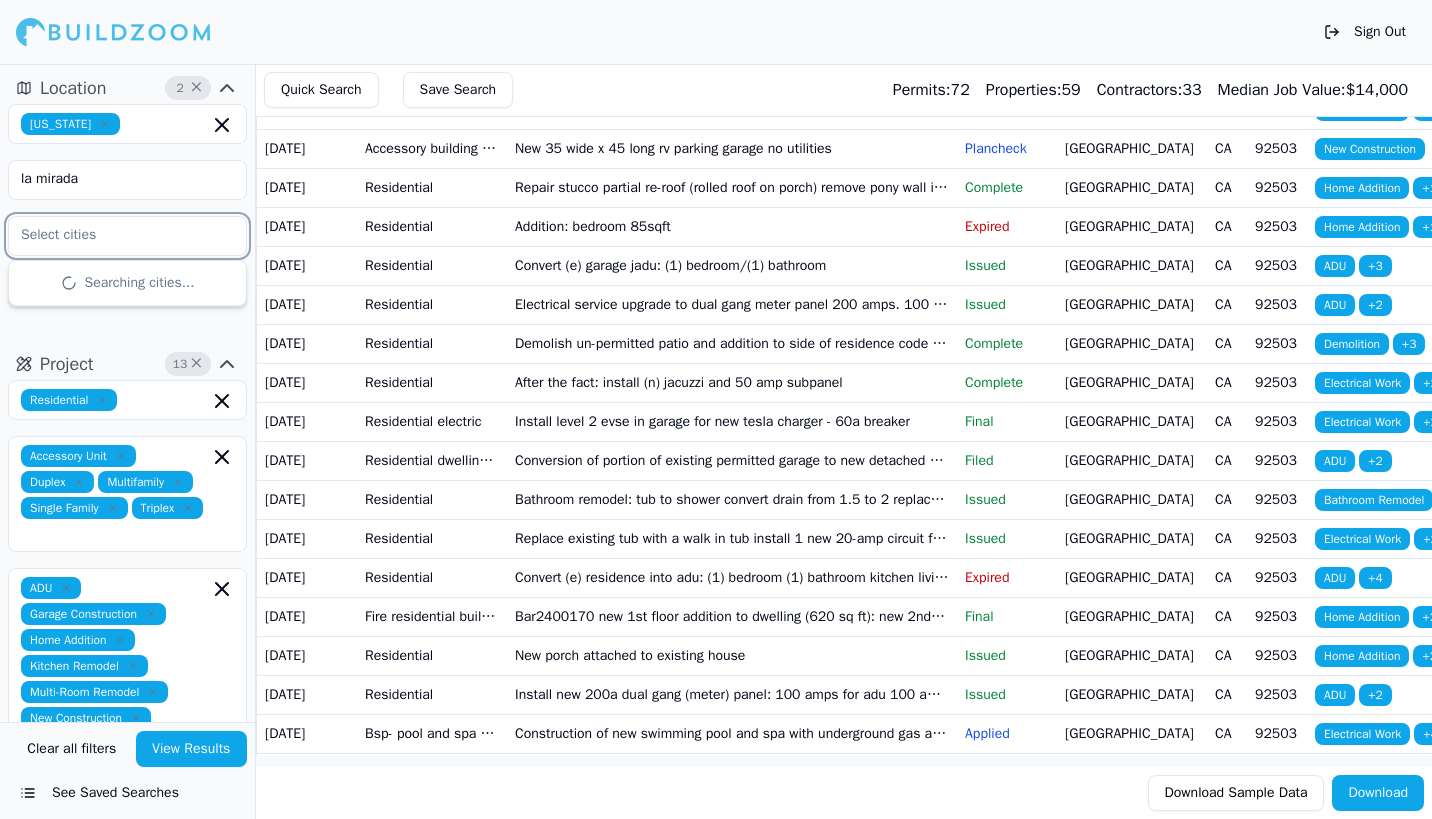 click at bounding box center [115, 235] 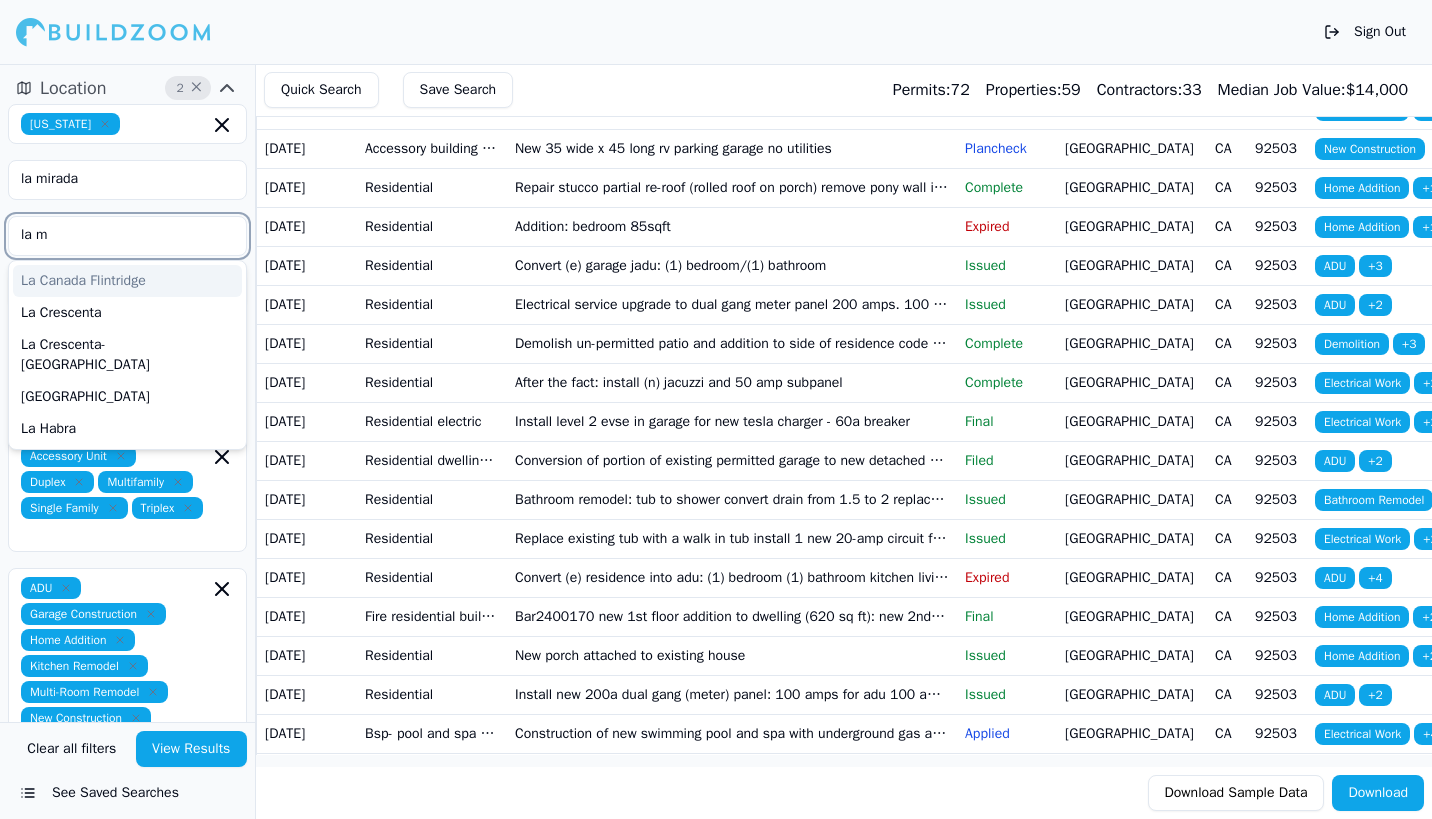 type on "la mi" 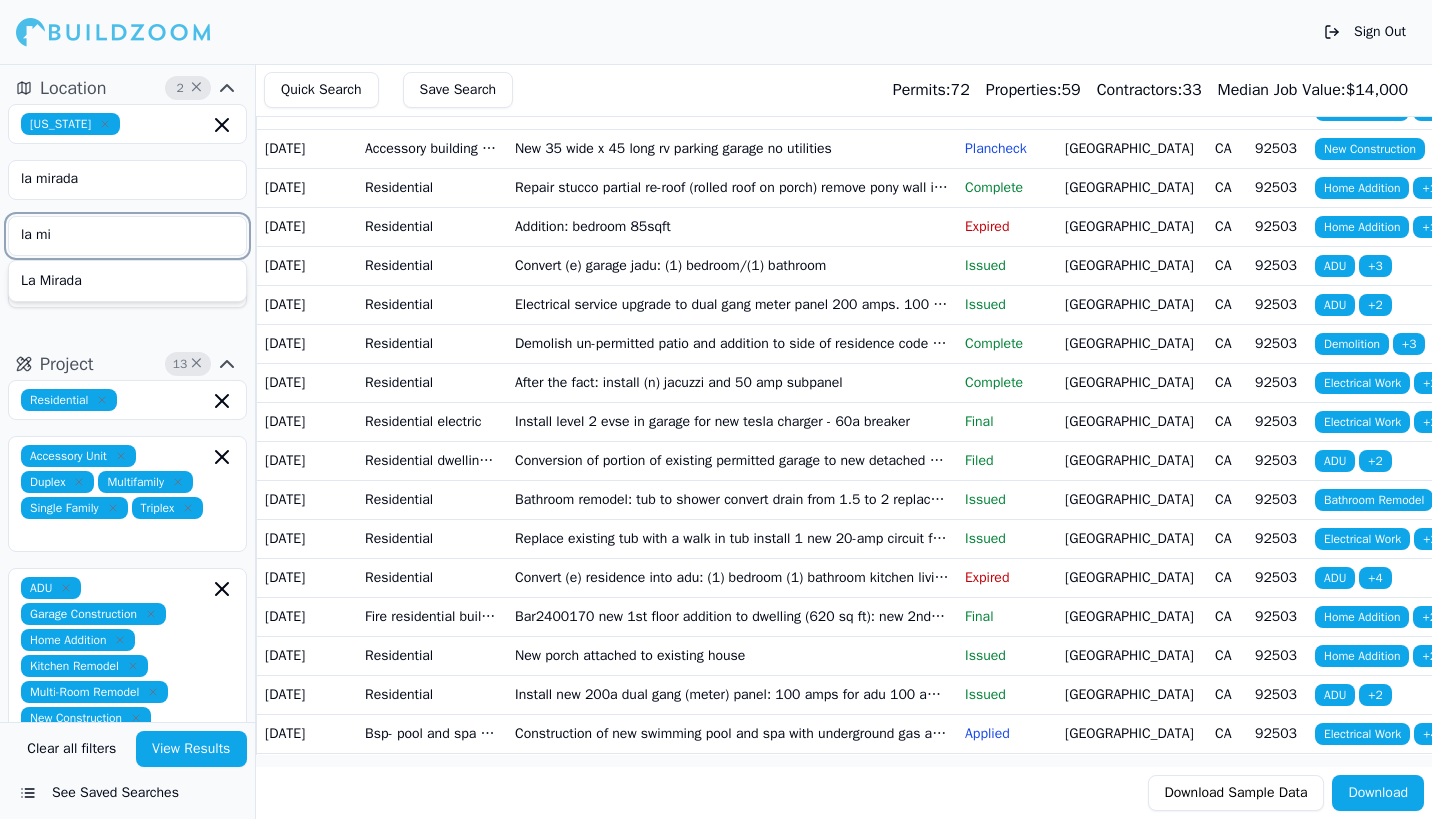 scroll, scrollTop: 0, scrollLeft: 0, axis: both 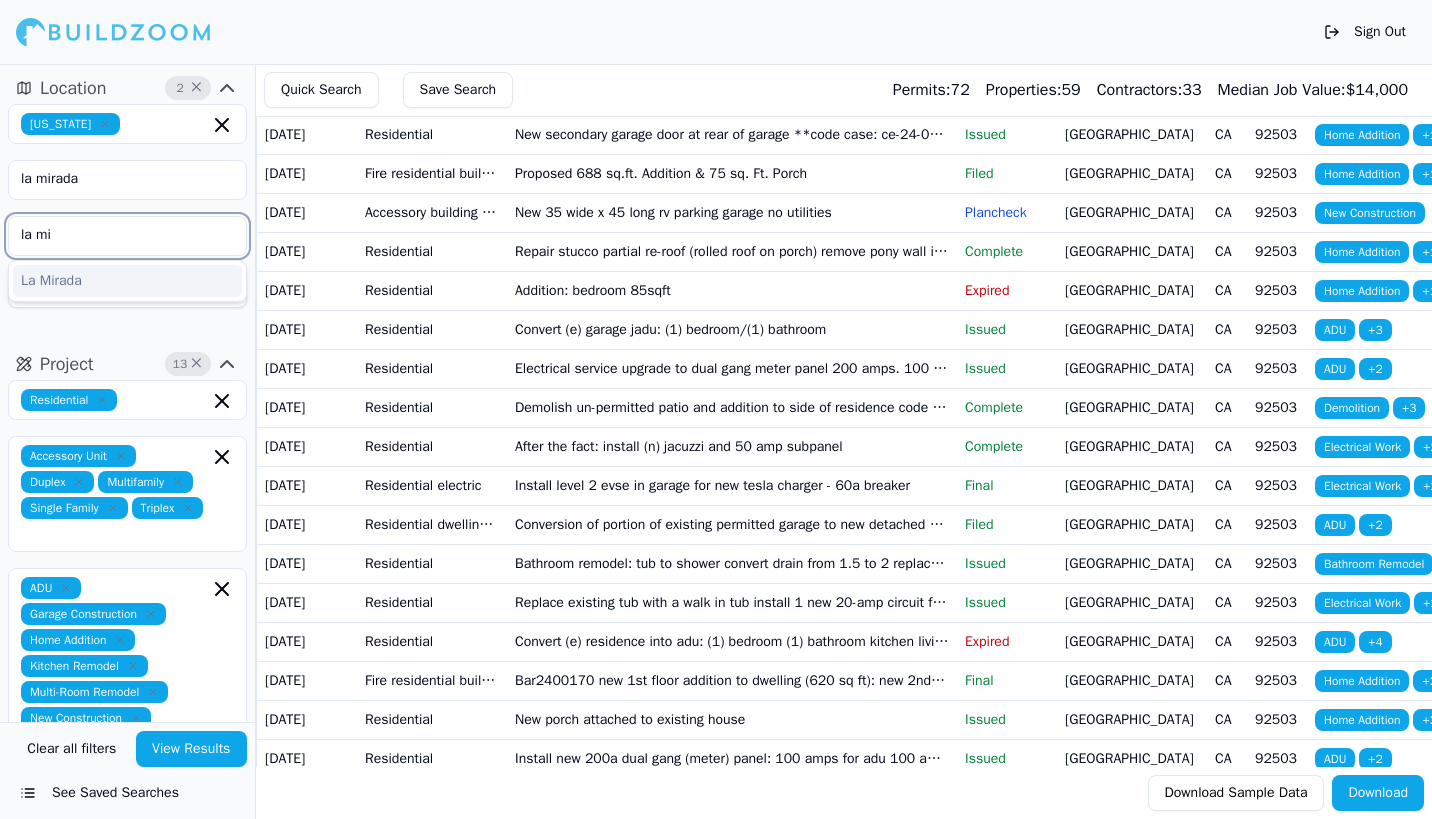 click on "La Mirada" at bounding box center (127, 281) 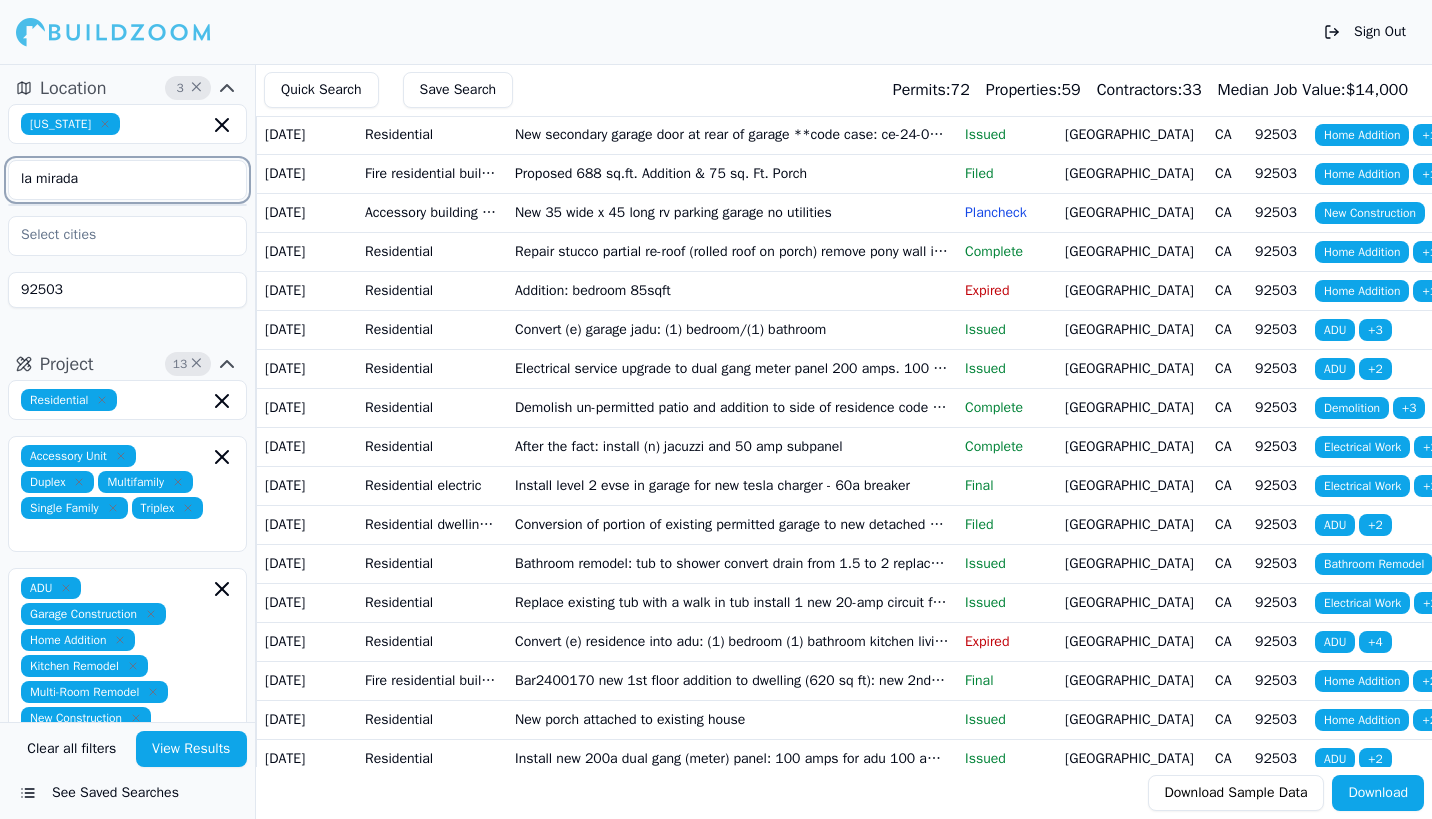 click on "la mirada" at bounding box center (115, 179) 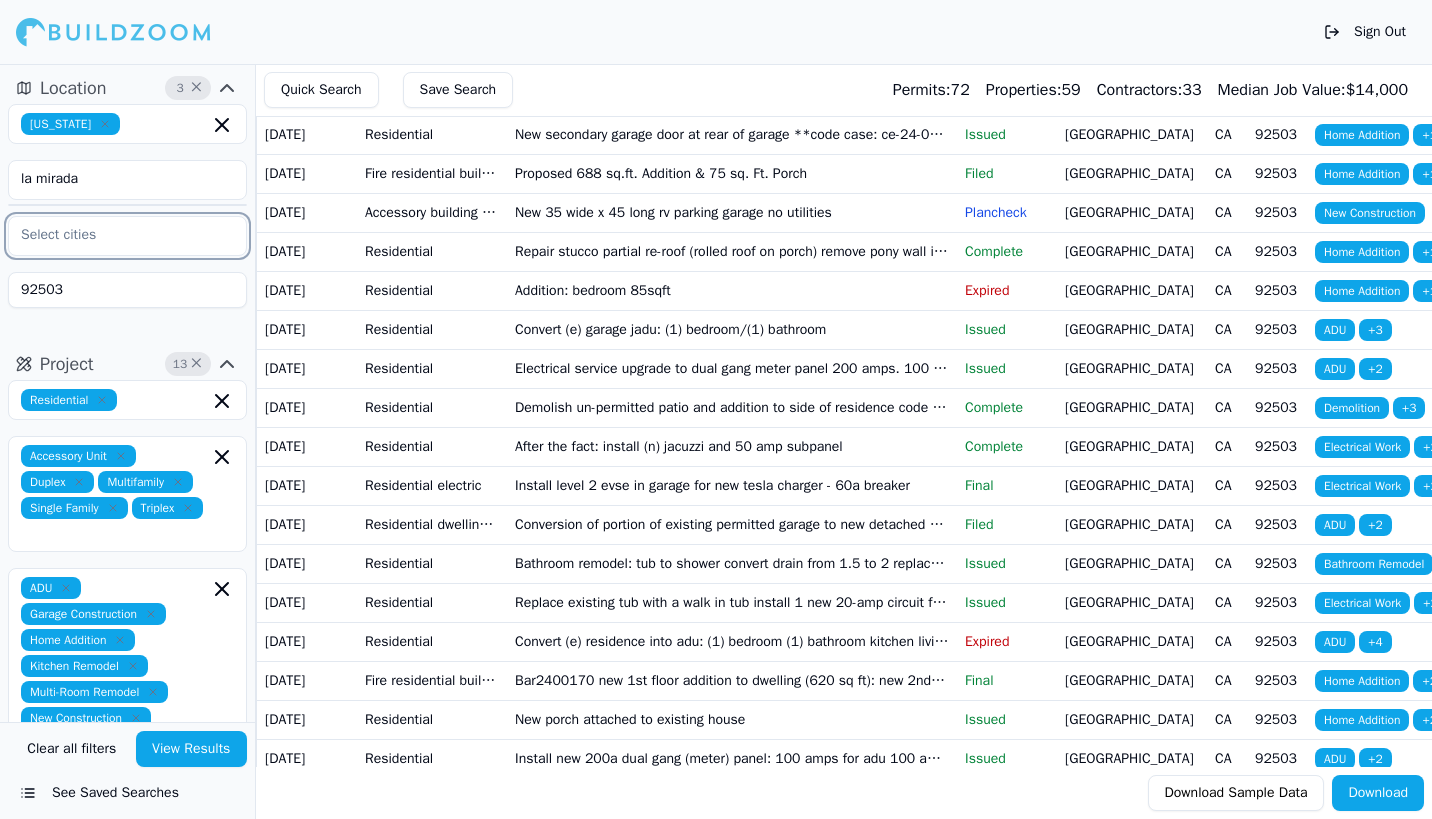 click at bounding box center (115, 235) 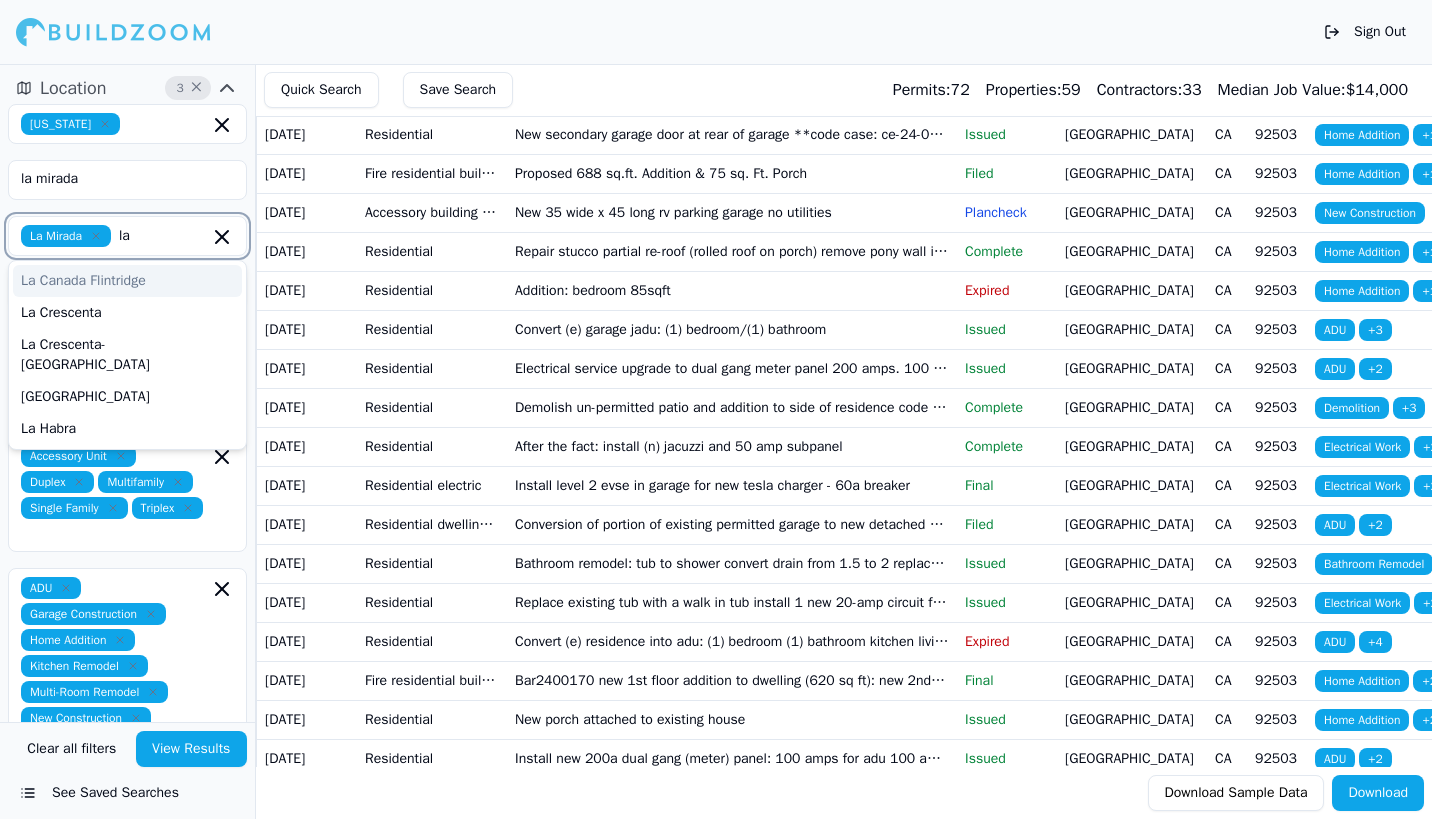 type on "l" 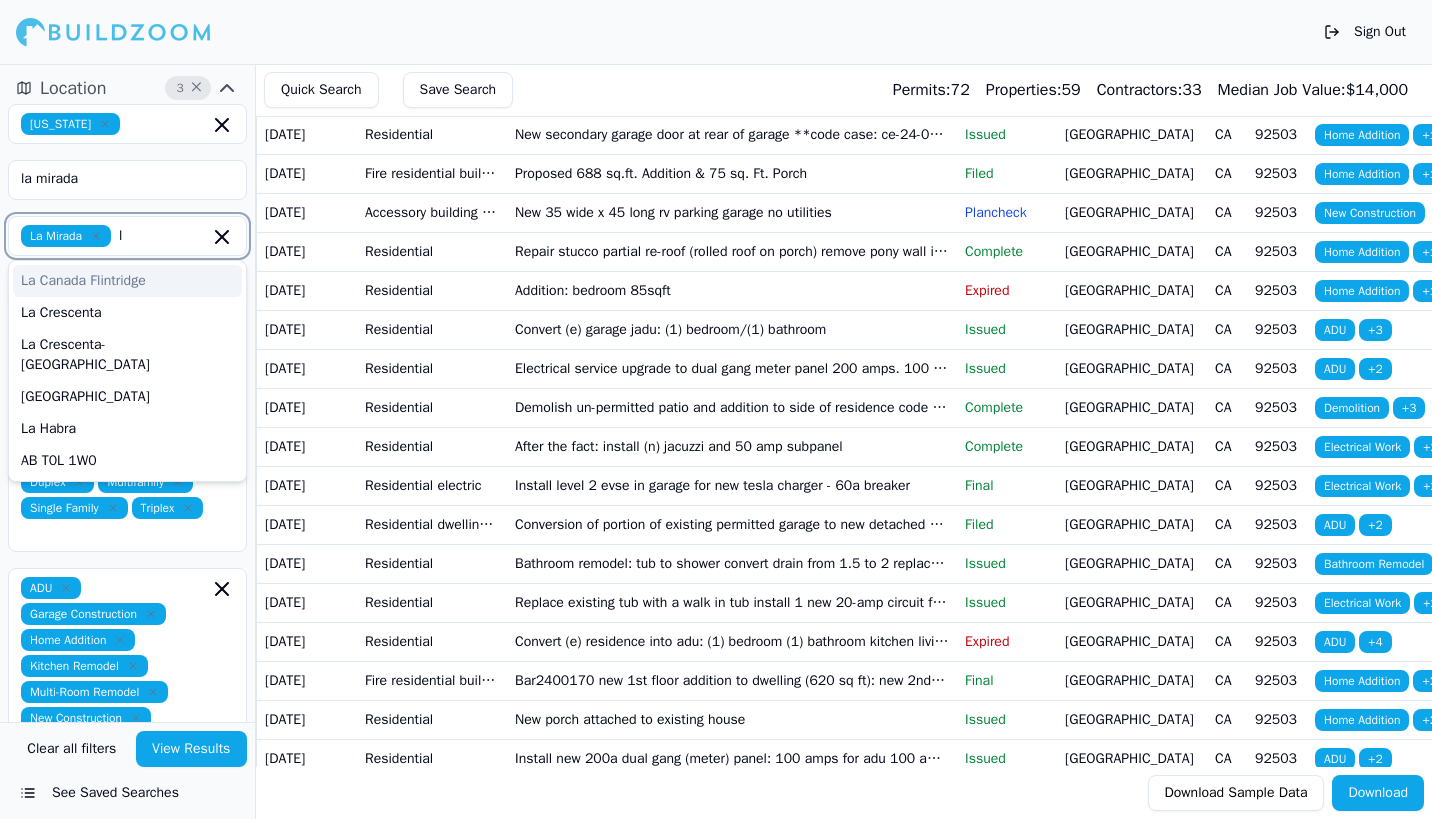 type 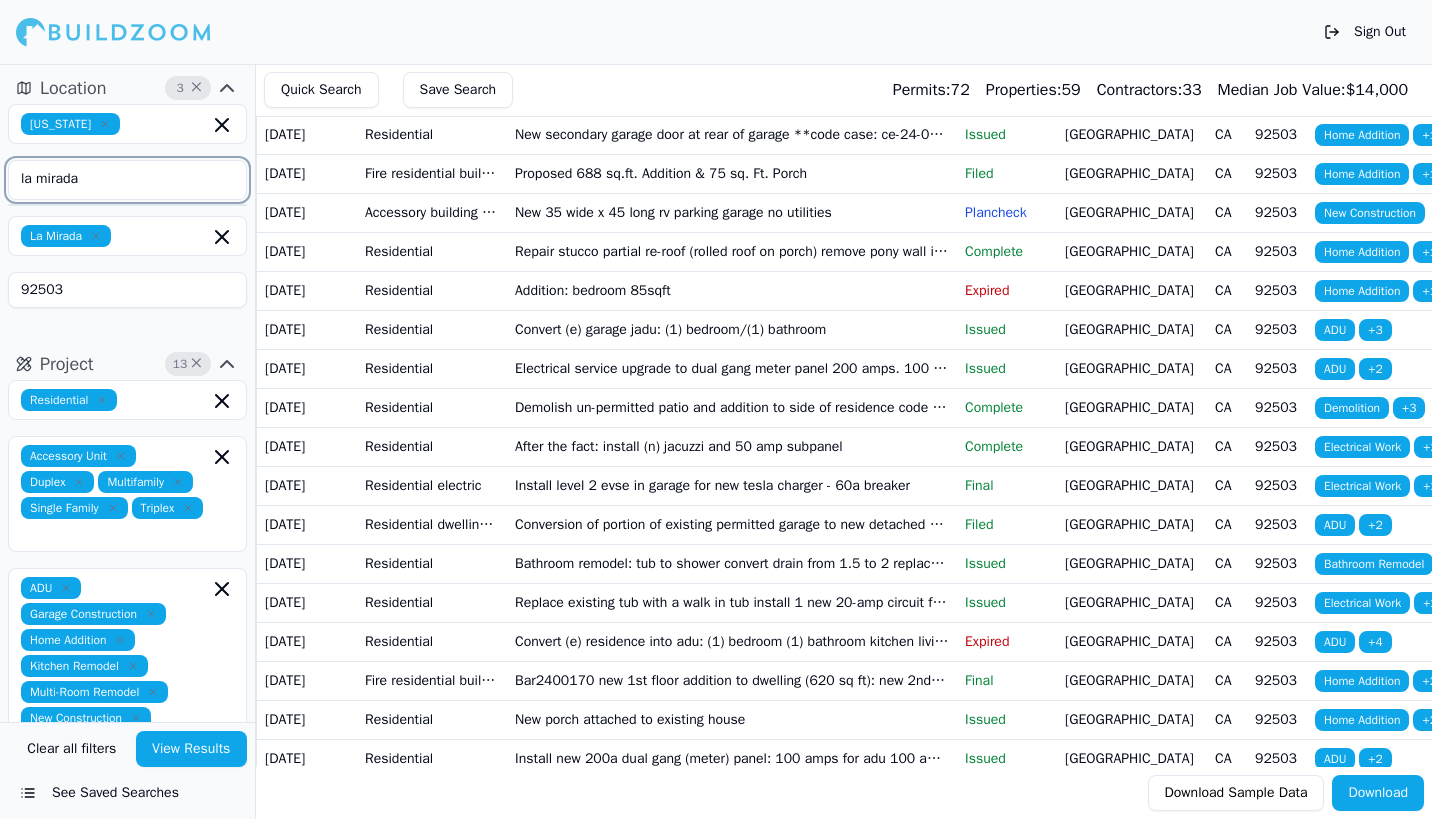 click on "la mirada" at bounding box center [115, 179] 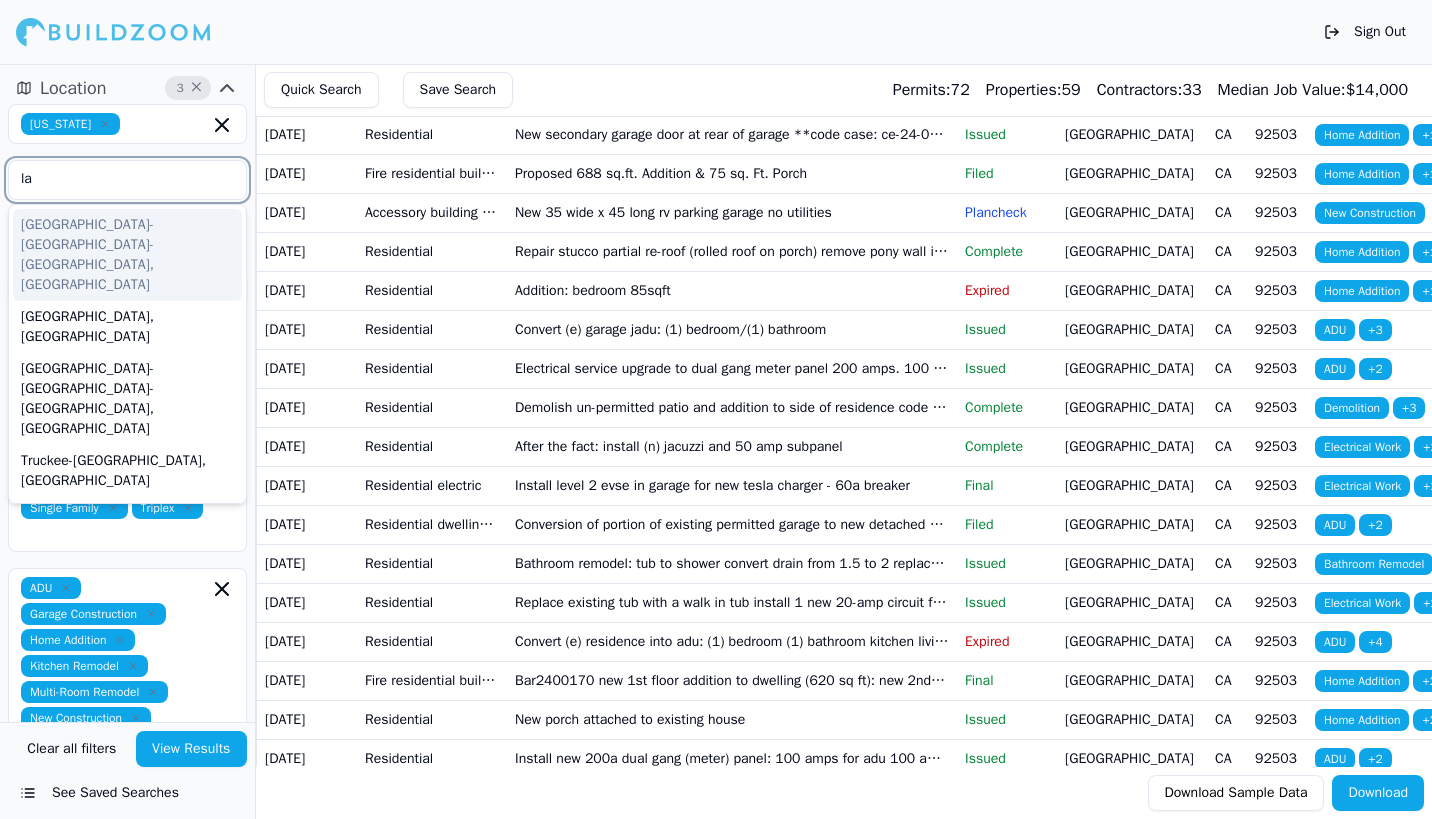 type on "l" 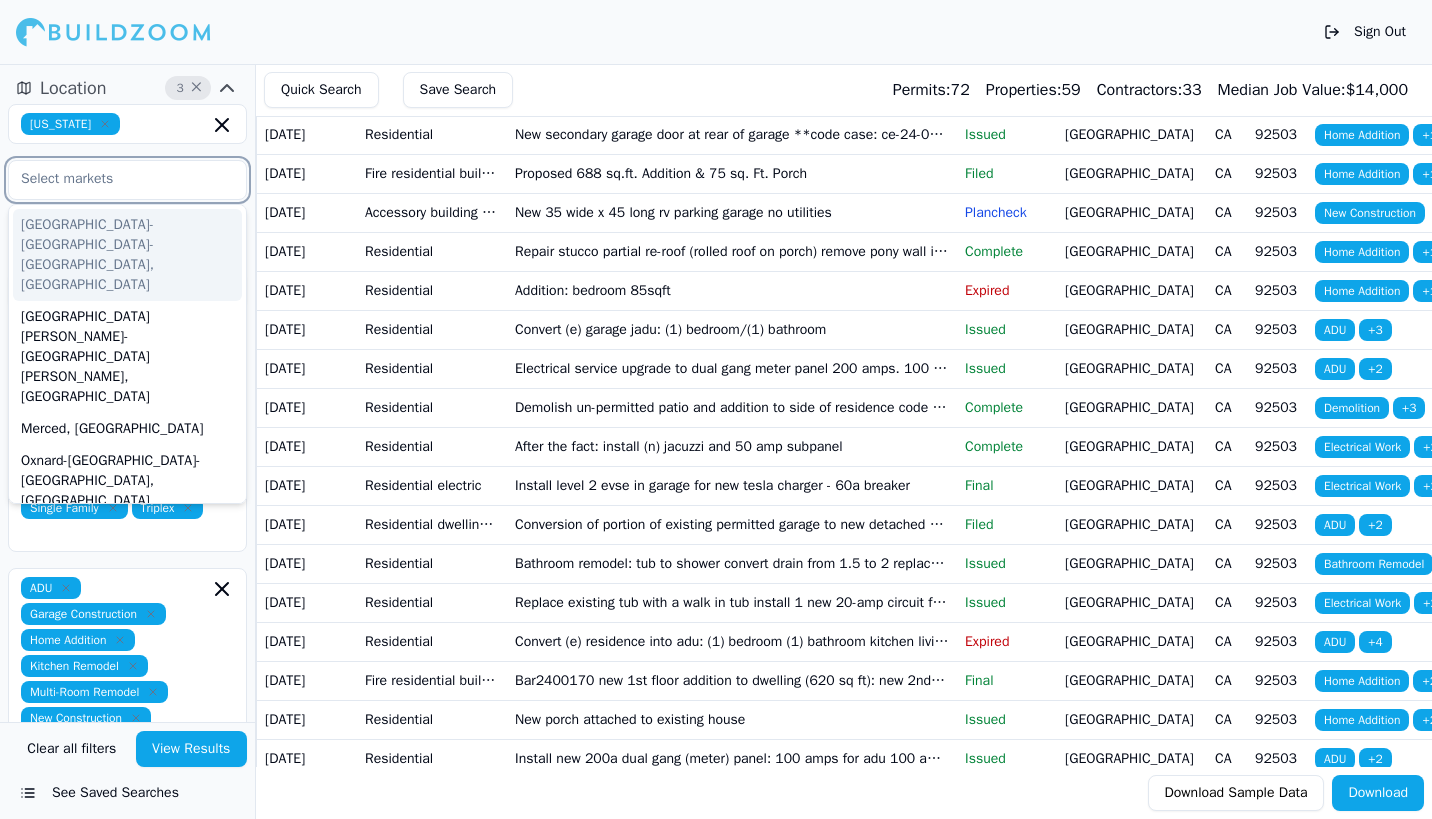 click on "[GEOGRAPHIC_DATA]-[GEOGRAPHIC_DATA]-[GEOGRAPHIC_DATA], [GEOGRAPHIC_DATA]" at bounding box center [127, 255] 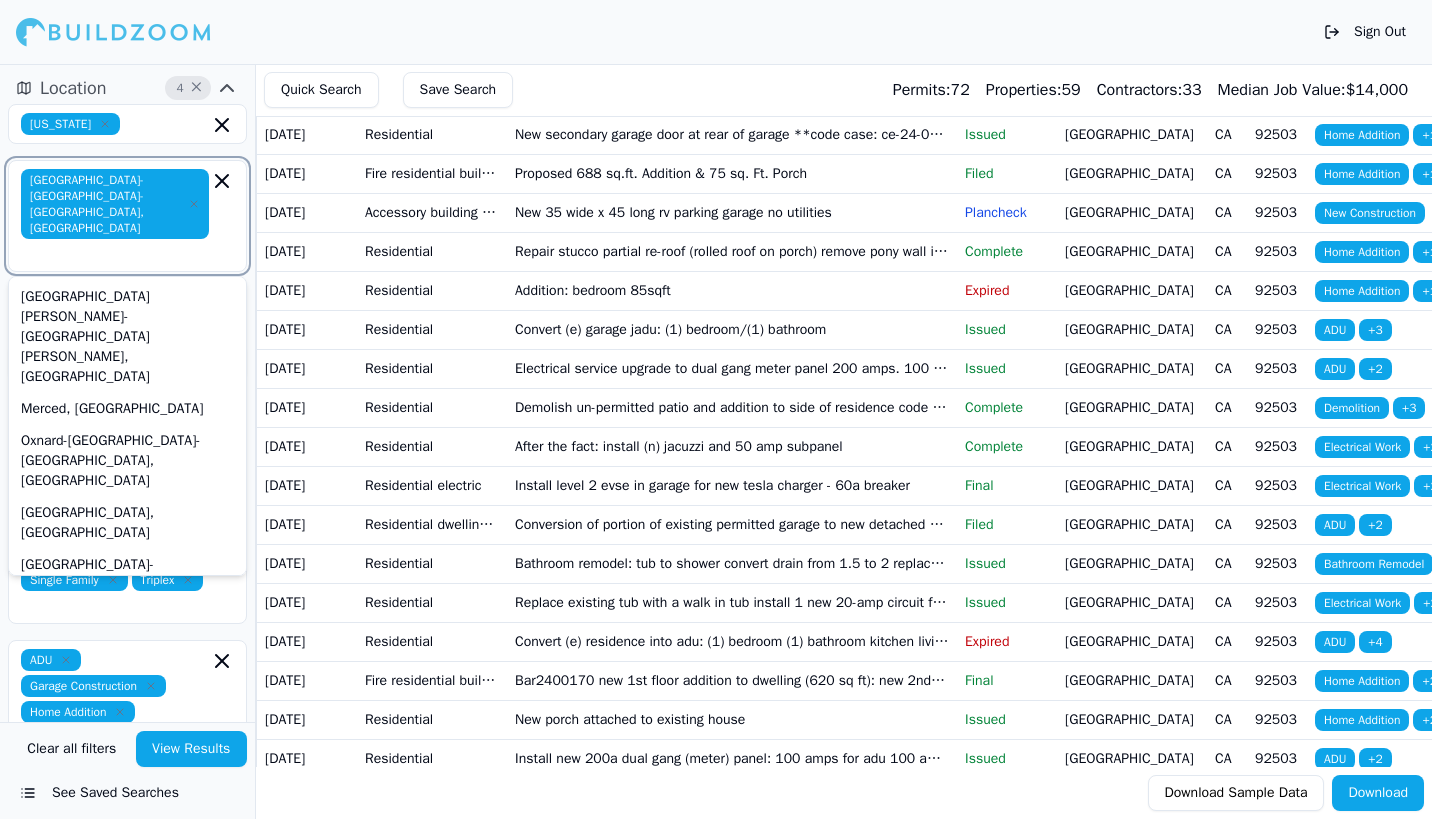 type 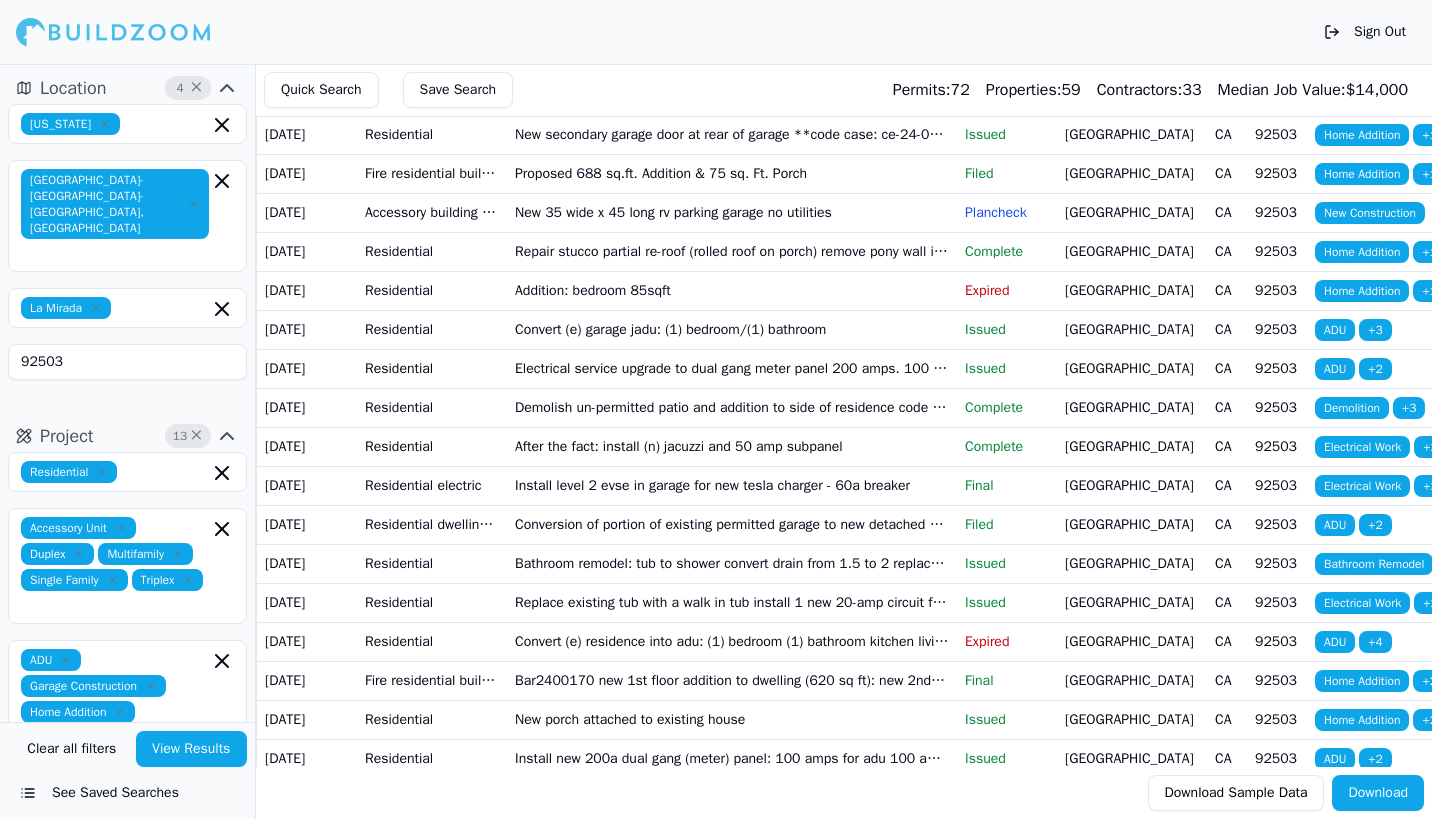 click on "Residential Accessory Unit Duplex Multifamily Single Family Triplex ADU Garage Construction Home Addition Kitchen Remodel Multi-Room Remodel New Construction Last 6 Months" at bounding box center (127, 770) 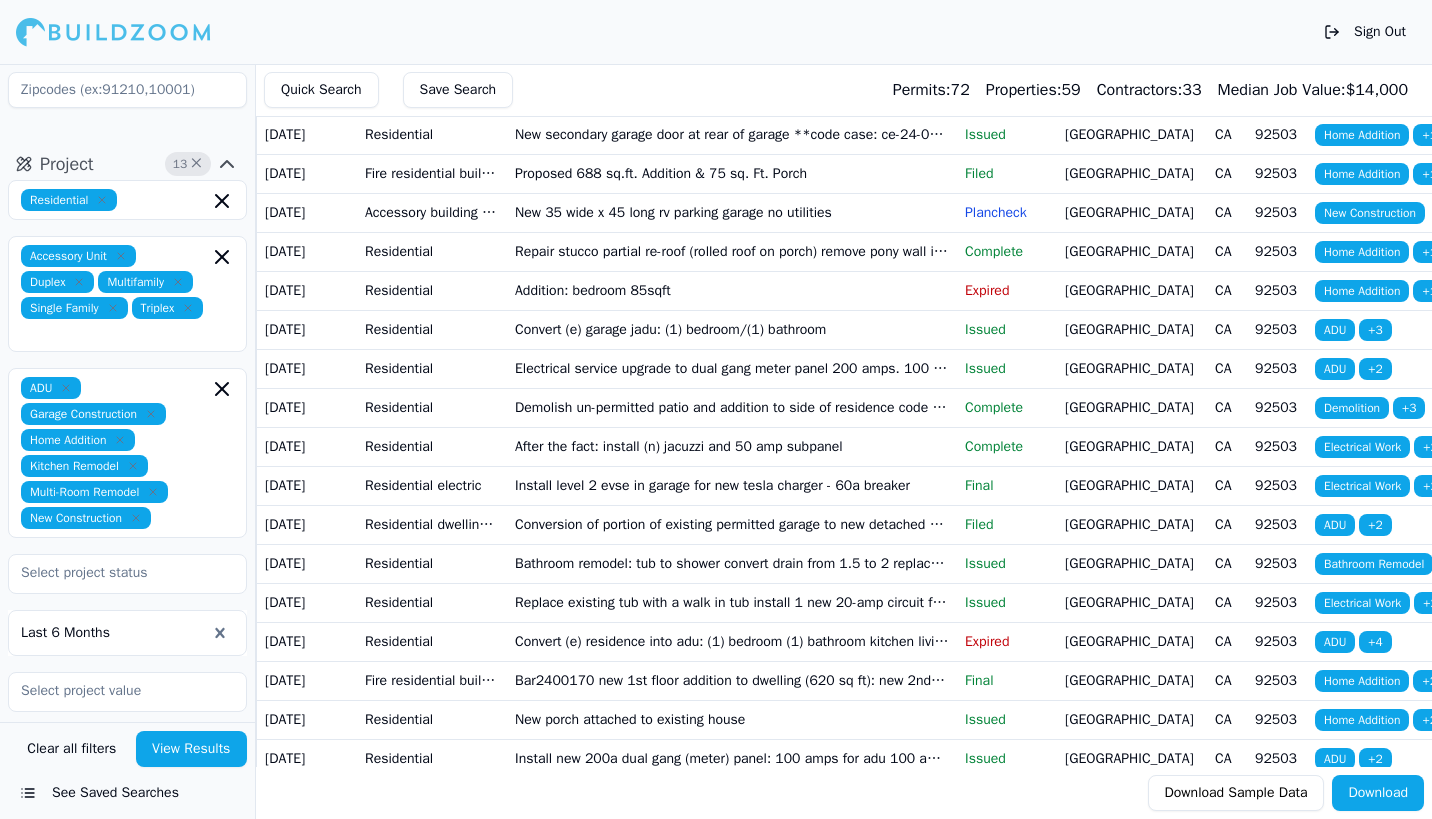 scroll, scrollTop: 399, scrollLeft: 0, axis: vertical 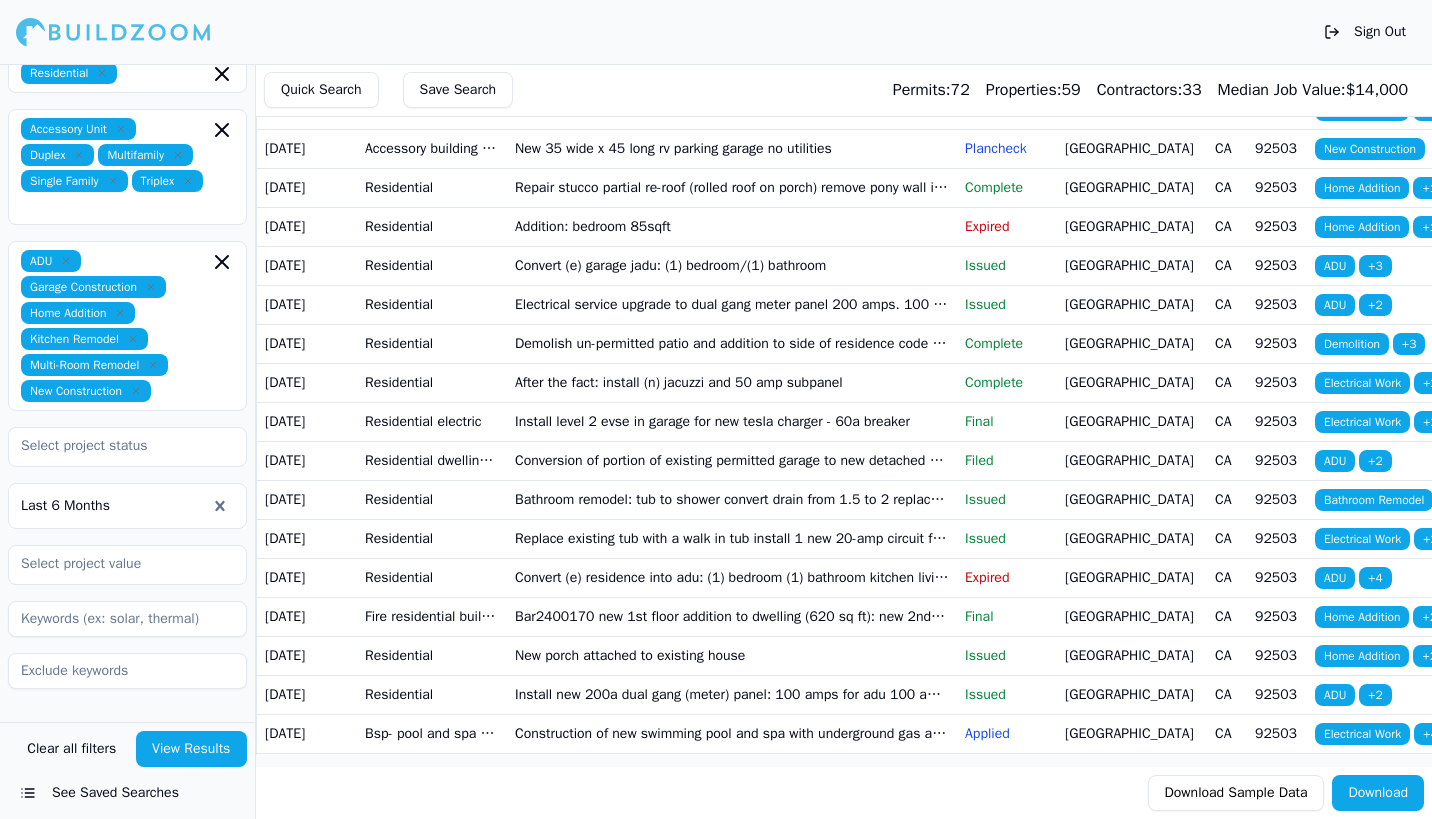type 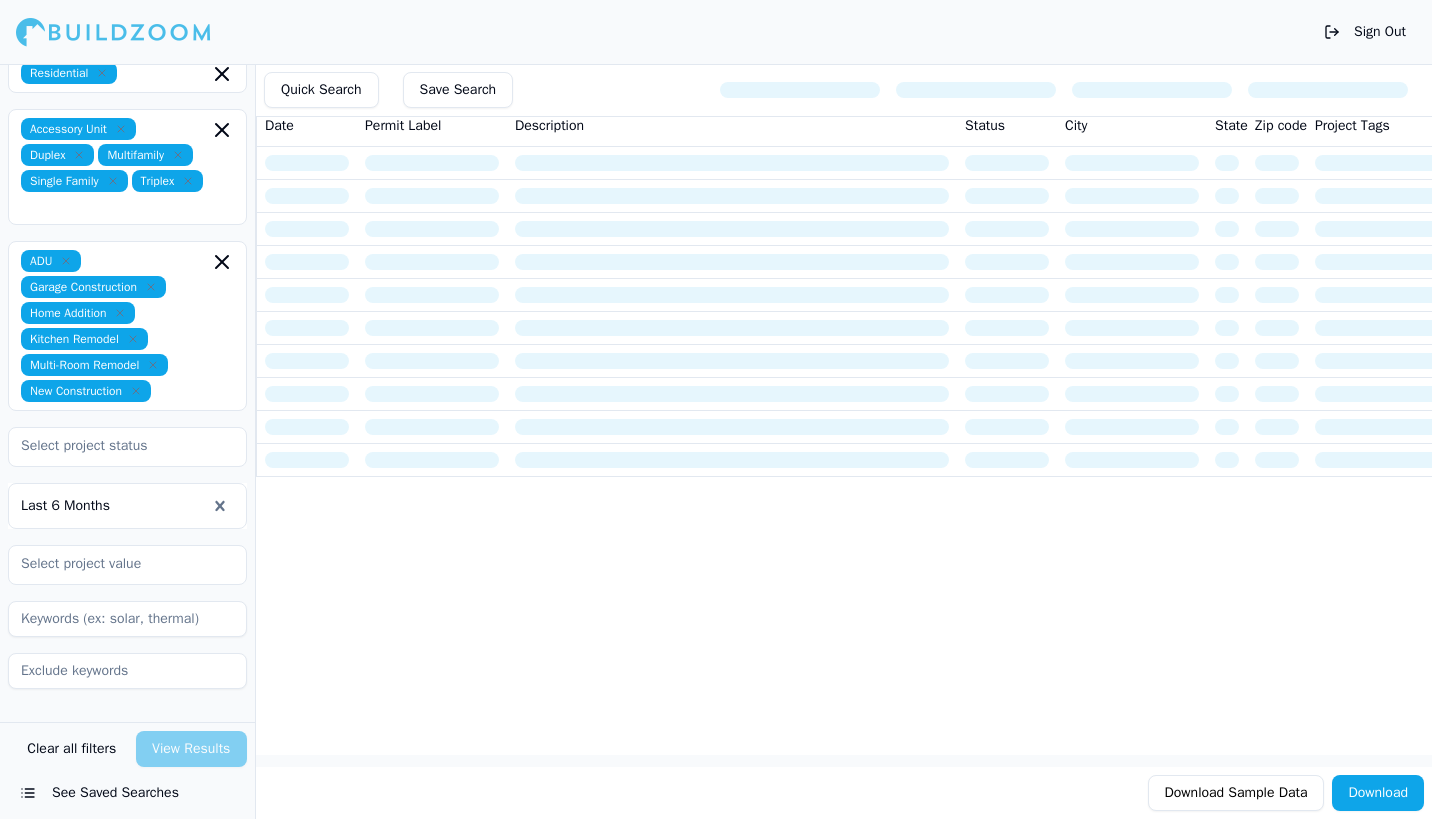scroll, scrollTop: 0, scrollLeft: 0, axis: both 